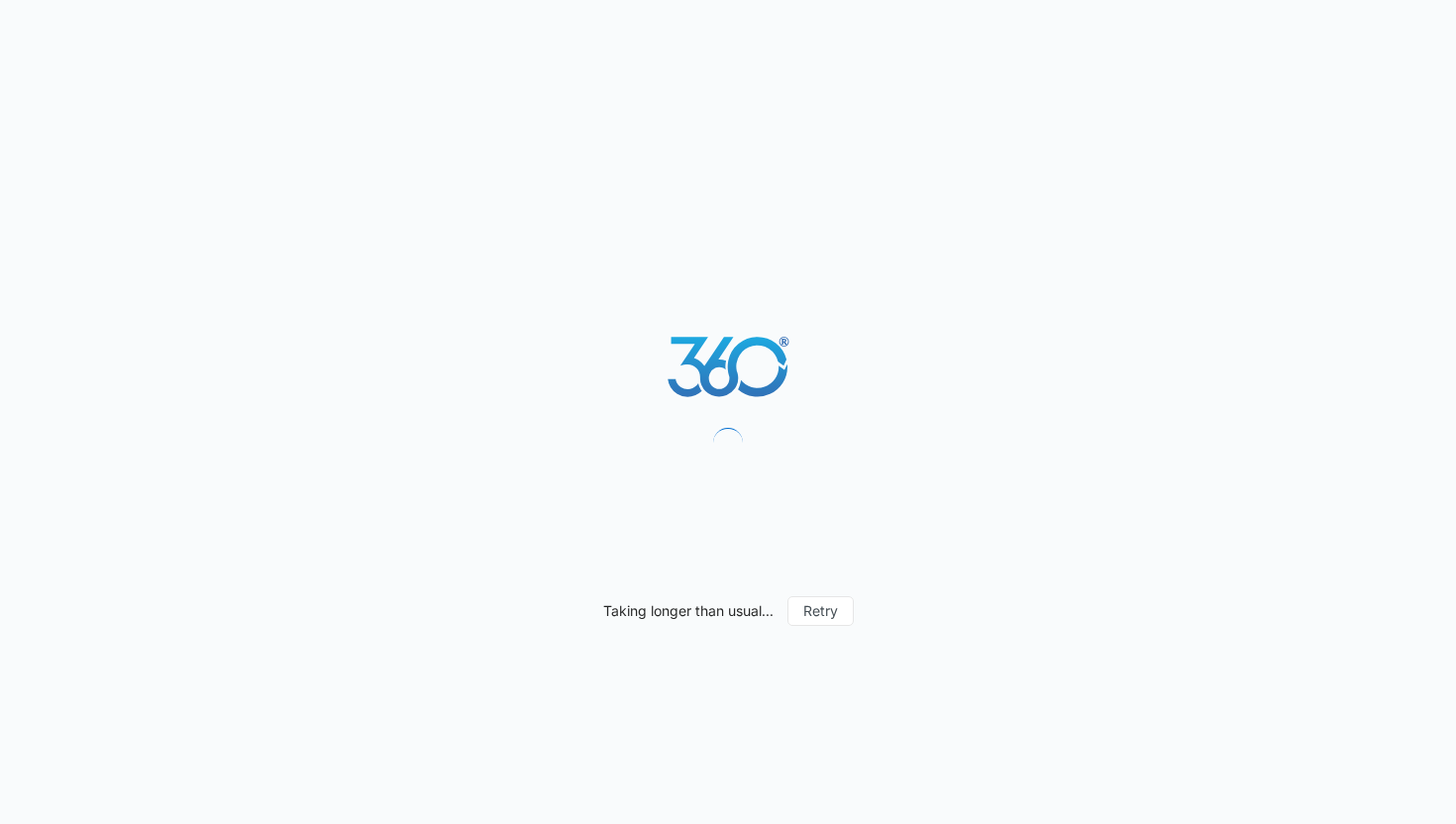 scroll, scrollTop: 0, scrollLeft: 0, axis: both 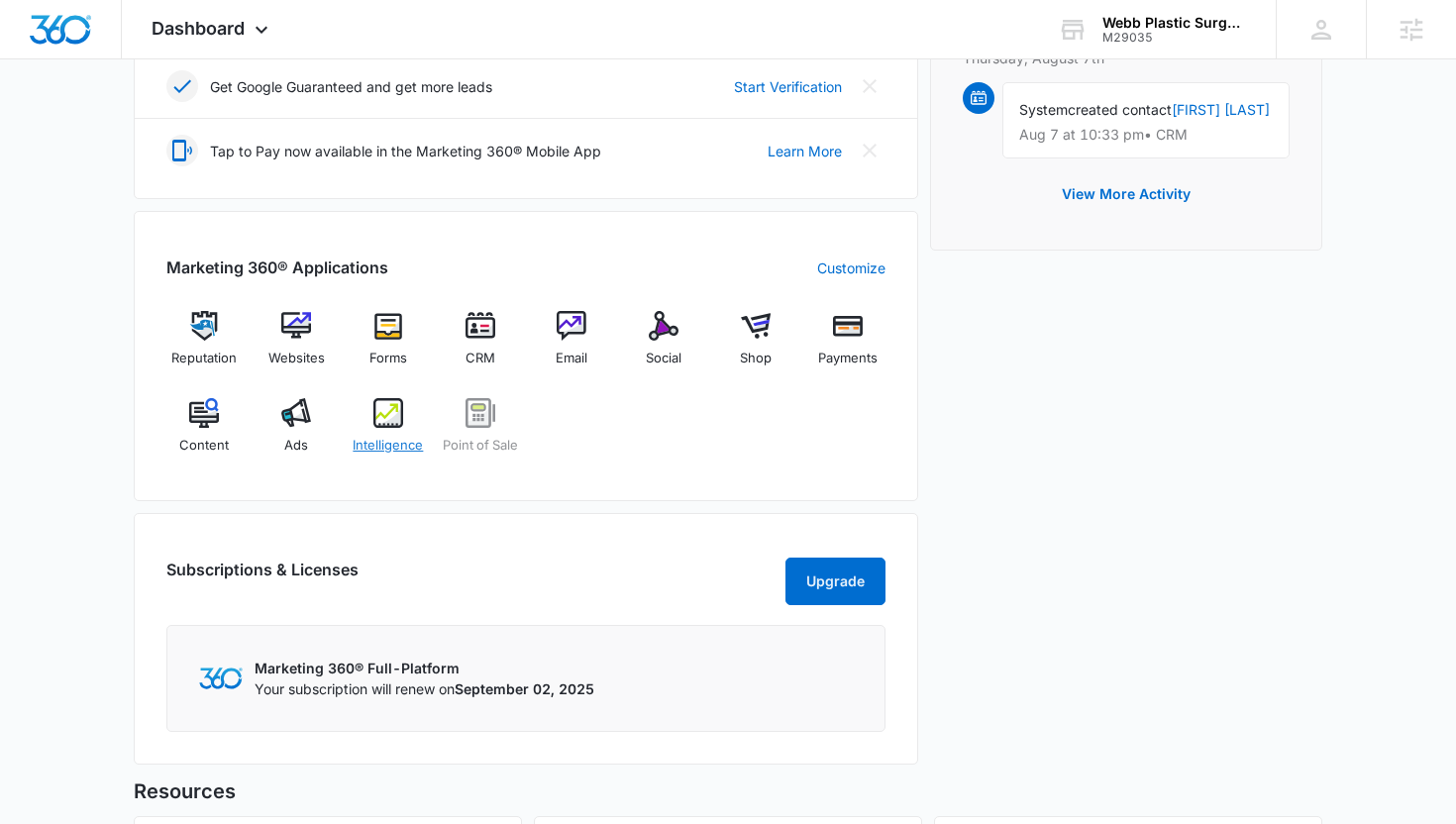 click on "Intelligence" at bounding box center (387, 446) 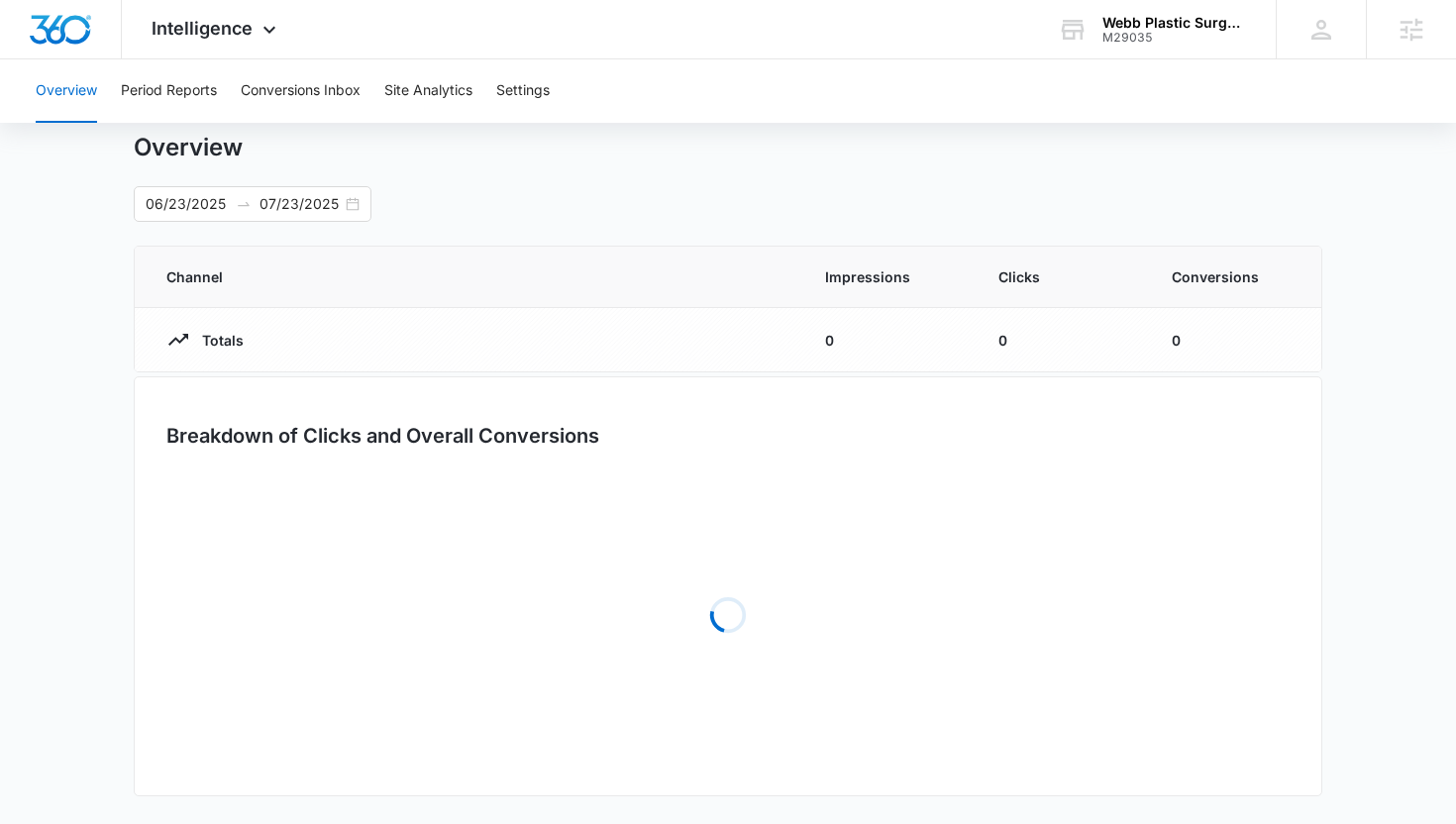 scroll, scrollTop: 0, scrollLeft: 0, axis: both 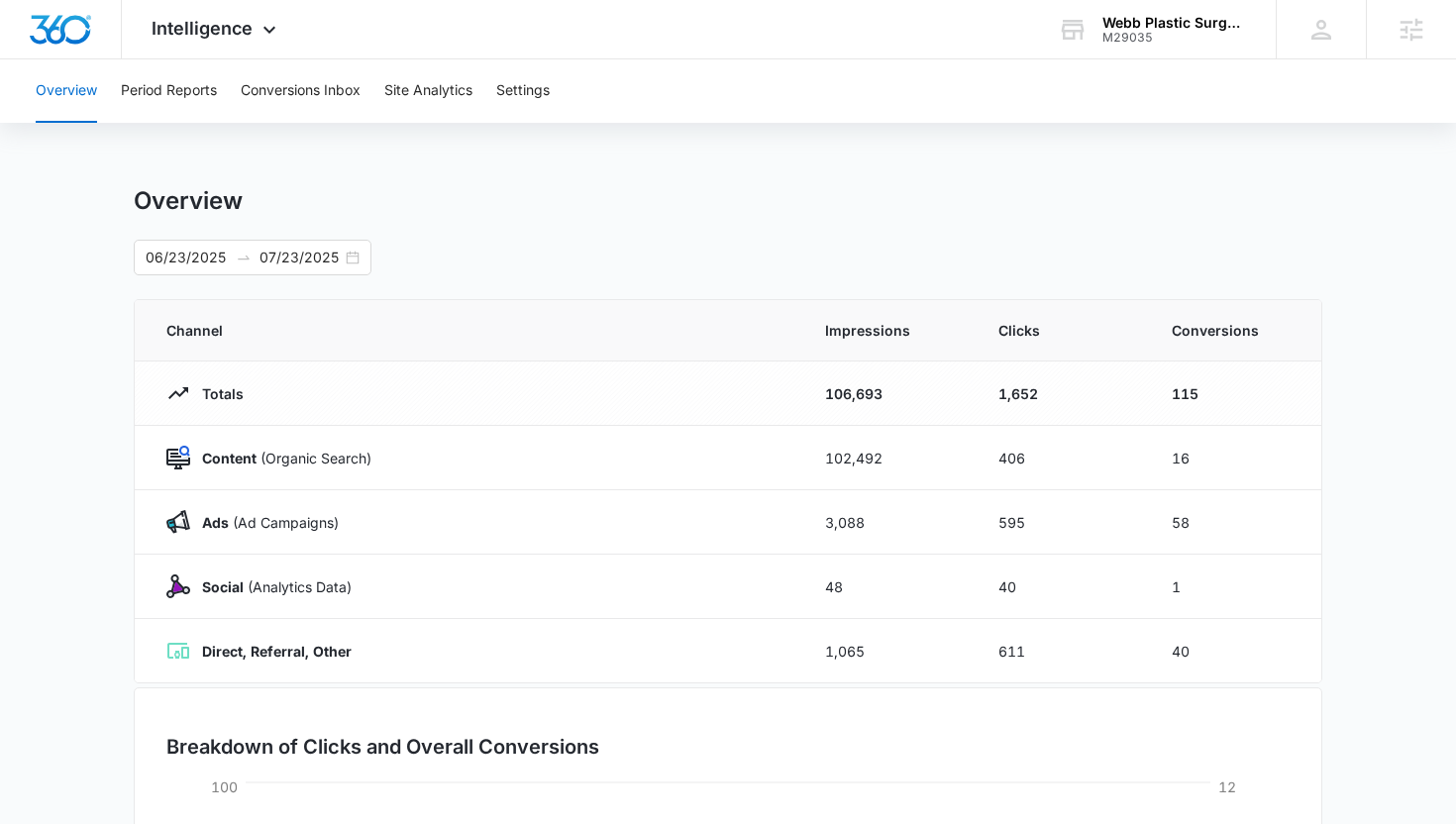 click on "Overview [DATE] [DATE] Channel Impressions Clicks Conversions Totals 106,693 1,652 115 Content (Organic Search) 102,492 406 16 Ads (Ad Campaigns) 3,088 595 58 Social (Analytics Data) 48 40 1 Direct, Referral, Other 1,065 611 40 Breakdown of Clicks and Overall Conversions [DATE] [DATE] [DATE] [DATE] [DATE] [DATE] [DATE] 0 25 50 75 100 Clicks 0 3 6 9 12 Conversions Organic Search Ad Campaigns Social Direct, Referral, Other Conversions" at bounding box center (728, 706) 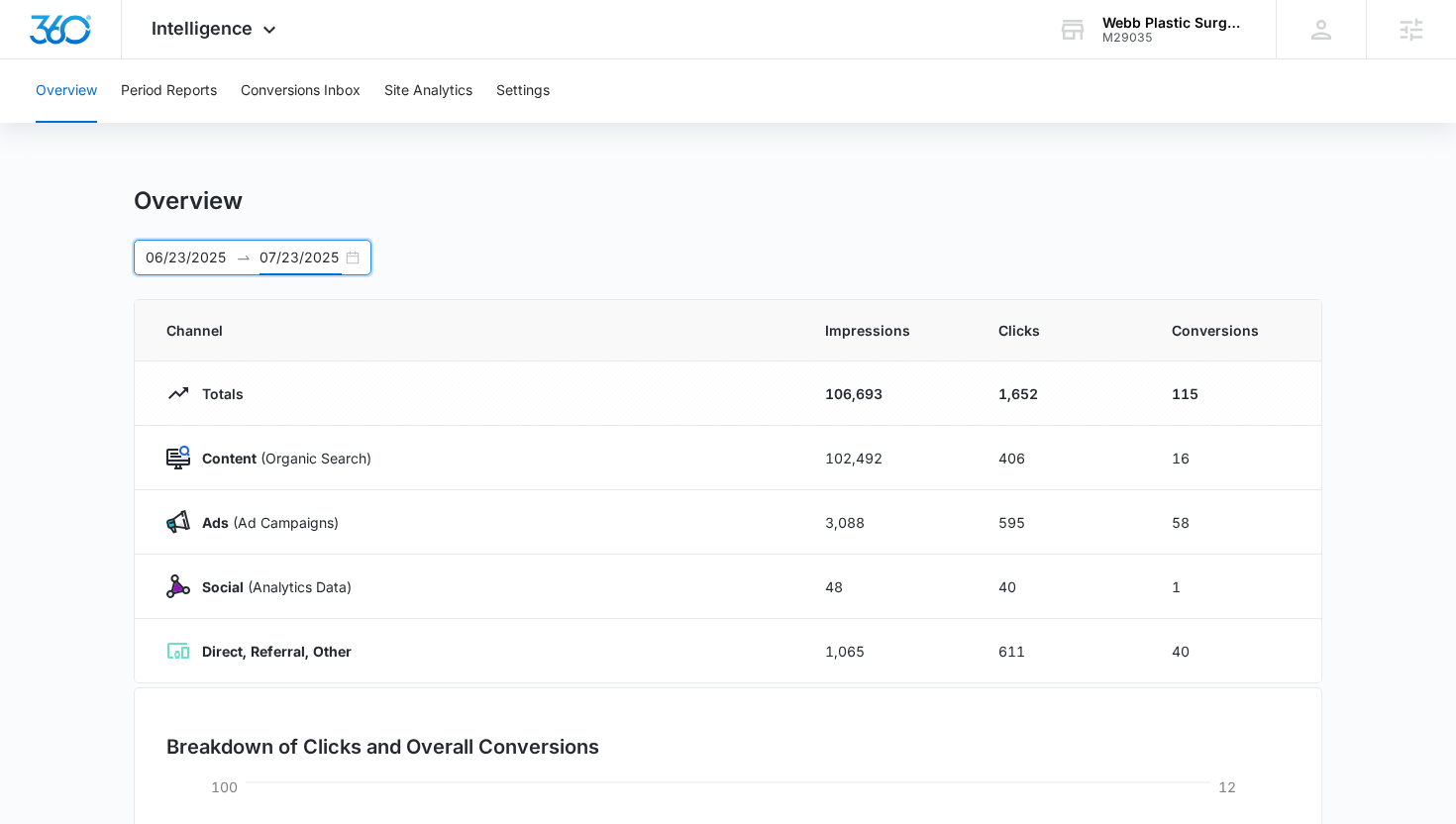 click on "07/23/2025" at bounding box center (300, 258) 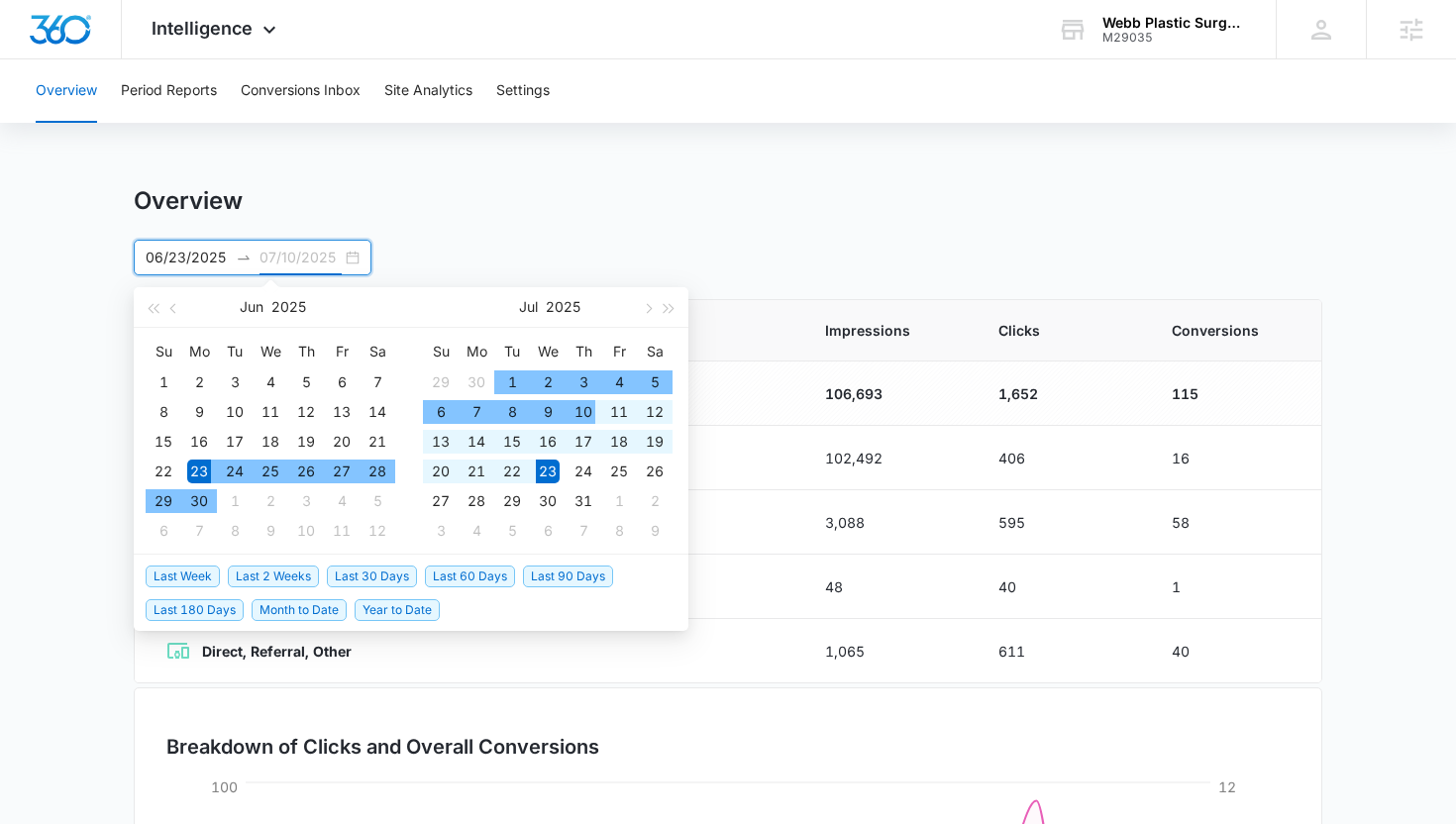 type on "07/23/2025" 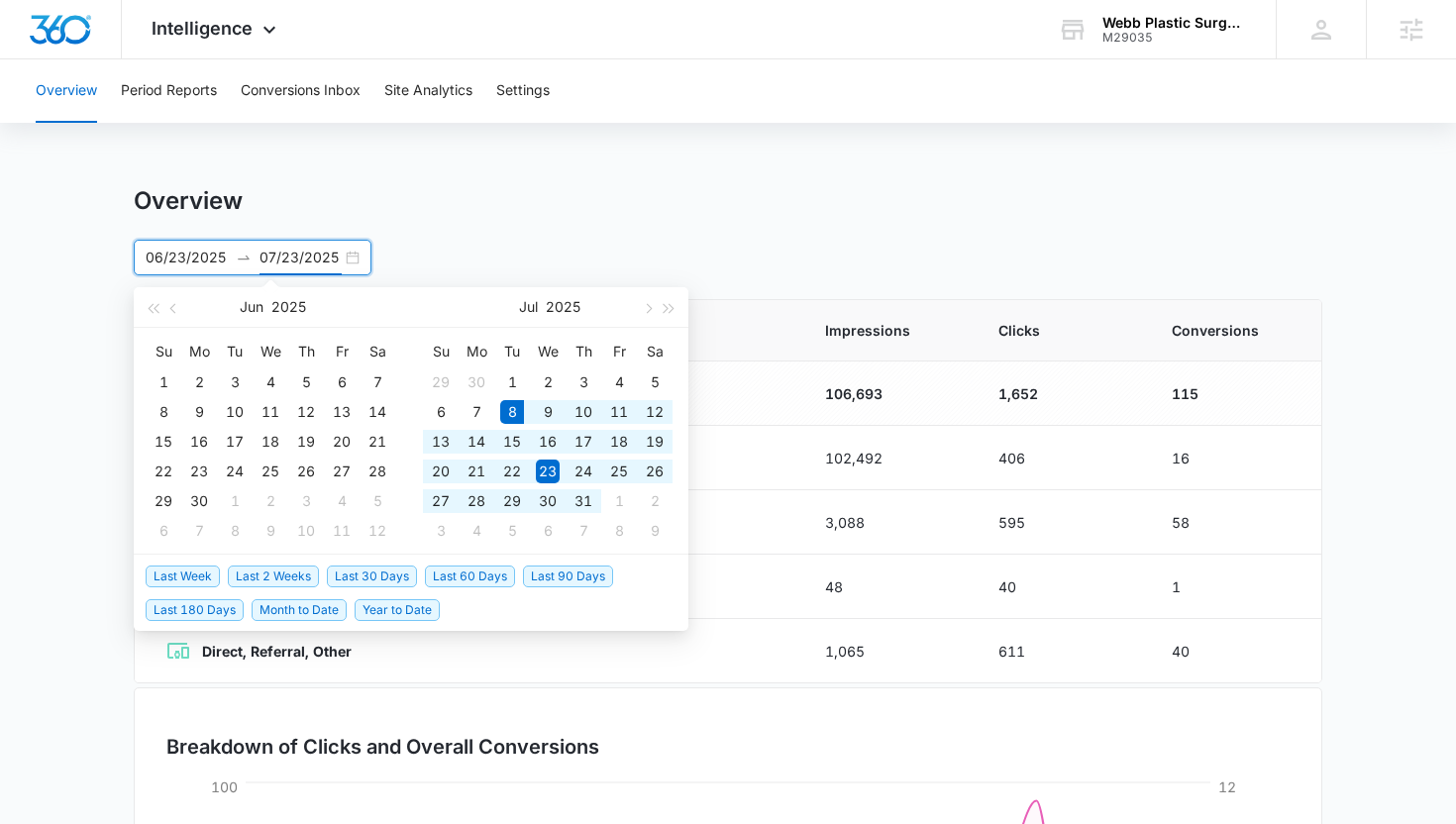 click on "Last 30 Days" at bounding box center (371, 576) 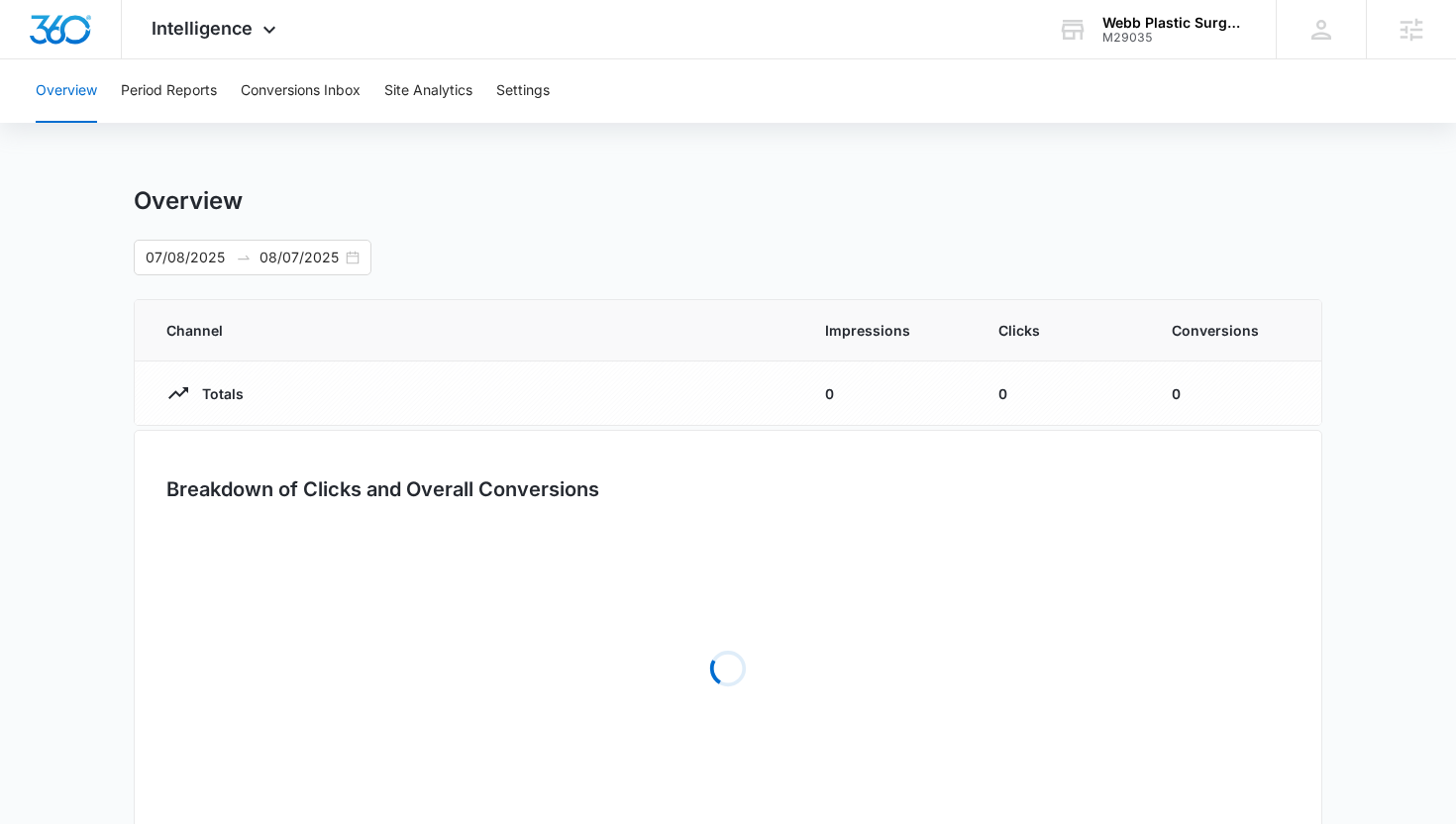 click on "Date [DATE] [DATE] Jul 2025 Su Mo Tu We Th Fr Sa 29 30 1 2 3 4 5 6 7 8 9 10 11 12 13 14 15 16 17 18 19 20 21 22 23 24 25 26 27 28 29 30 31 1 2 3 4 5 6 7 8 9 Aug 2025 Su Mo Tu We Th Fr Sa 27 28 29 30 31 1 2 3 4 5 6 7 8 9 10 11 12 13 14 15 16 17 18 19 20 21 22 23 24 25 26 27 28 29 30 31 1 2 3 4 5 6 Last Week Last 2 Weeks Last 30 Days Last 60 Days Last 90 Days Last 180 Days Month to Date Year to Date" at bounding box center [728, 258] 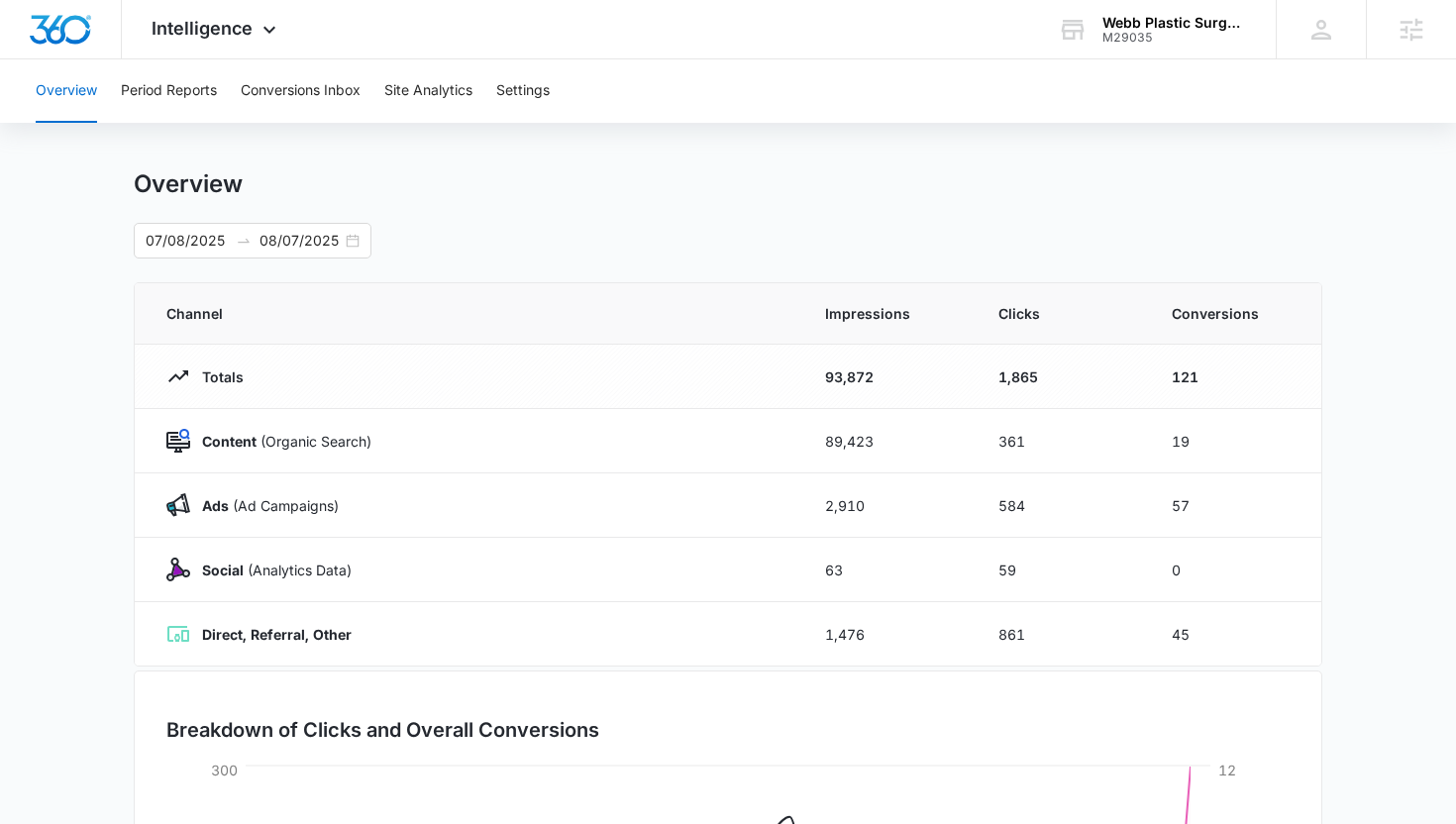 scroll, scrollTop: 27, scrollLeft: 0, axis: vertical 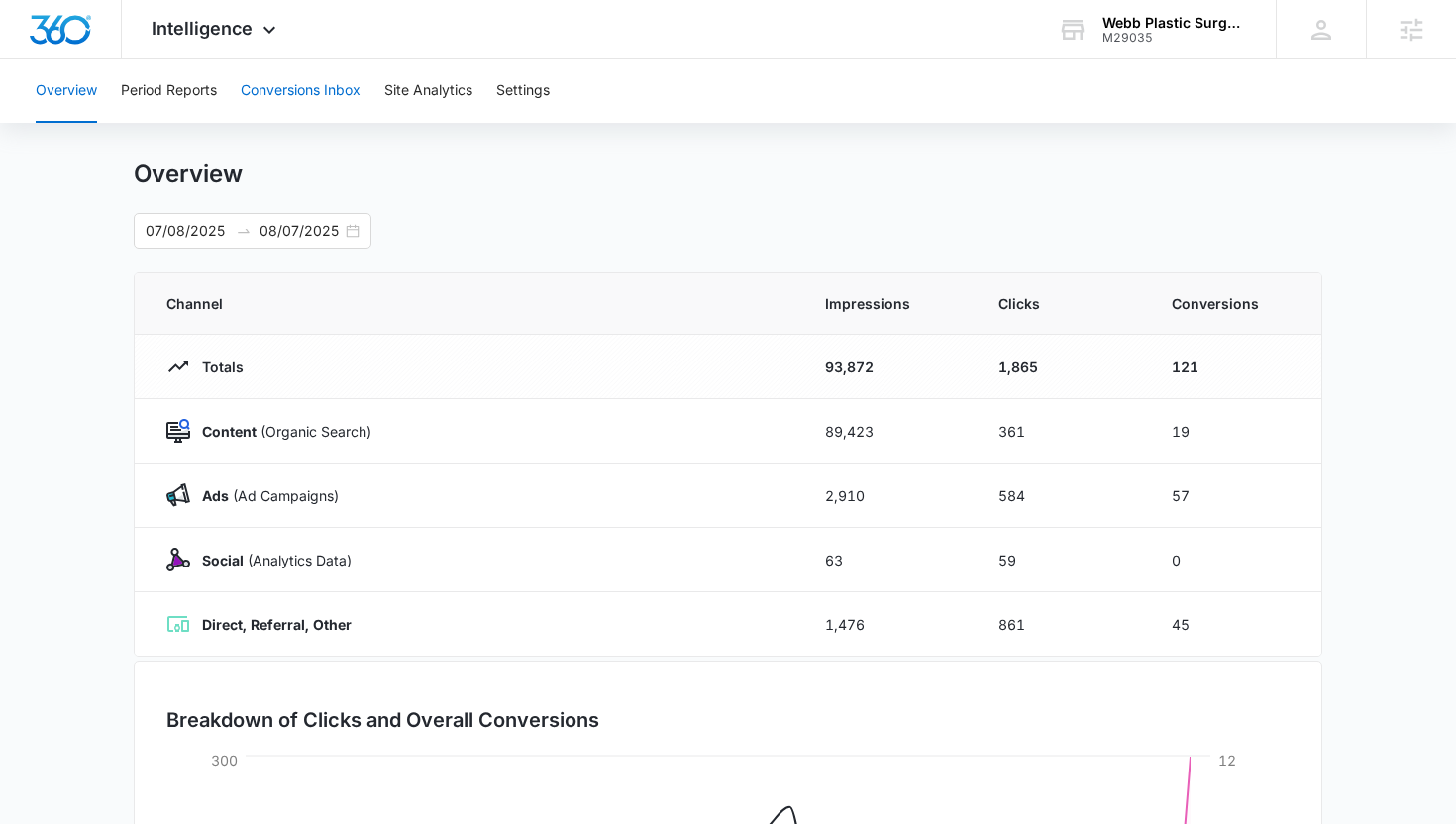 click on "Conversions Inbox" at bounding box center (300, 91) 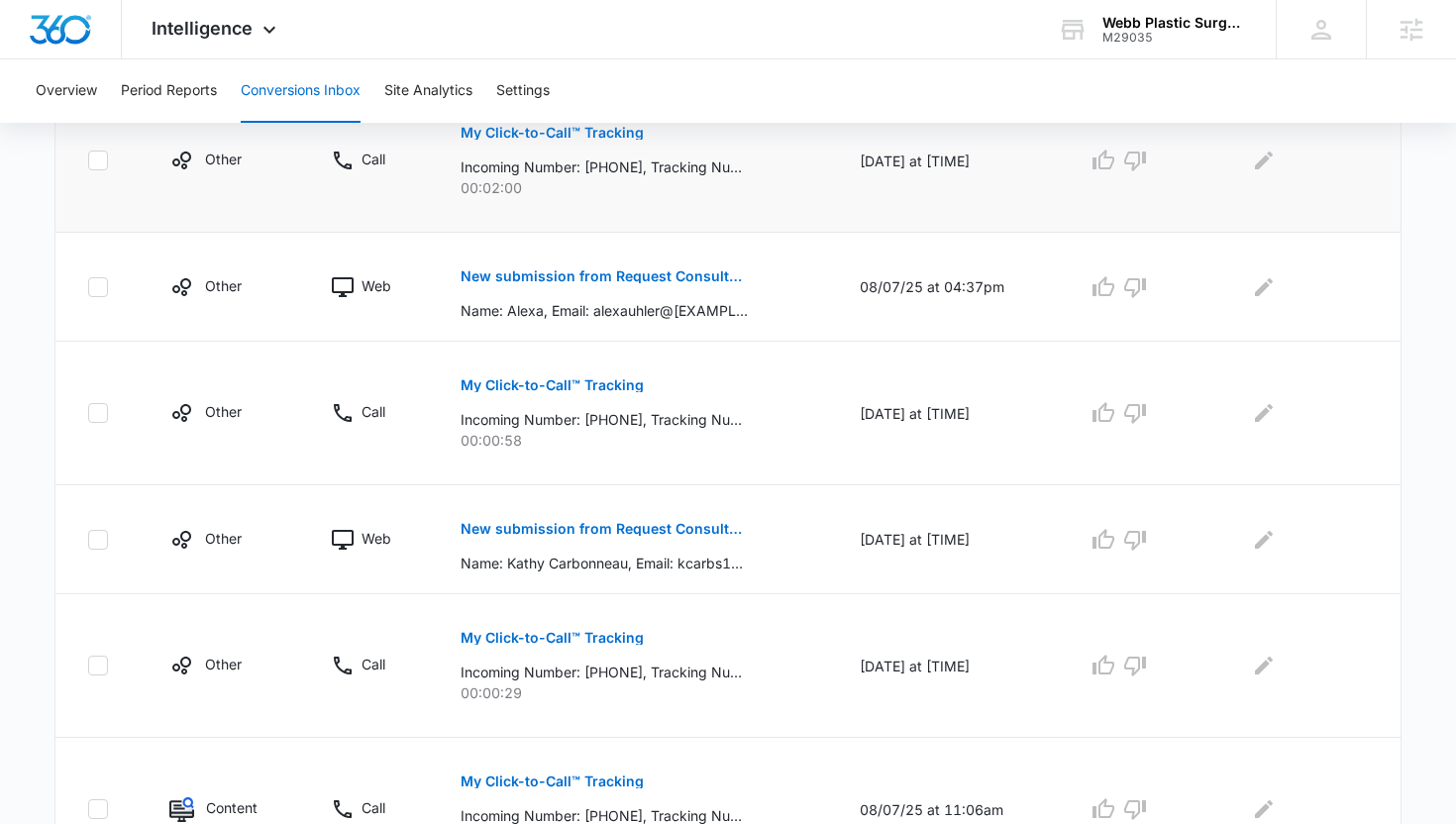 scroll, scrollTop: 799, scrollLeft: 0, axis: vertical 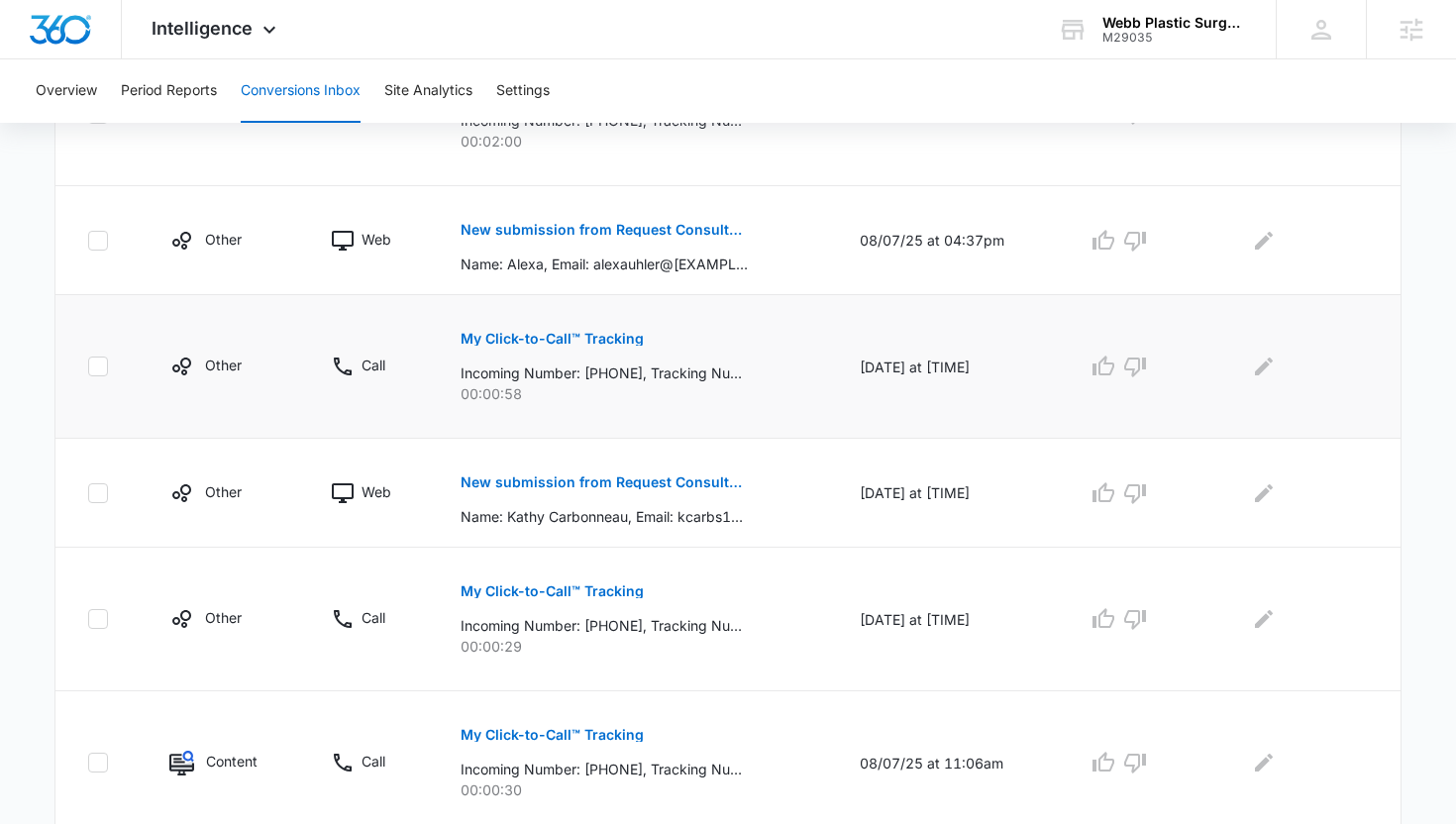 click on "My Click-to-Call™ Tracking" at bounding box center [552, 339] 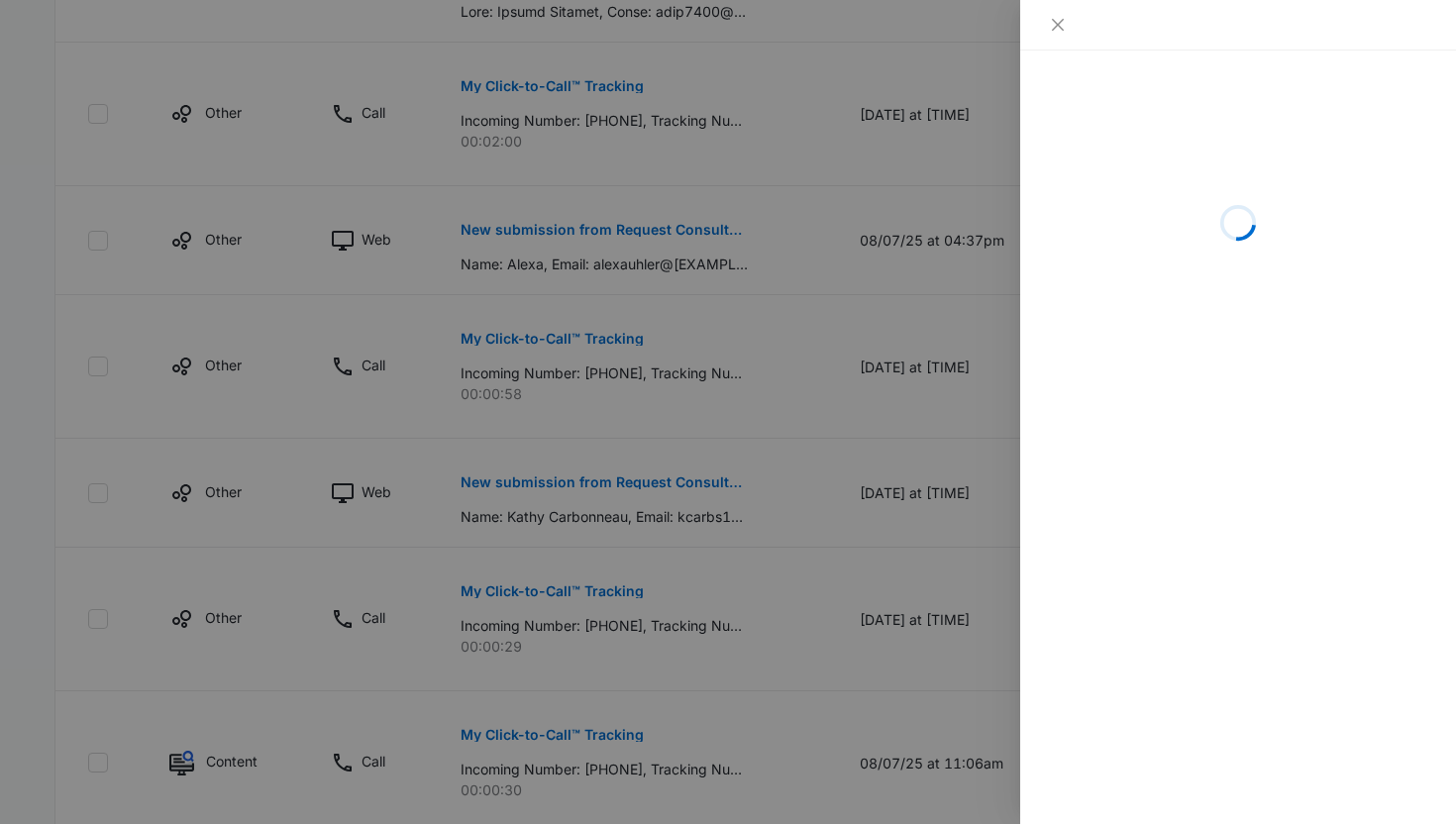 click at bounding box center [728, 412] 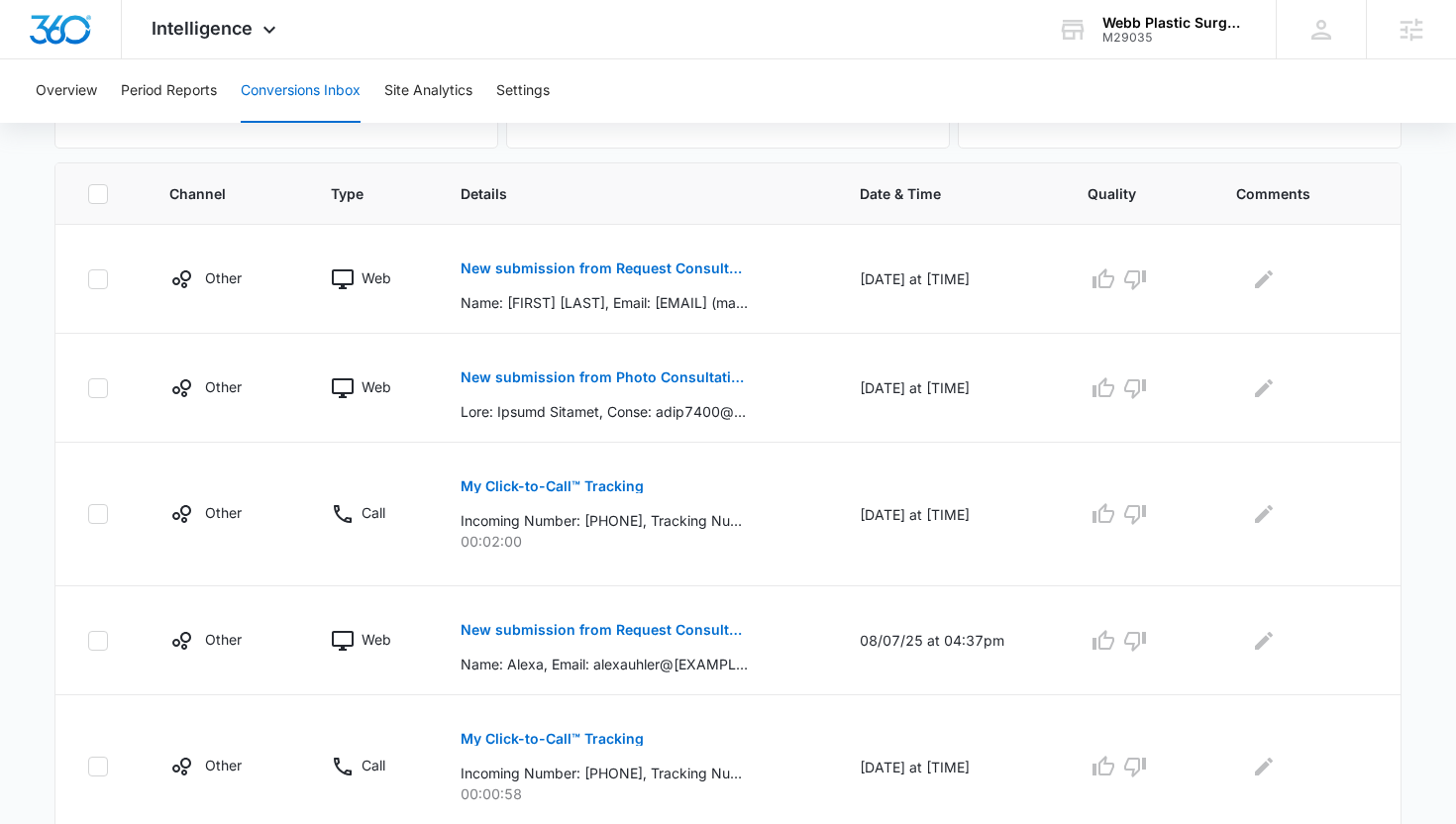 scroll, scrollTop: 0, scrollLeft: 0, axis: both 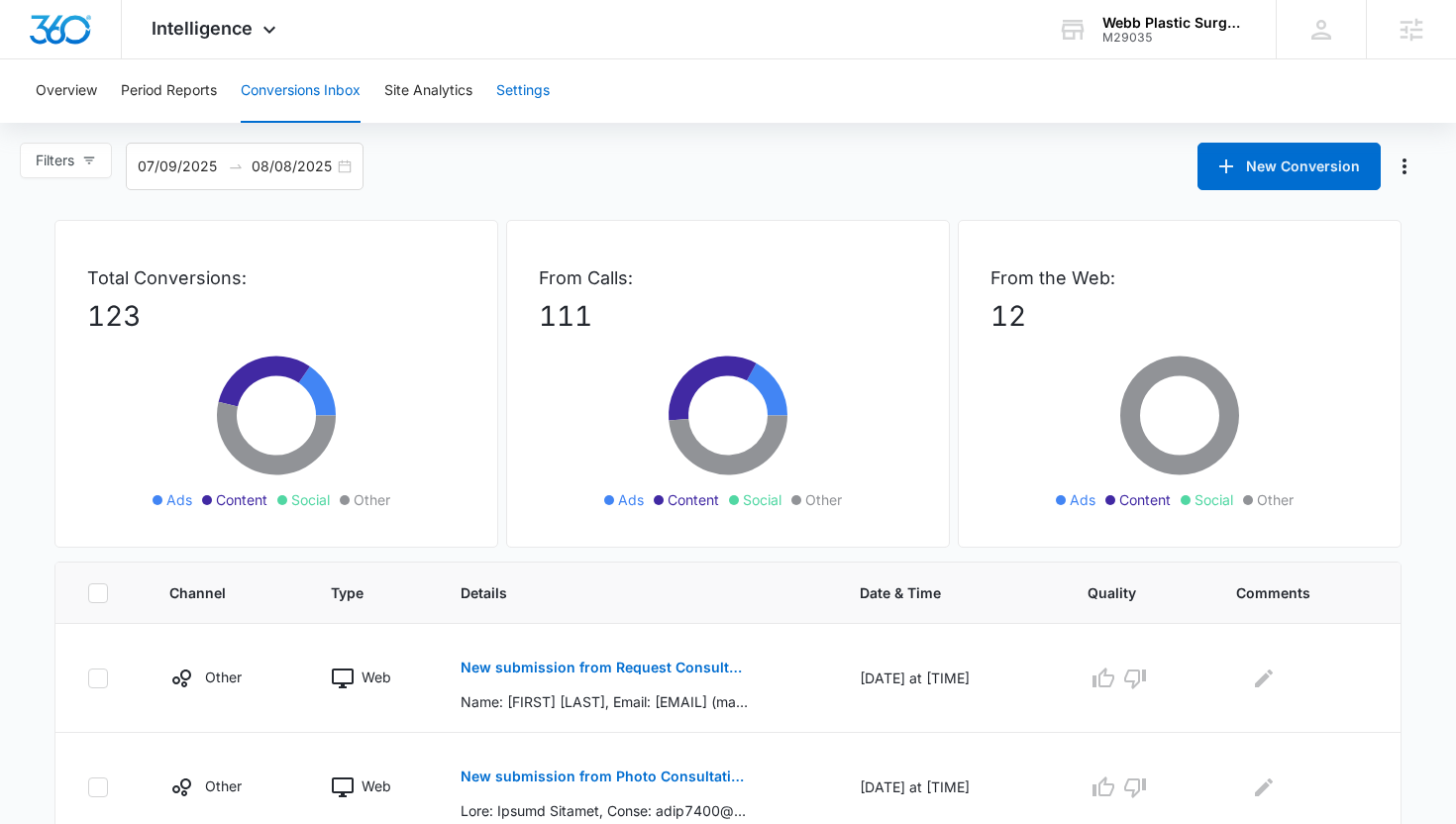 click on "Settings" at bounding box center [523, 91] 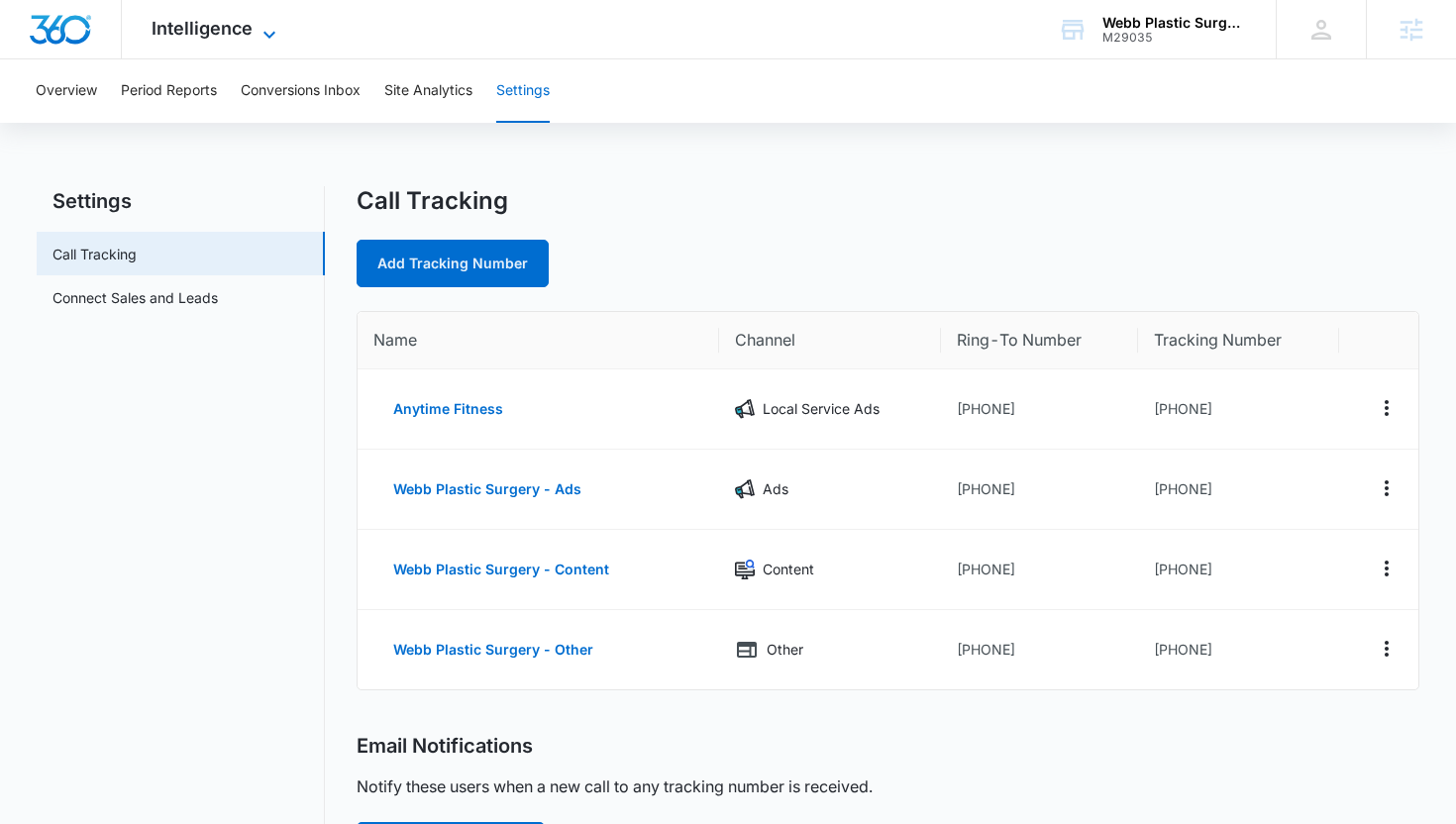 click 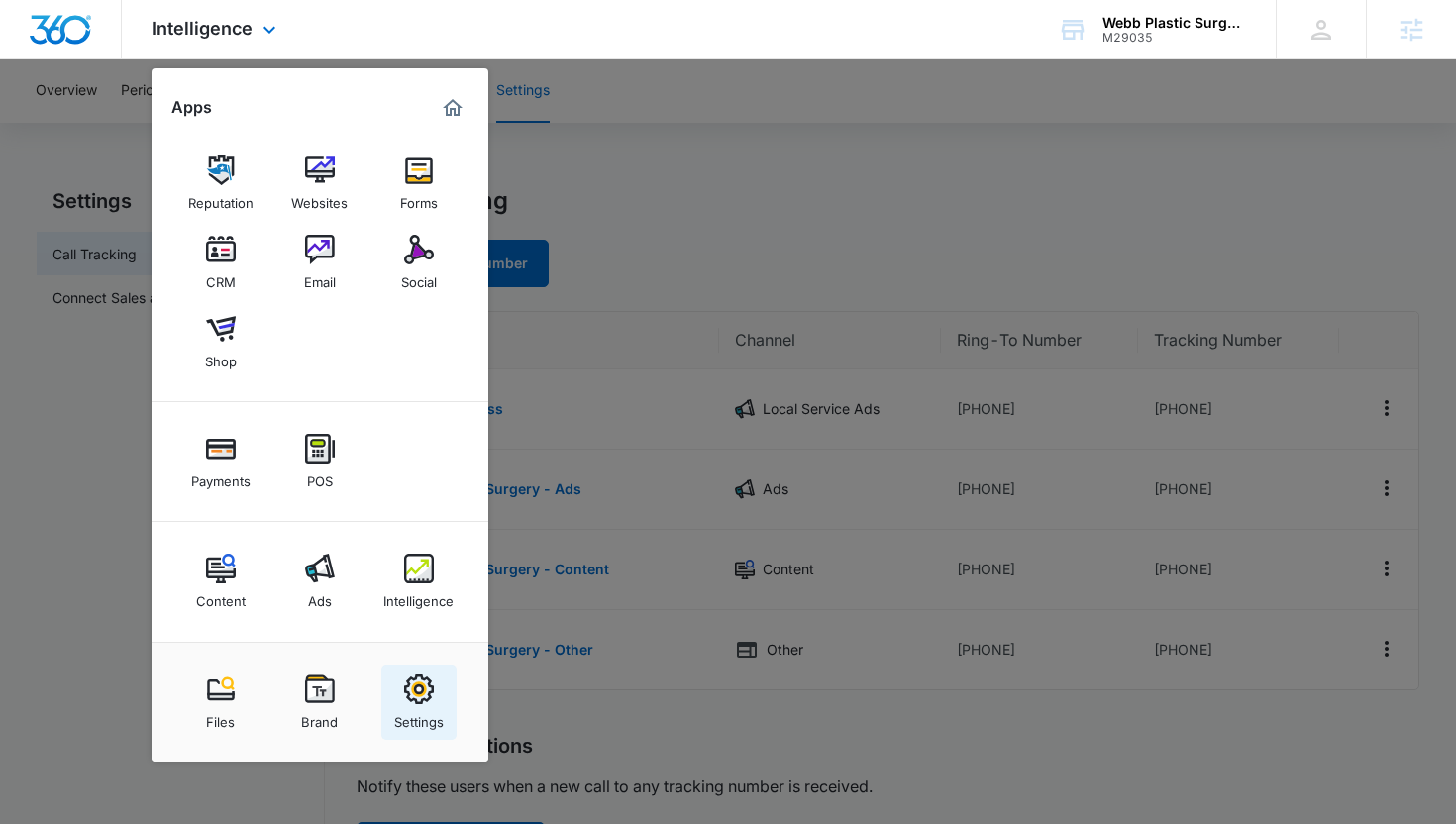 click at bounding box center (419, 689) 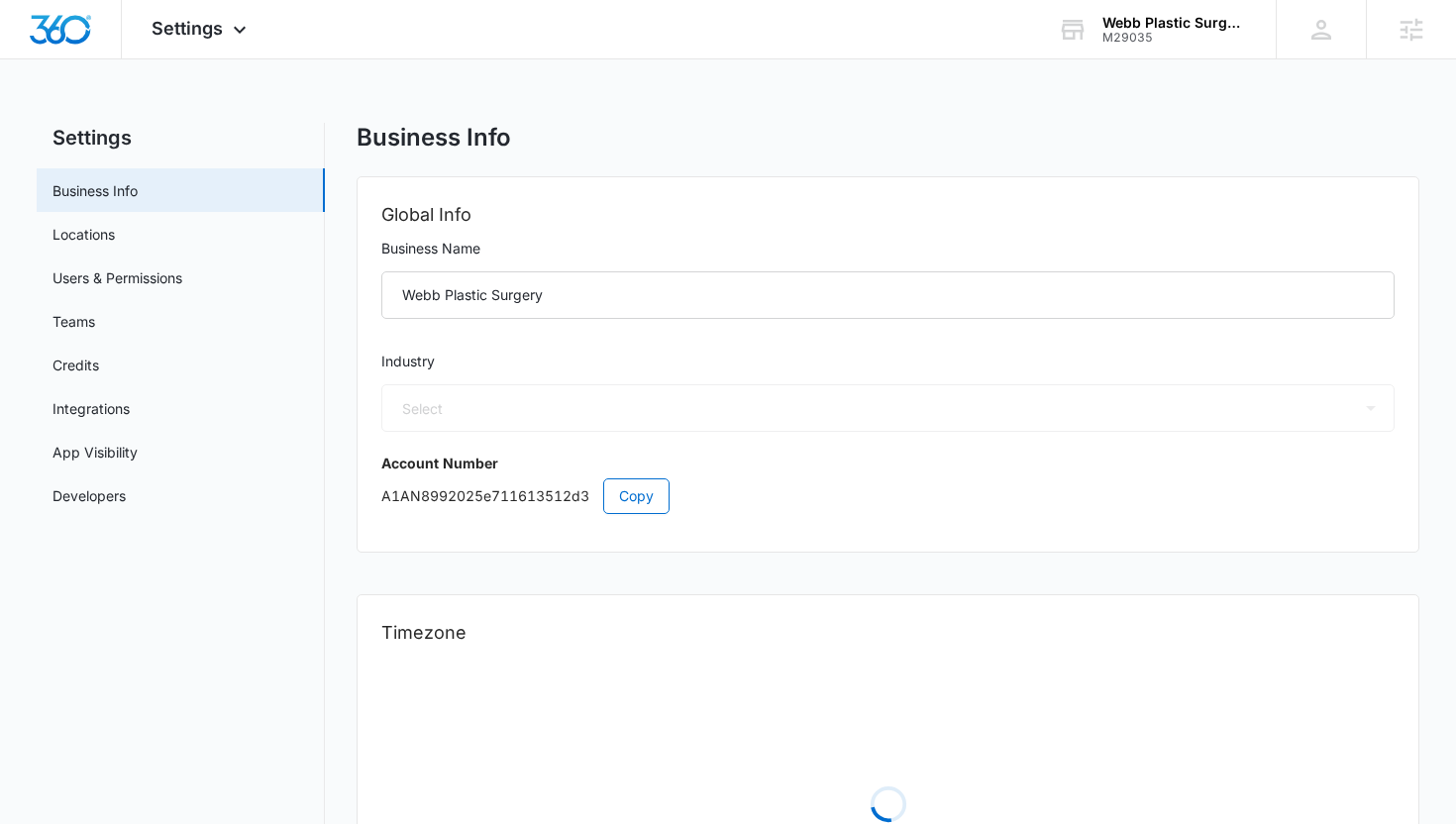 select on "33" 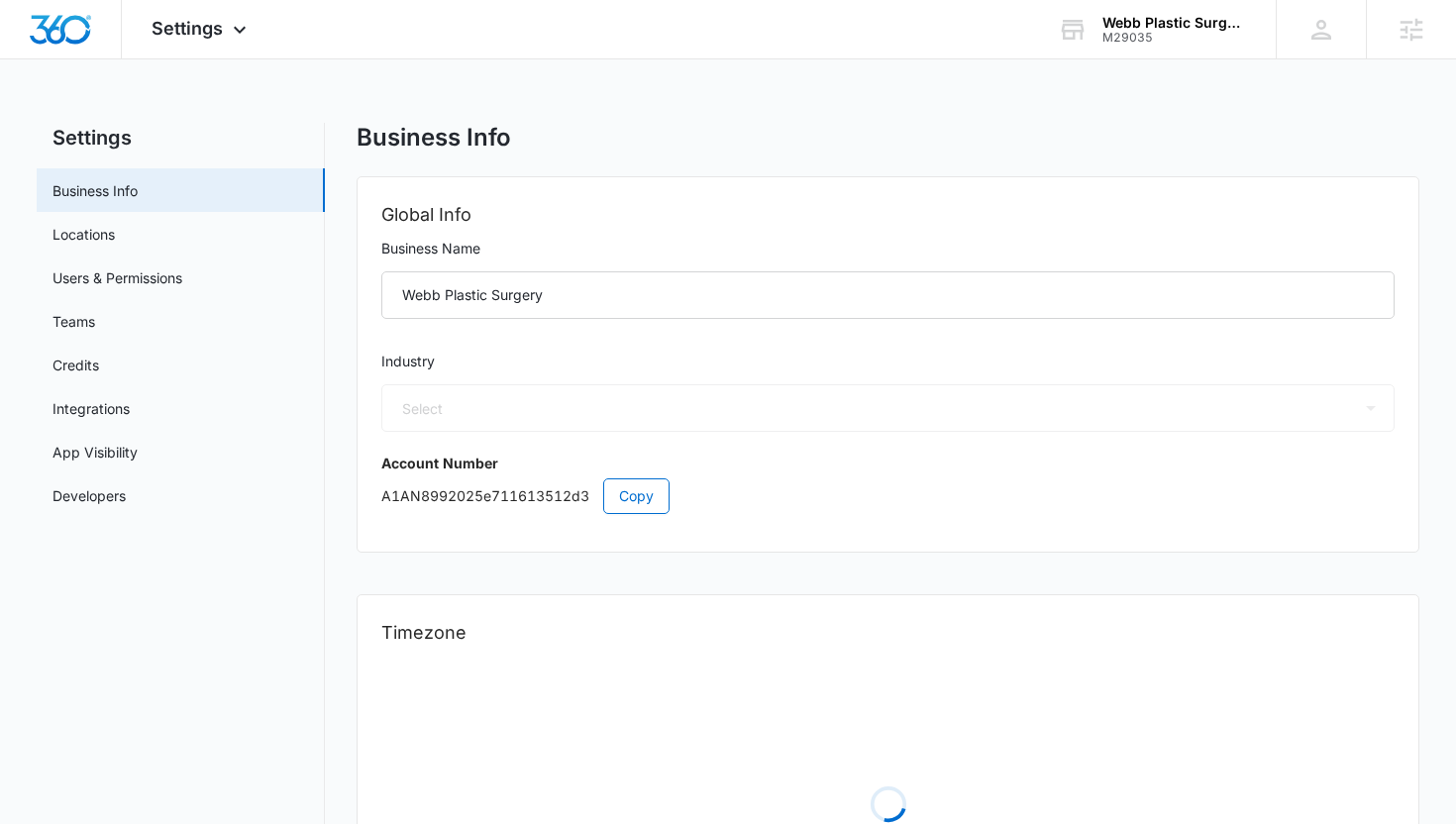 select on "US" 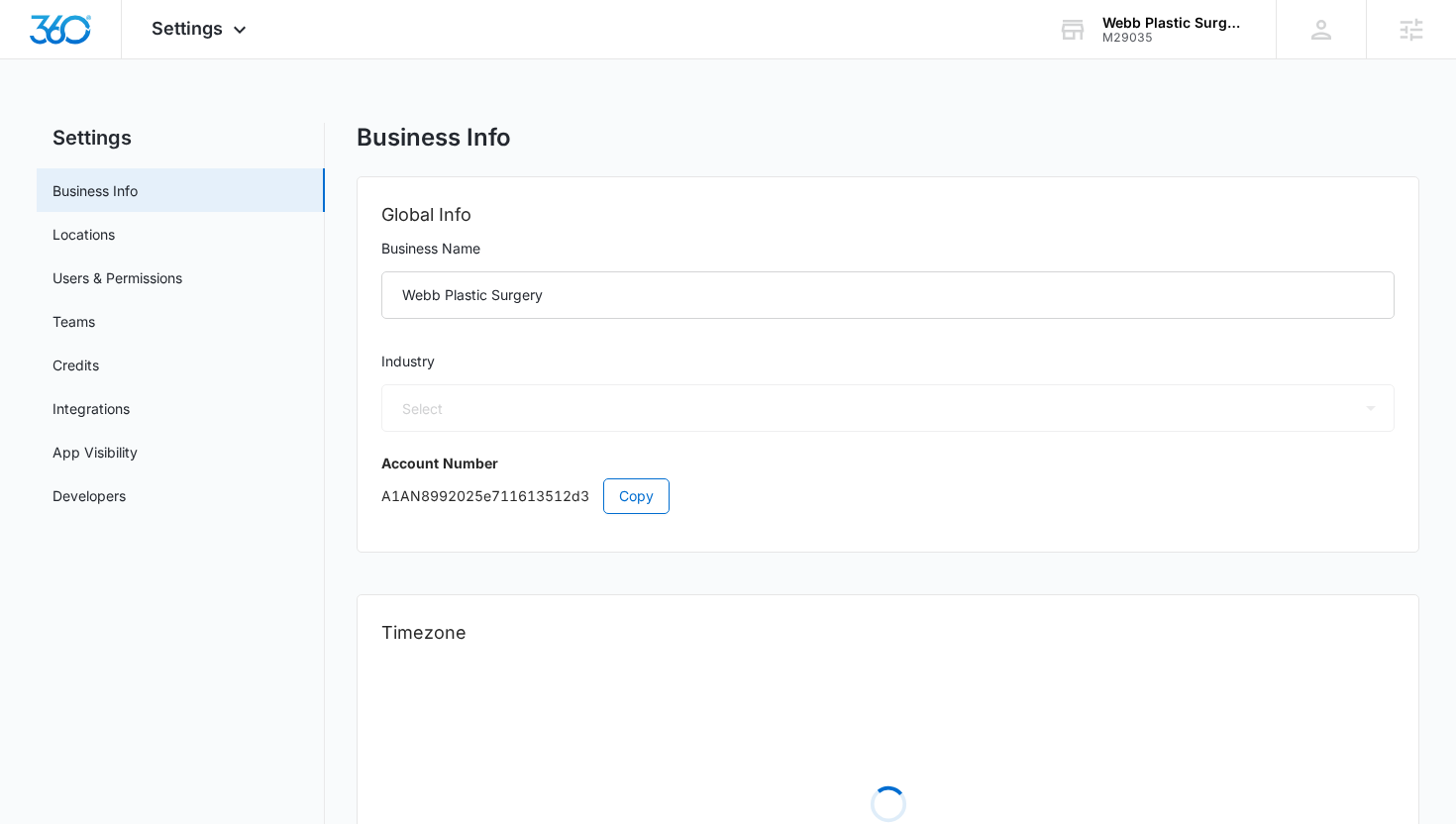 select on "America/Denver" 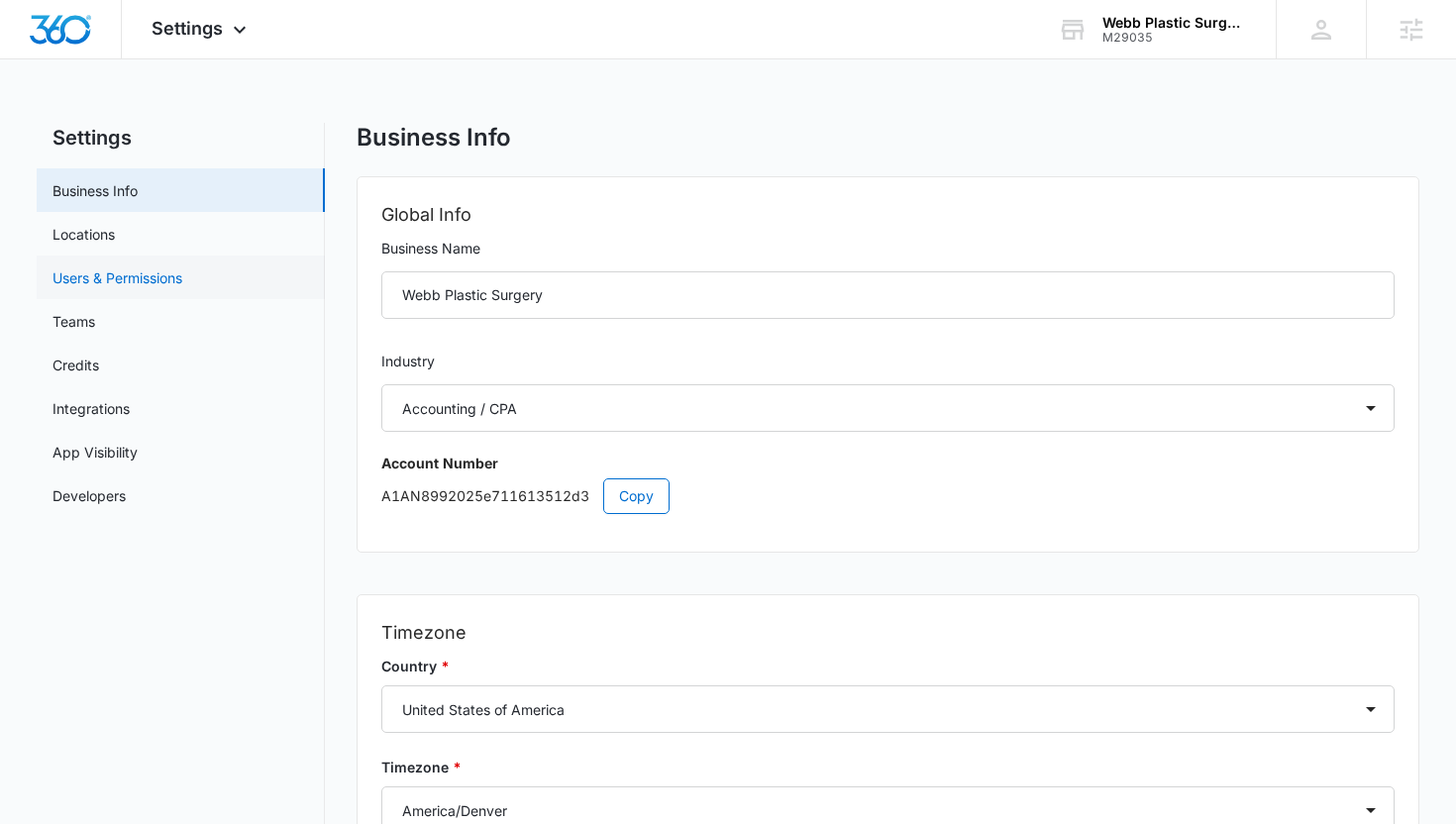 click on "Users & Permissions" at bounding box center (117, 277) 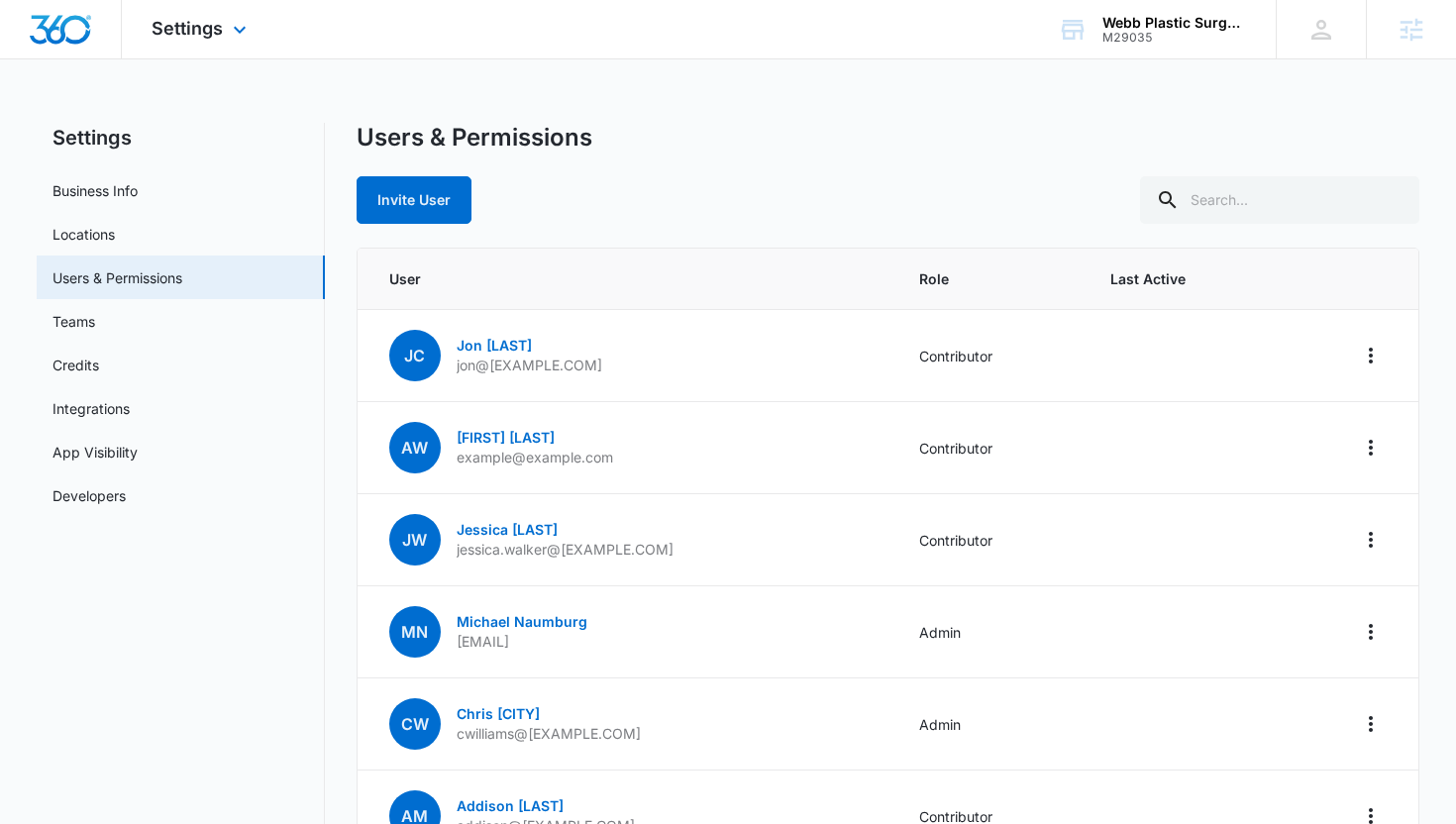 click at bounding box center (60, 30) 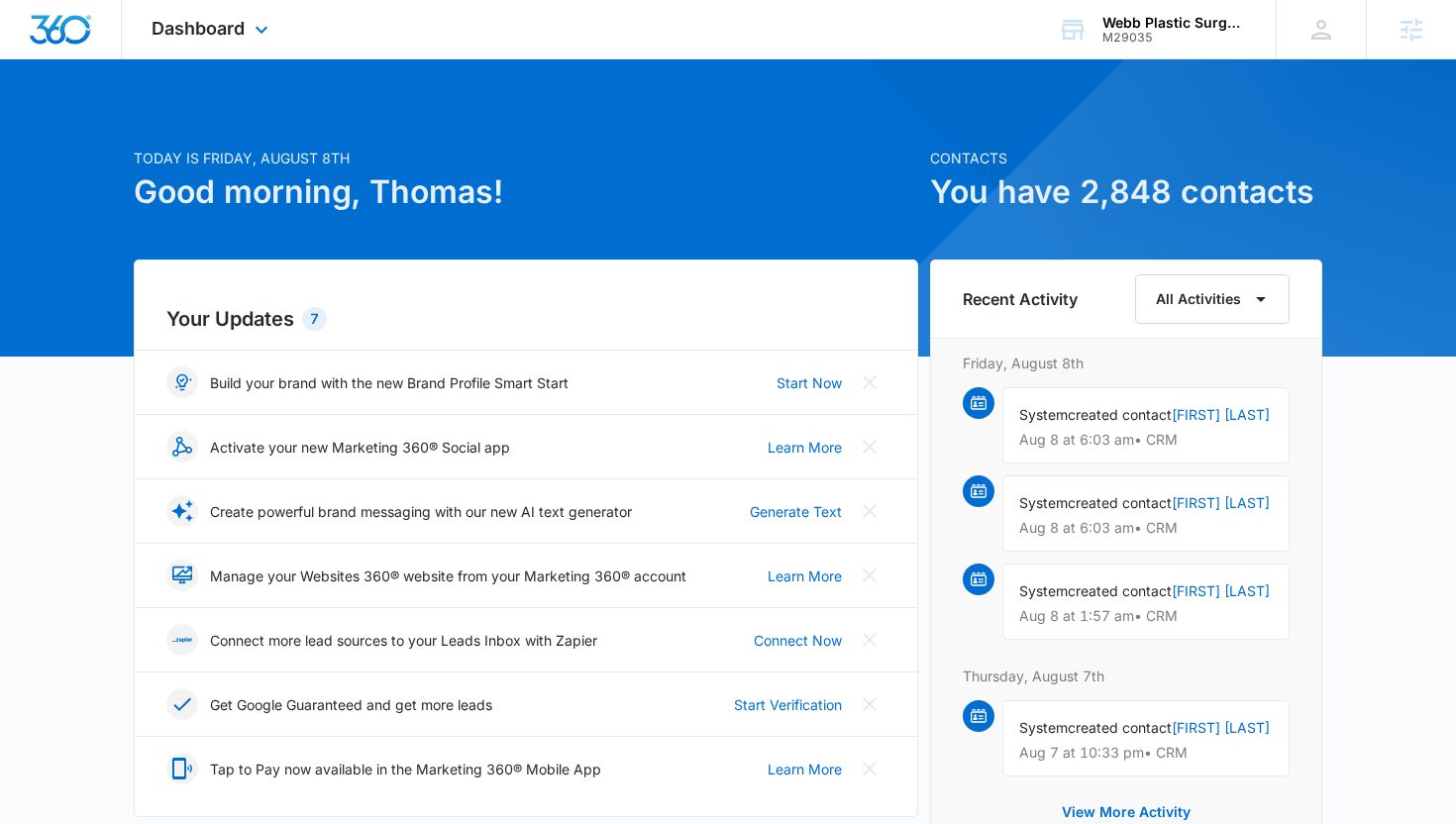 click on "Dashboard Apps Reputation Websites Forms CRM Email Social Shop Payments POS Content Ads Intelligence Files Brand Settings" at bounding box center [212, 29] 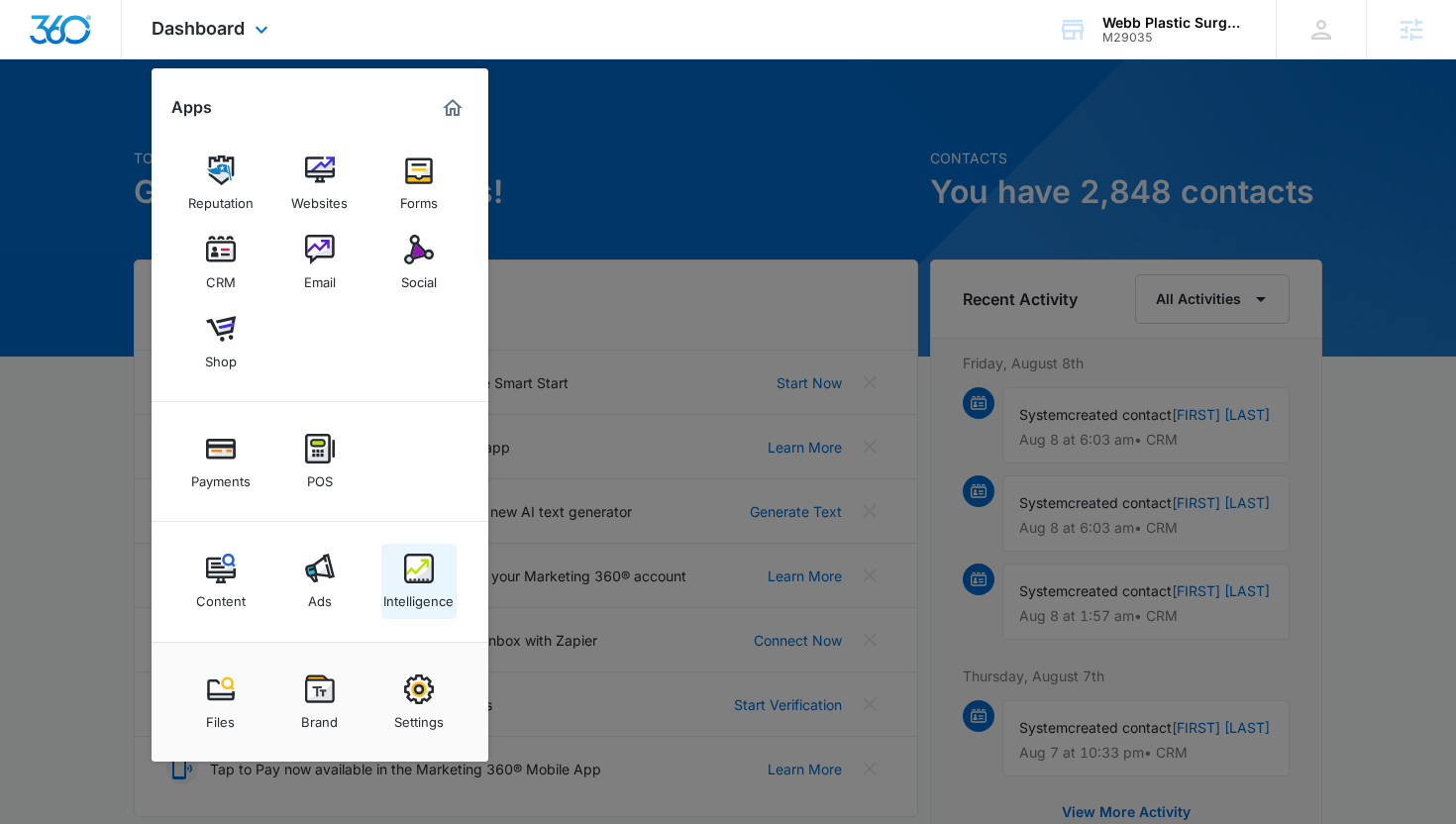 click on "Intelligence" at bounding box center [418, 596] 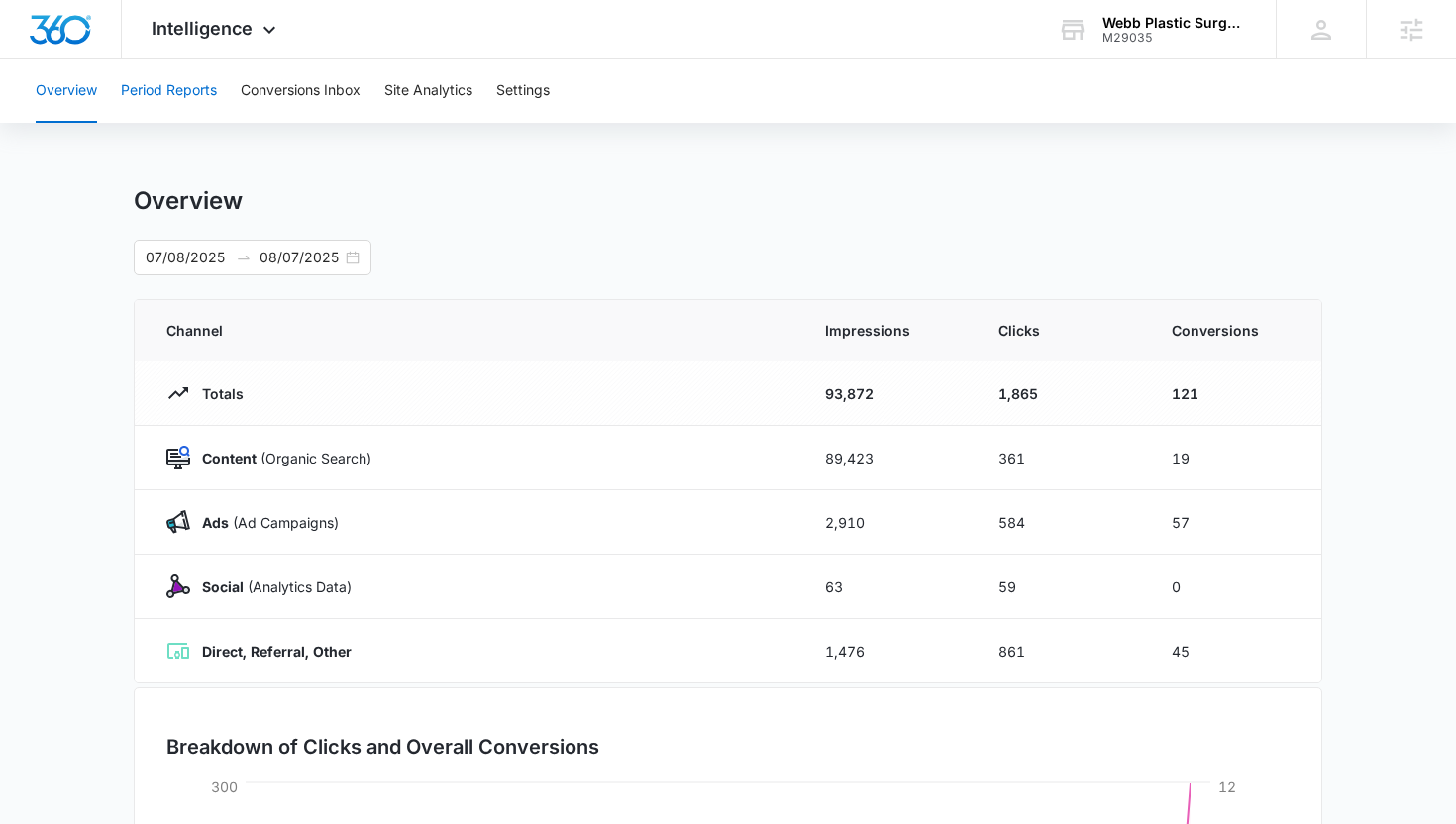 click on "Period Reports" at bounding box center [168, 91] 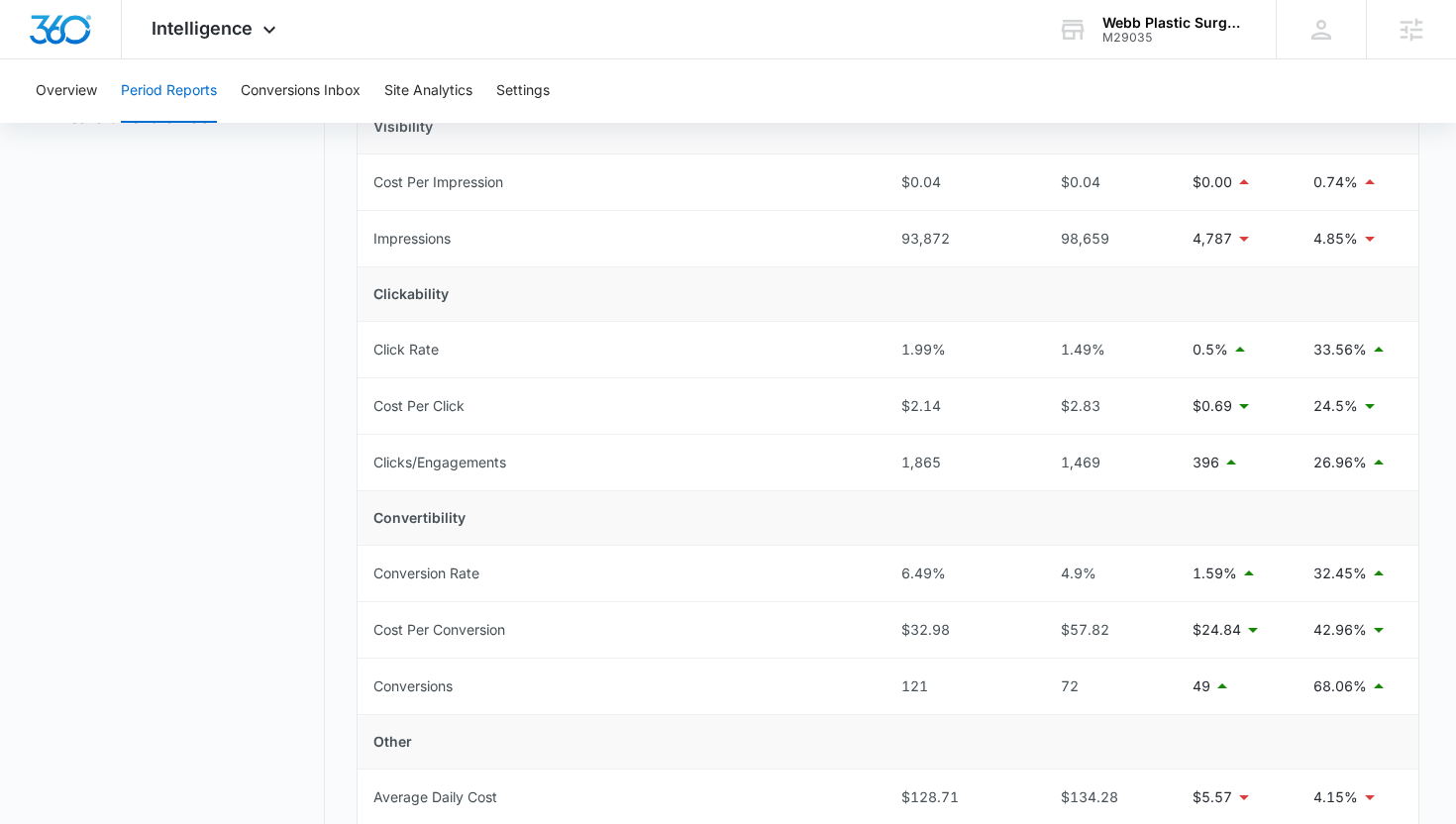 scroll, scrollTop: 0, scrollLeft: 0, axis: both 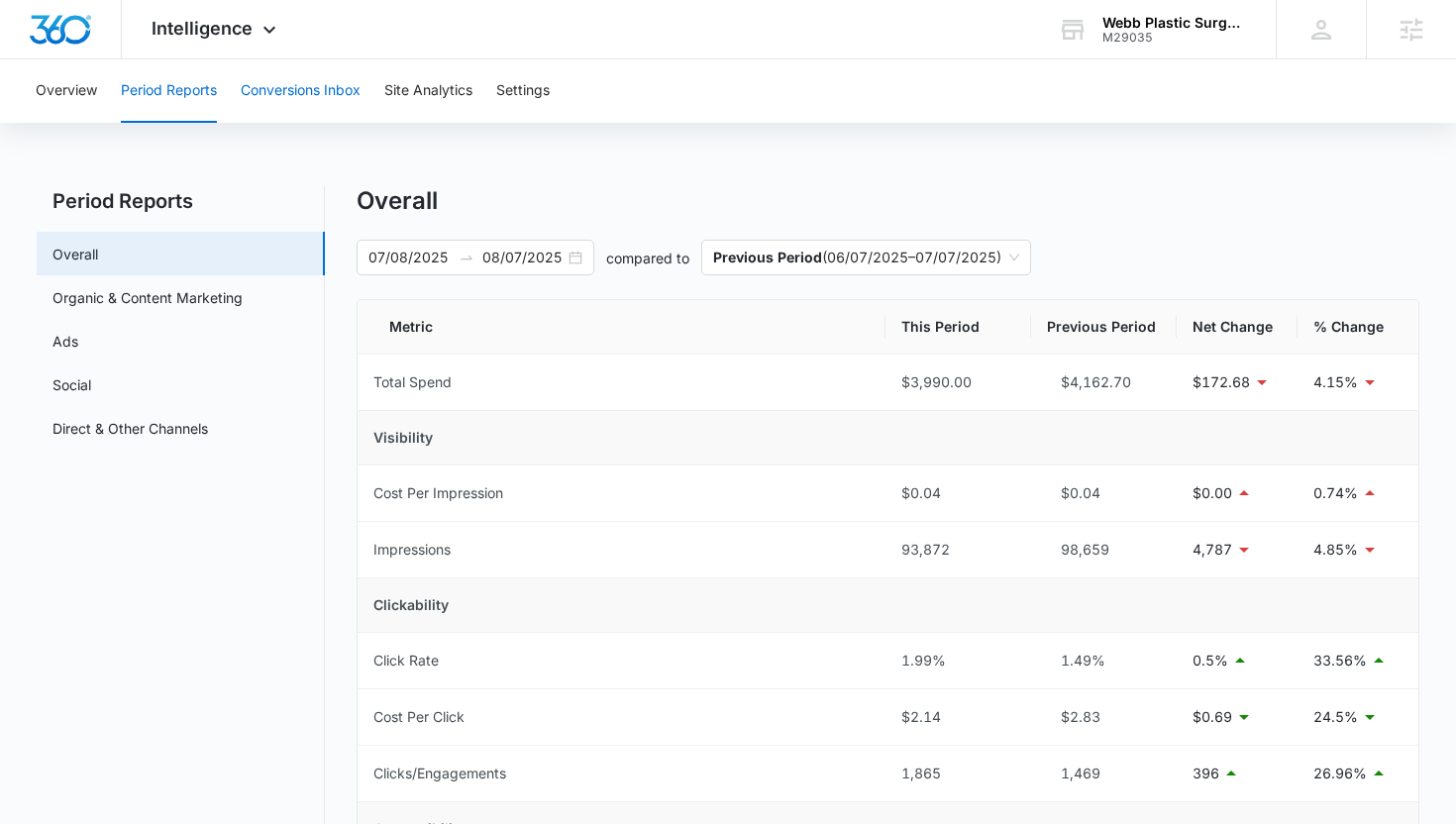 click on "Conversions Inbox" at bounding box center [300, 91] 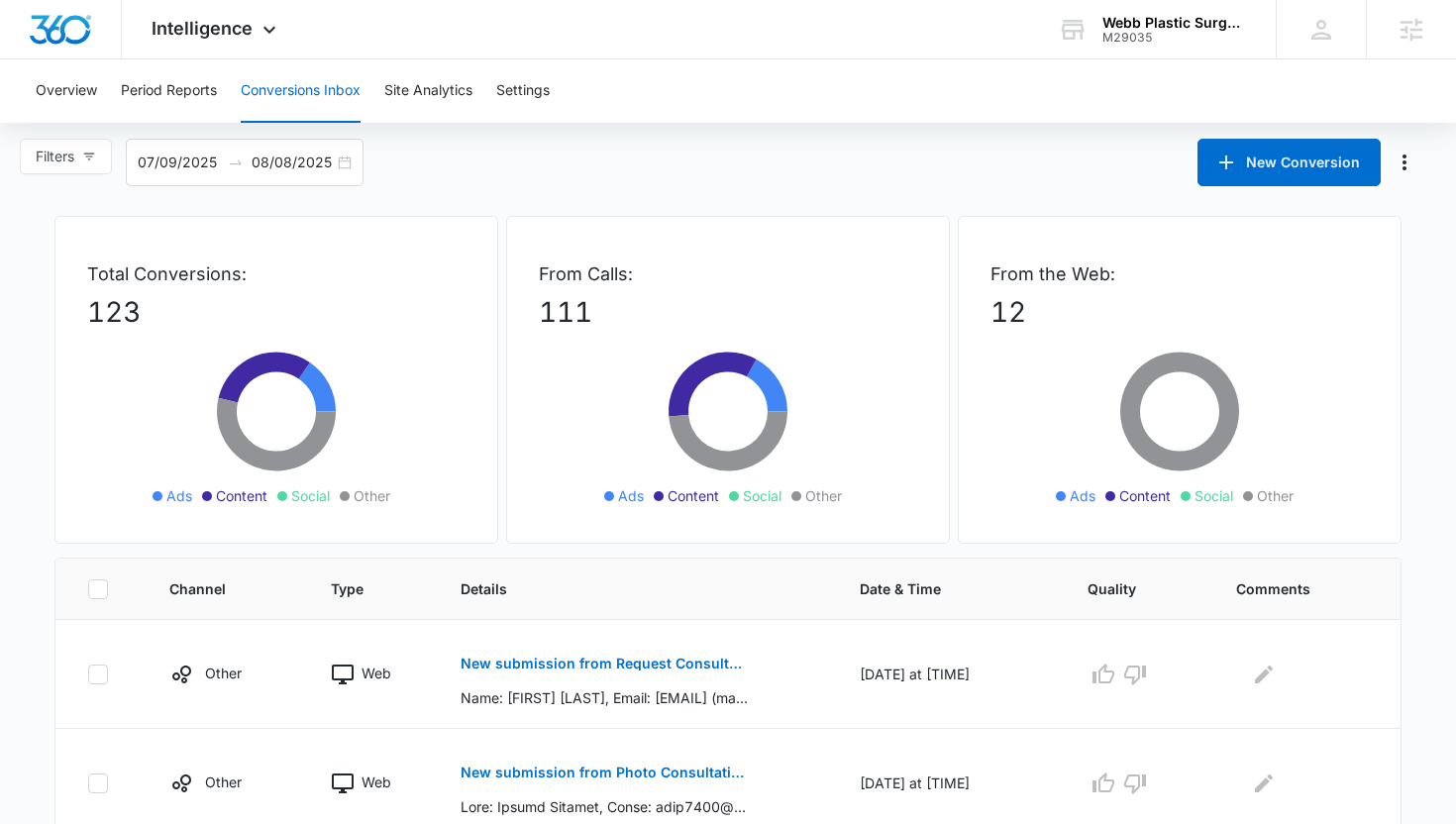 scroll, scrollTop: 0, scrollLeft: 0, axis: both 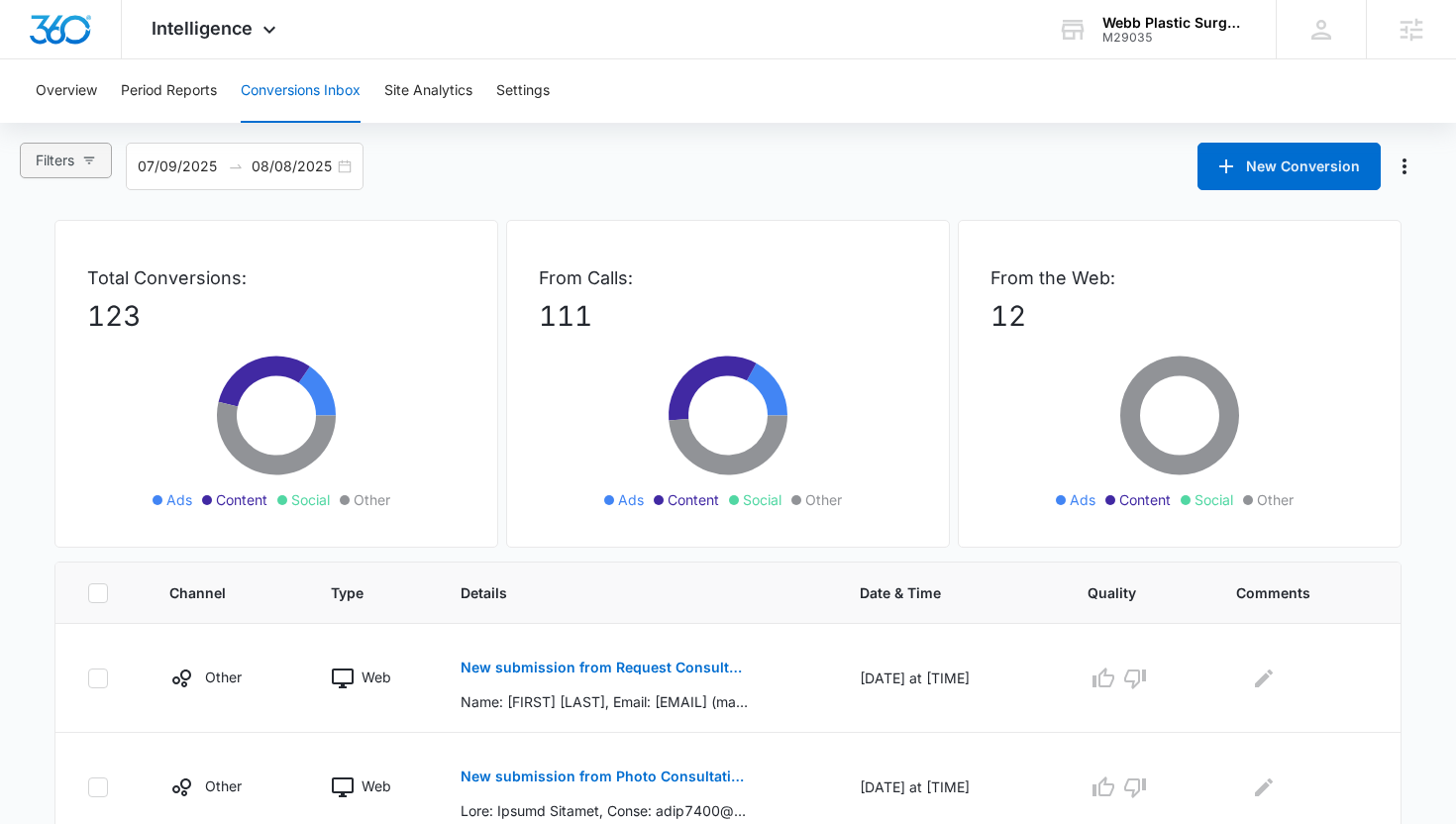 click 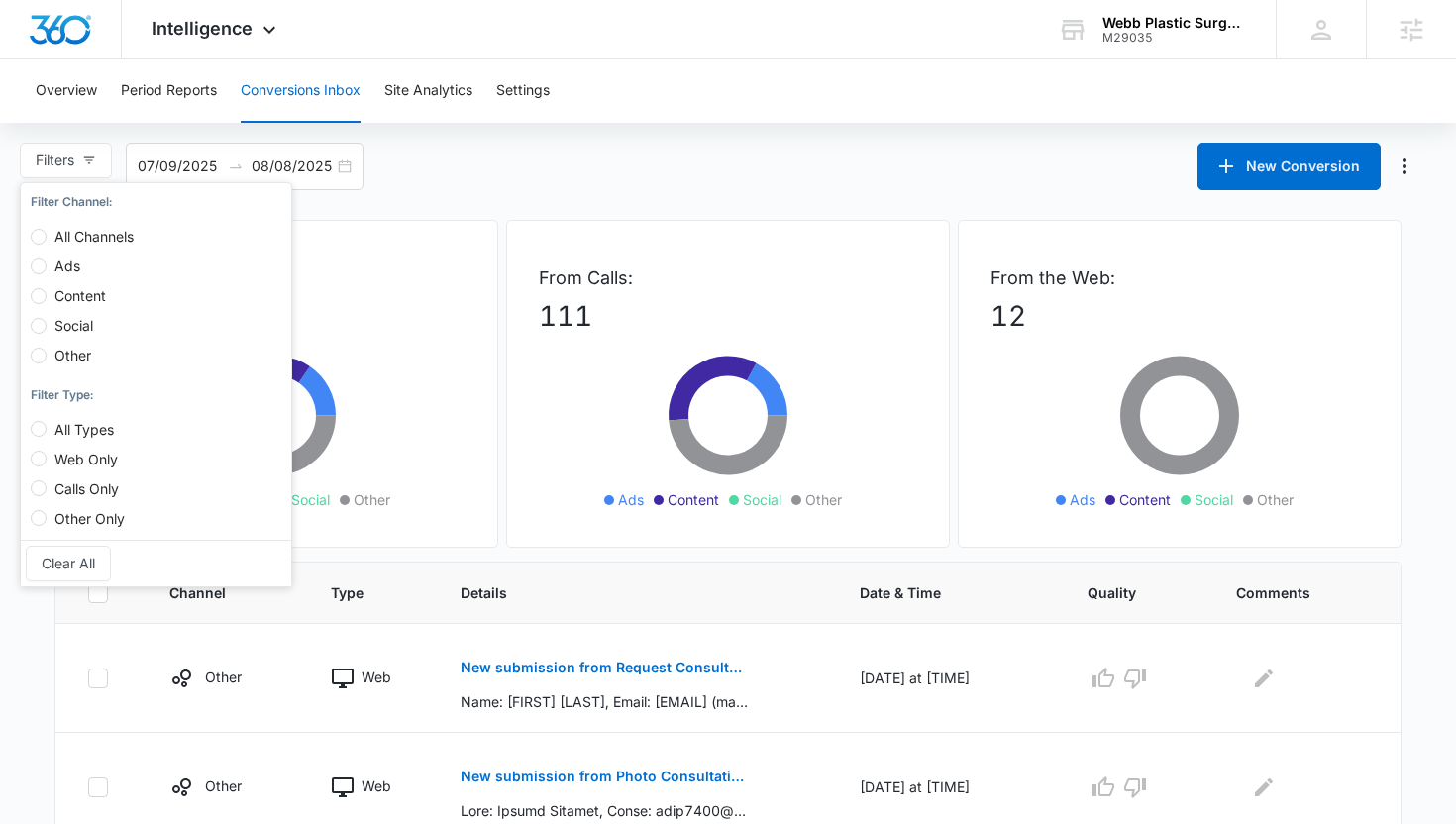 click on "Ads" at bounding box center (67, 265) 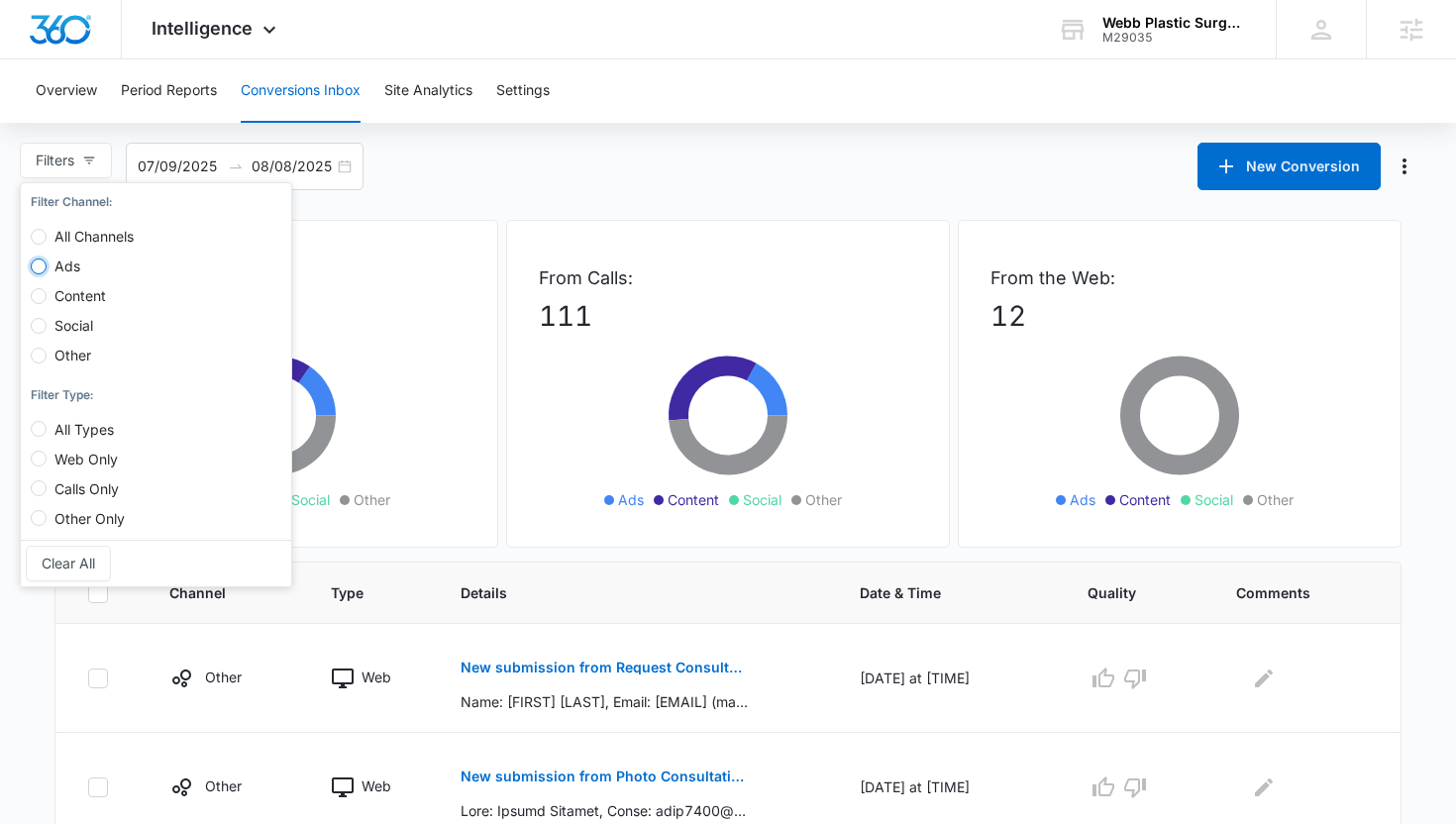 click on "Ads" at bounding box center [39, 266] 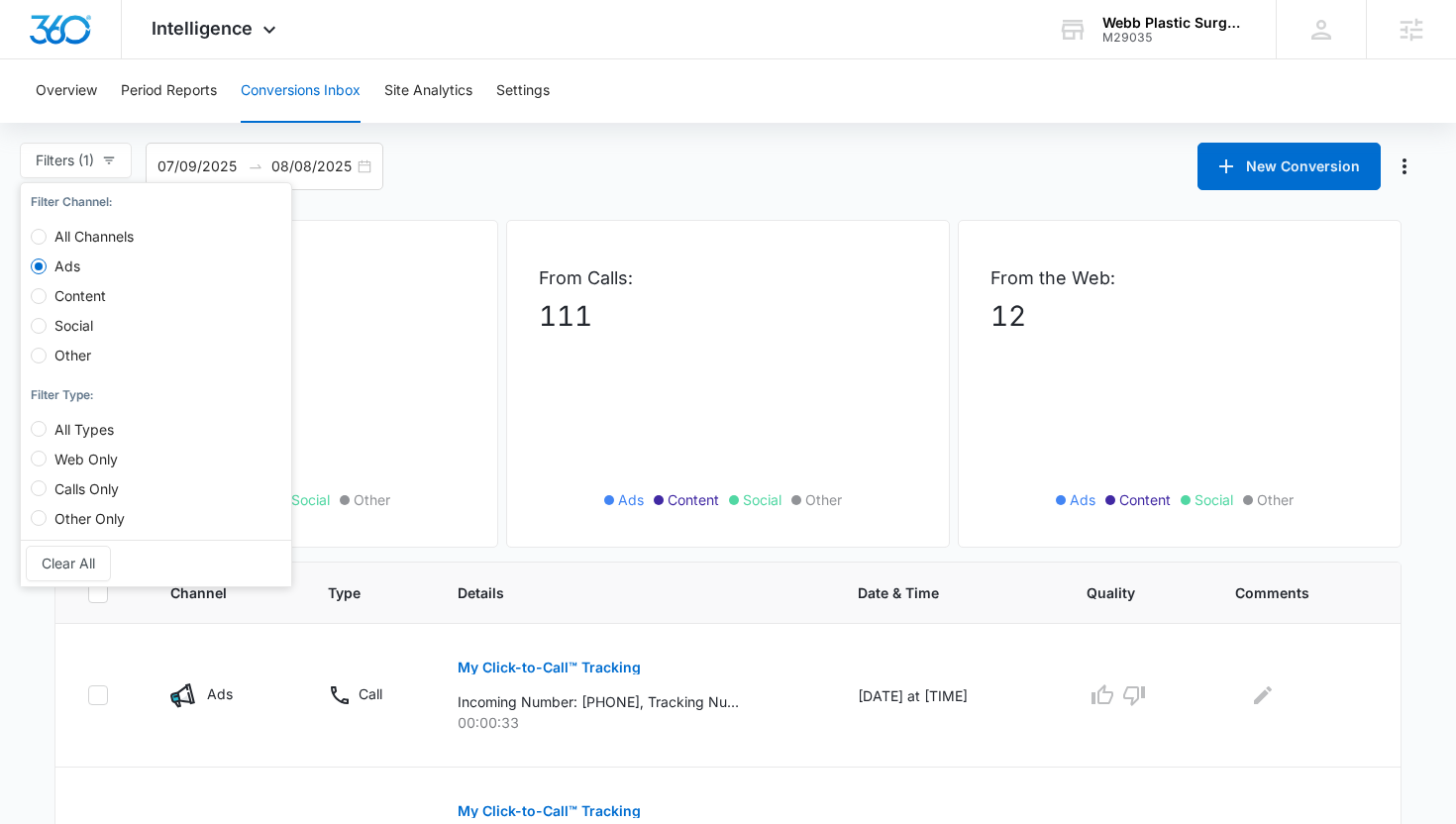 click on "Other Only" at bounding box center (81, 509) 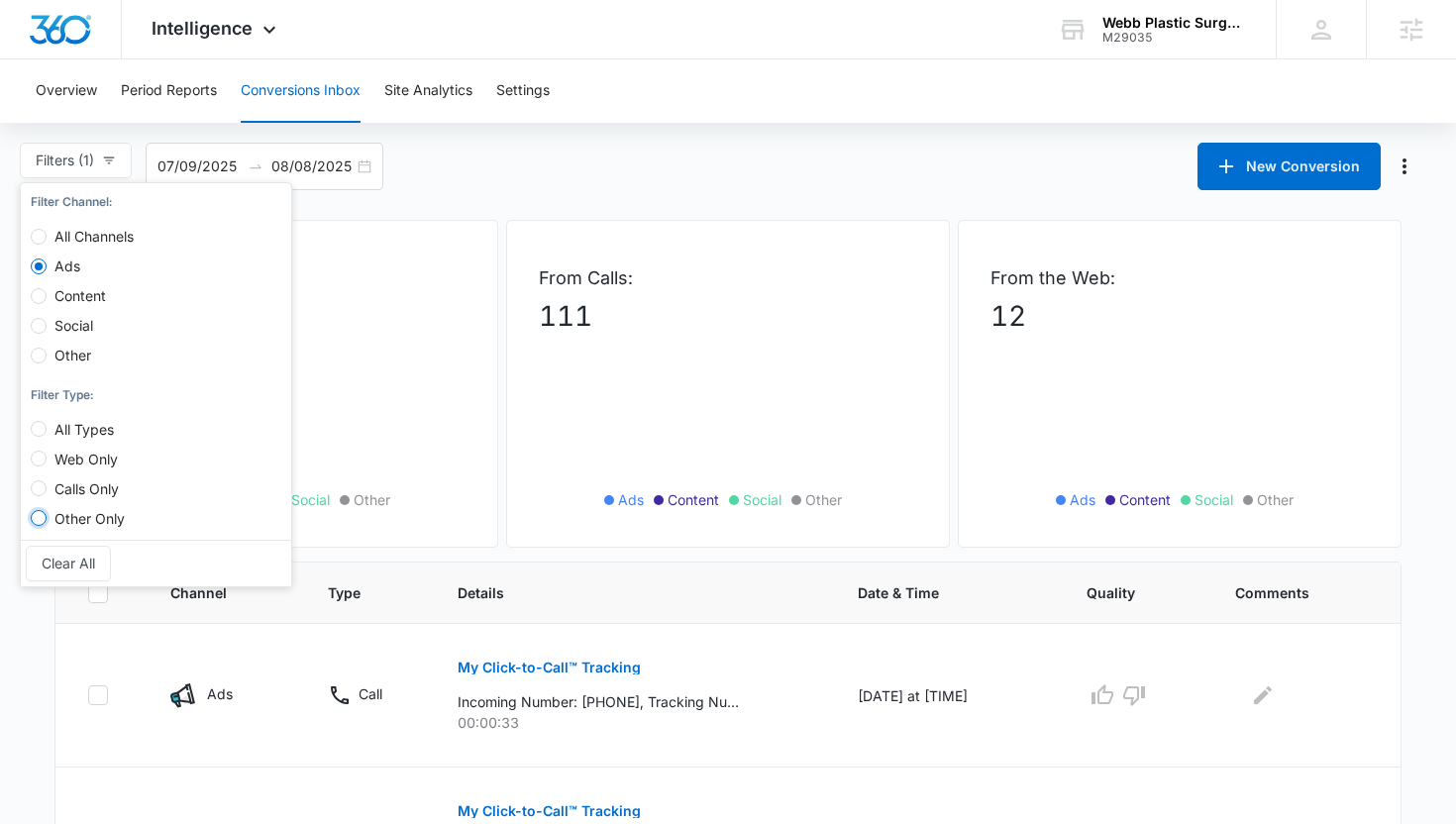 click on "Other Only" at bounding box center (39, 518) 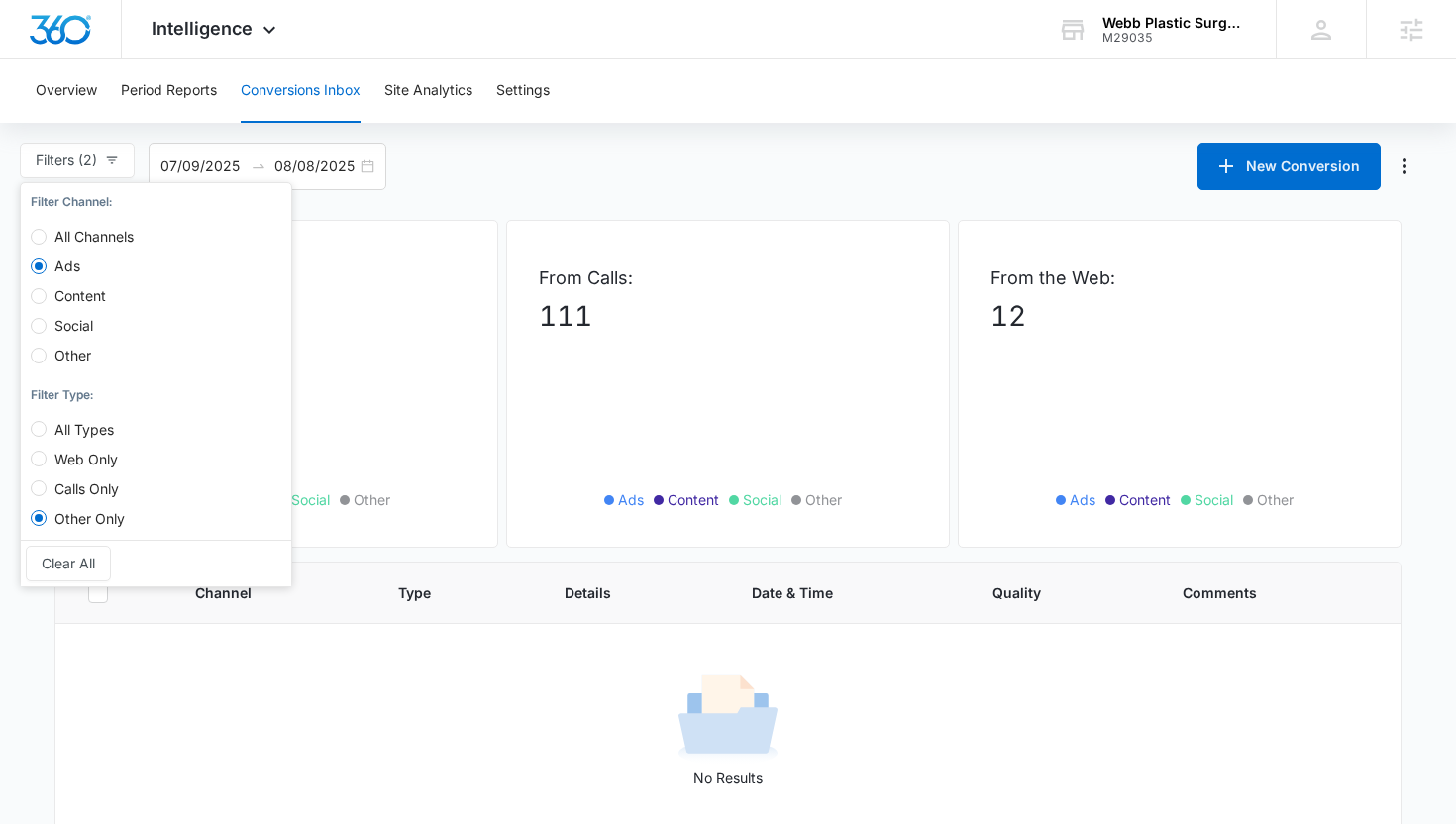 click on "Calls Only" at bounding box center (86, 488) 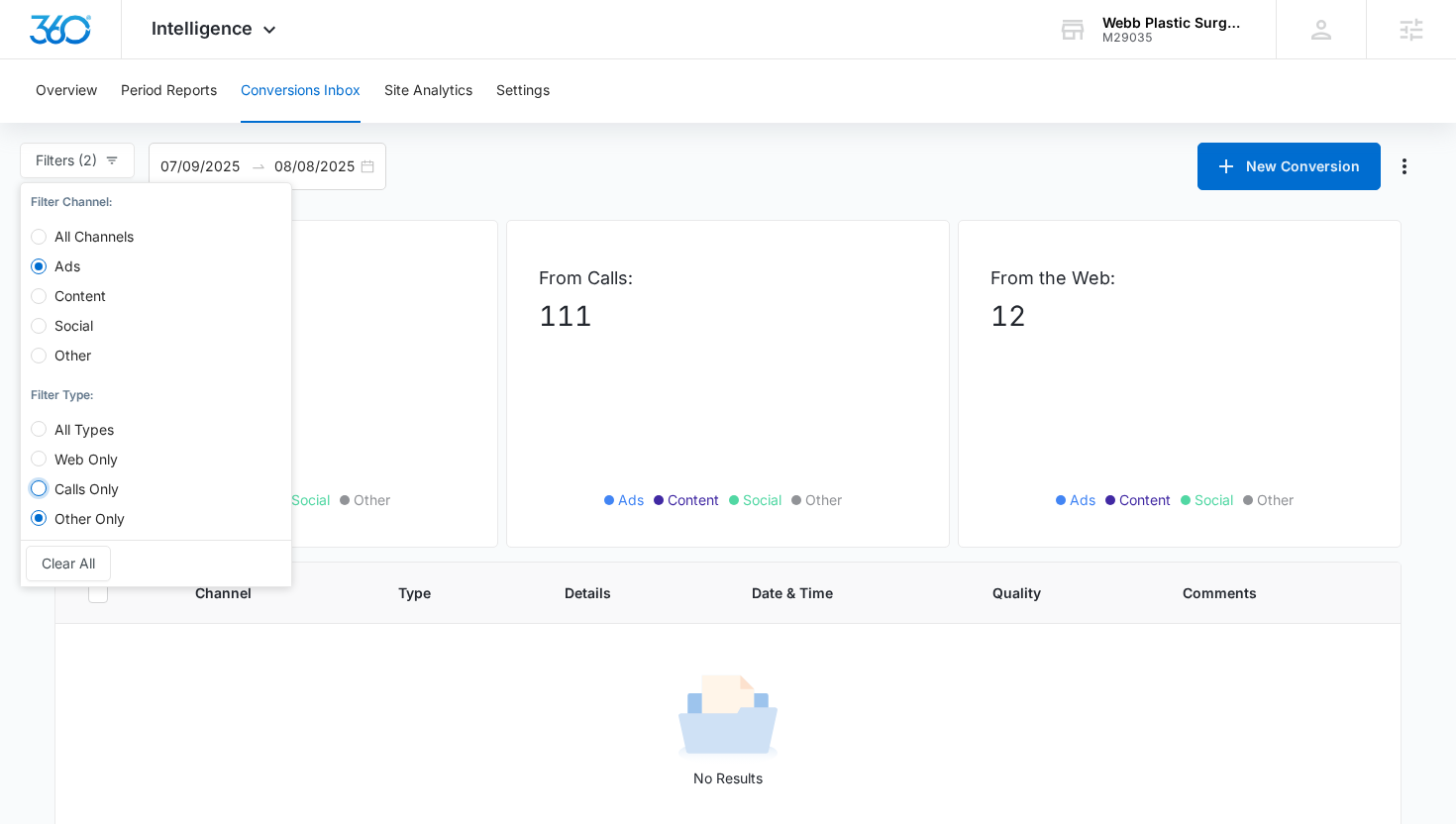 click on "Calls Only" at bounding box center (39, 488) 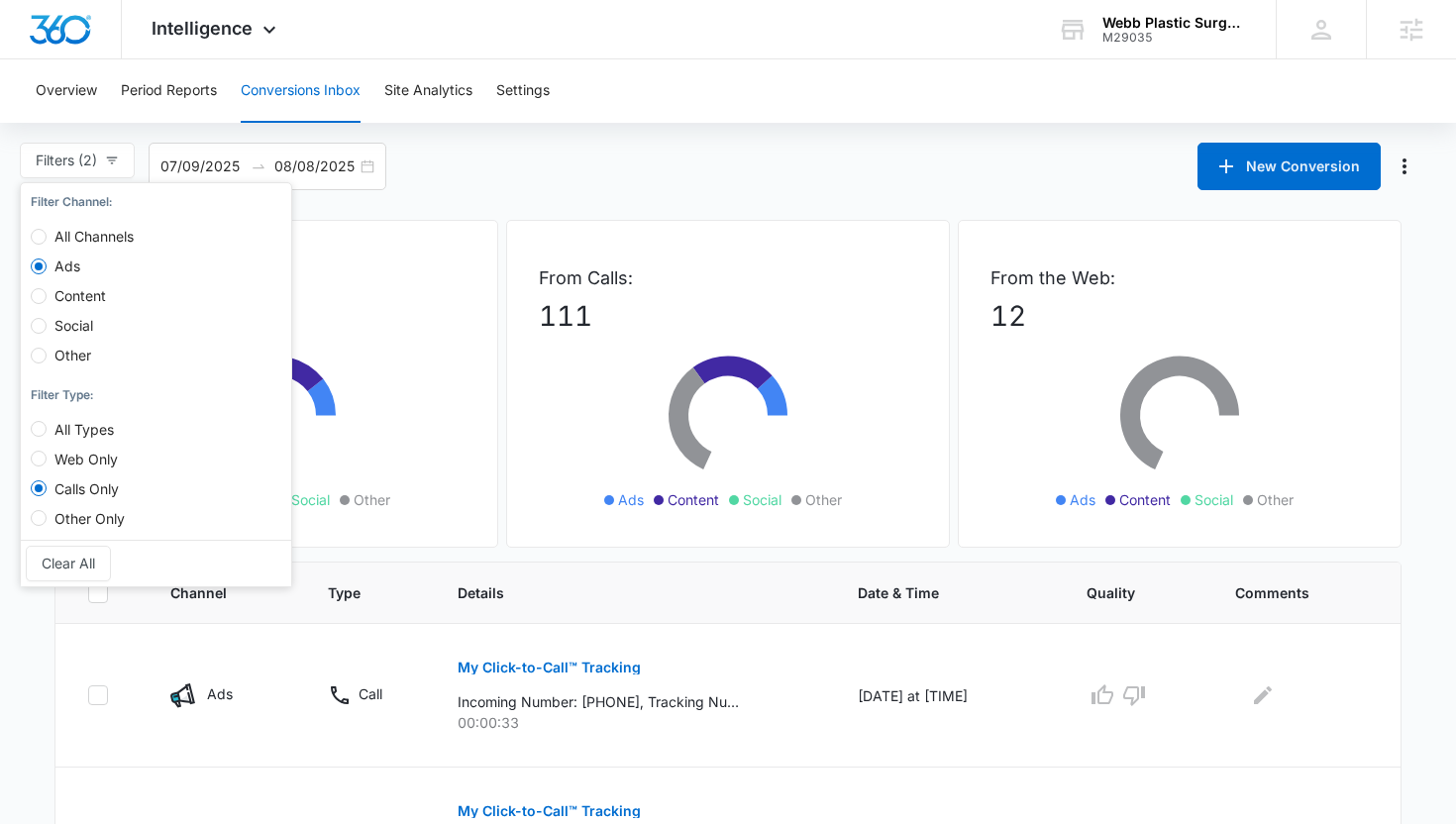 click on "Overview Period Reports Conversions Inbox Site Analytics Settings Filters (2) Filter Channel : All Channels Ads Content Social Other Filter Type : All Types Web Only Calls Only Other Only Clear All 07/09/2025 08/08/2025 New Conversion Total Conversions: 123 Ads Content Social Other From Calls: 111 Ads Content Social Other From the Web: 12 Ads Content Social Other Channel Type Details Date & Time Quality Comments Ads Call My Click-to-Call™ Tracking Incoming Number: +1[PHONE], Tracking Number: +1[PHONE], Ring To: +1[PHONE], Caller Id: +1[PHONE], Duration: 00:00:33, Title: Webb Plastic Surgery - Ads 00:00:33 08/06/25 at 11:46am Ads Call My Click-to-Call™ Tracking Incoming Number: +1[PHONE], Tracking Number: +1[PHONE], Ring To: +1[PHONE], Caller Id: +1[PHONE], Duration: 00:07:48, Title: Anytime Fitness 00:07:48 07/31/25 at 03:55pm Ads Call My Click-to-Call™ Tracking 00:02:44 07/29/25 at 03:08pm Ads Call My Click-to-Call™ Tracking 00:01:48 07/29/25 at 11:56am Ads Call 00:00:52 Ads 1" at bounding box center (728, 1090) 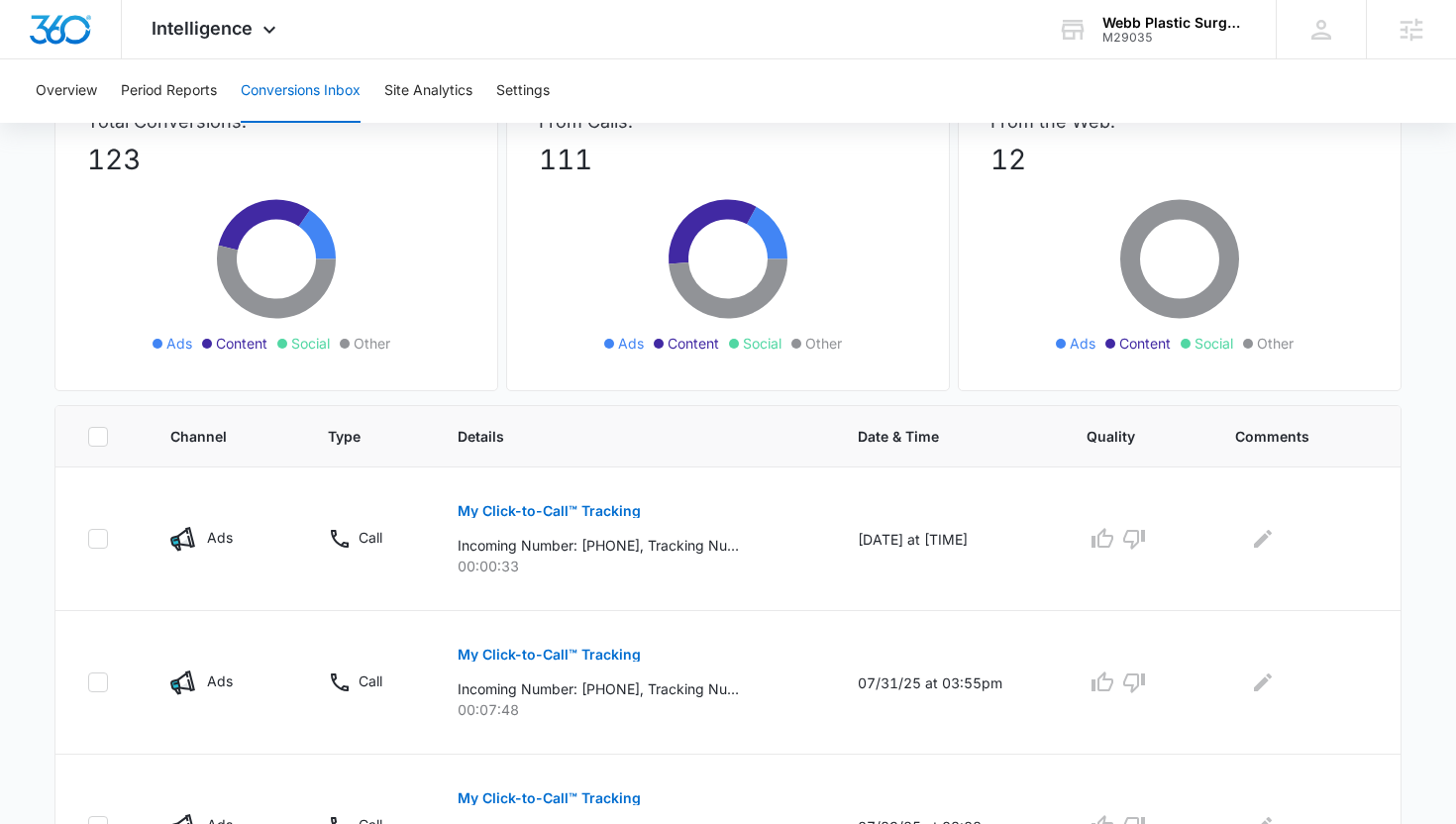 scroll, scrollTop: 83, scrollLeft: 0, axis: vertical 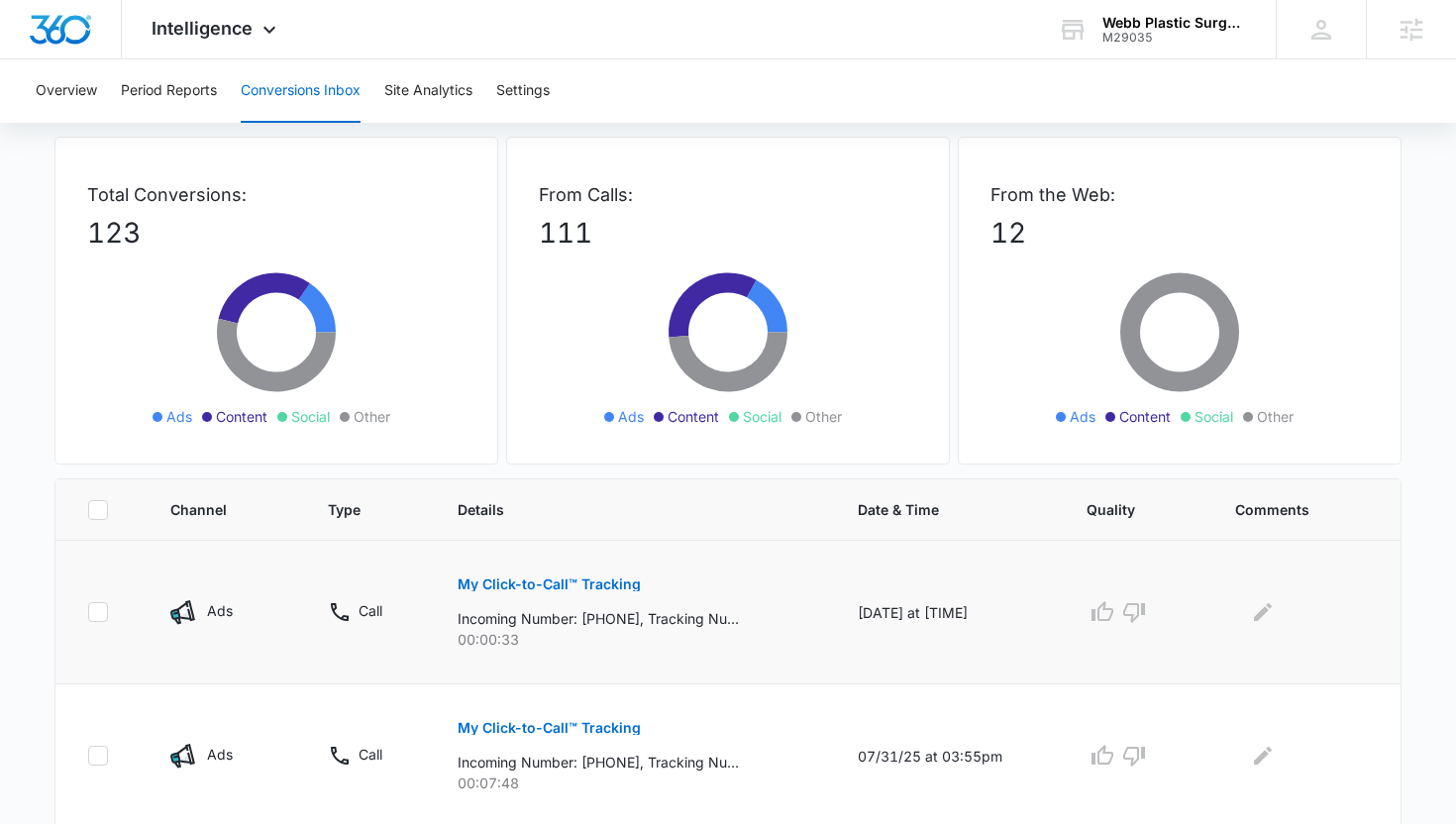click on "My Click-to-Call™ Tracking" at bounding box center [549, 584] 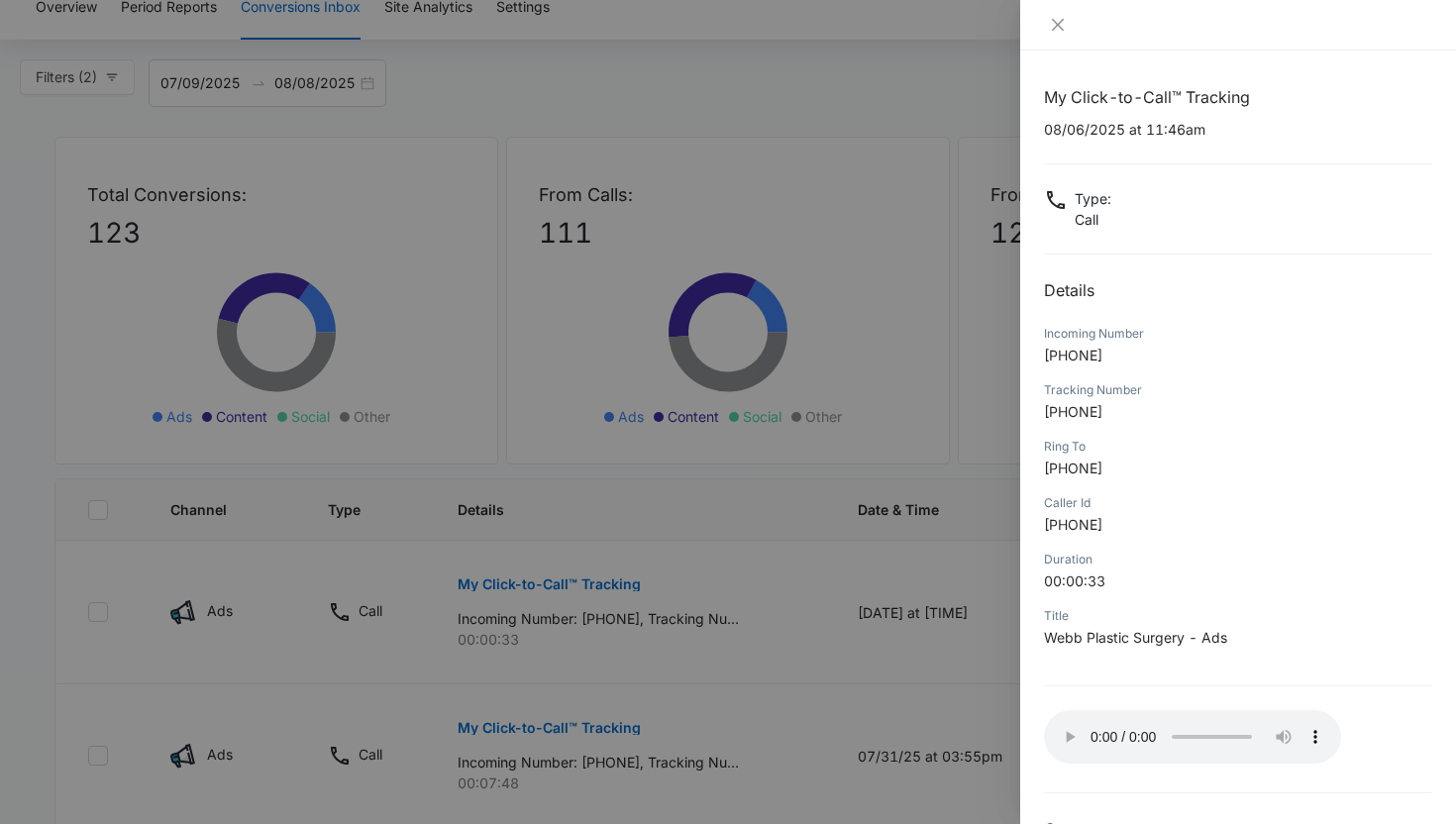 click on "Incoming Number" at bounding box center (1238, 334) 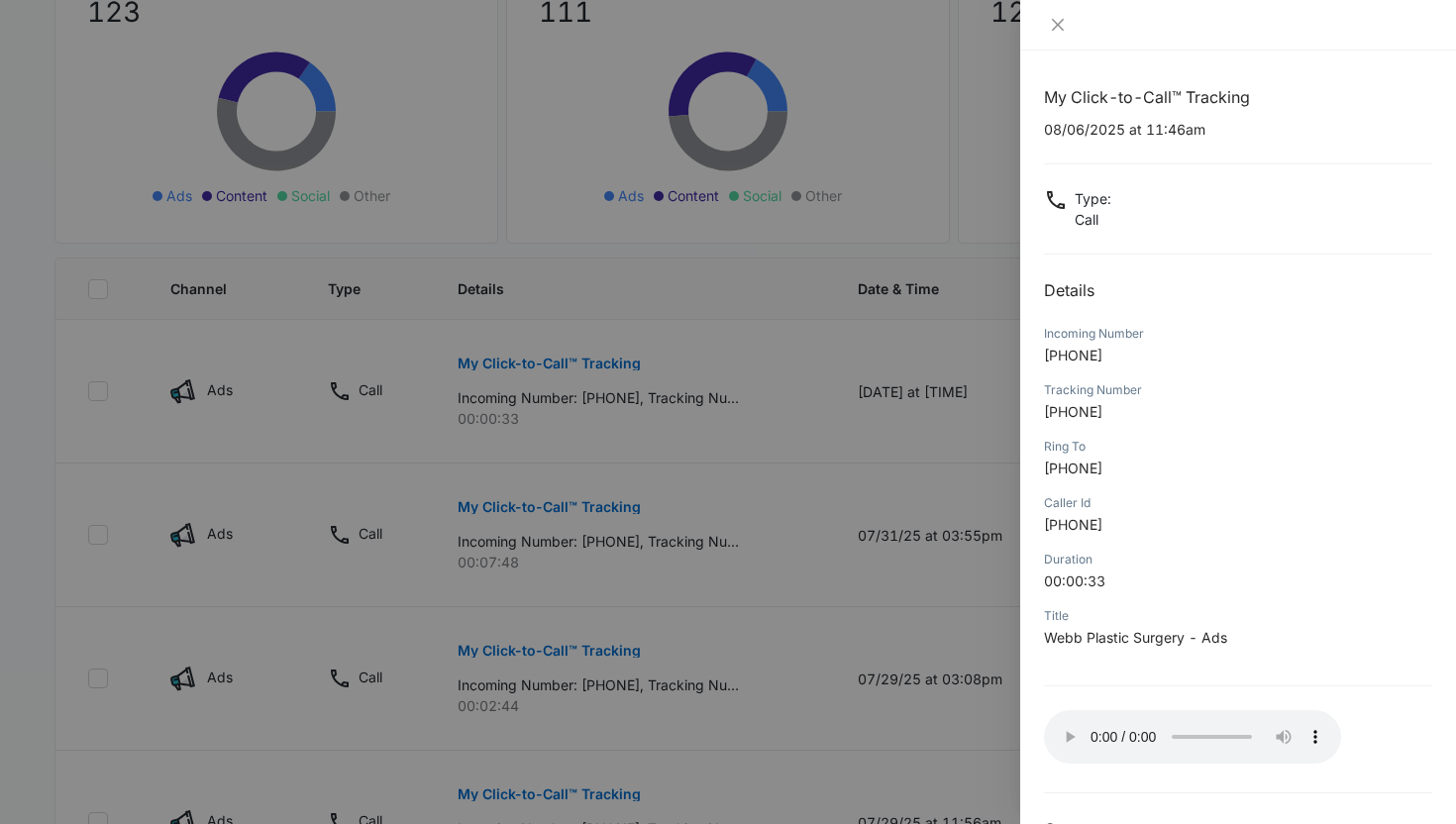 scroll, scrollTop: 306, scrollLeft: 0, axis: vertical 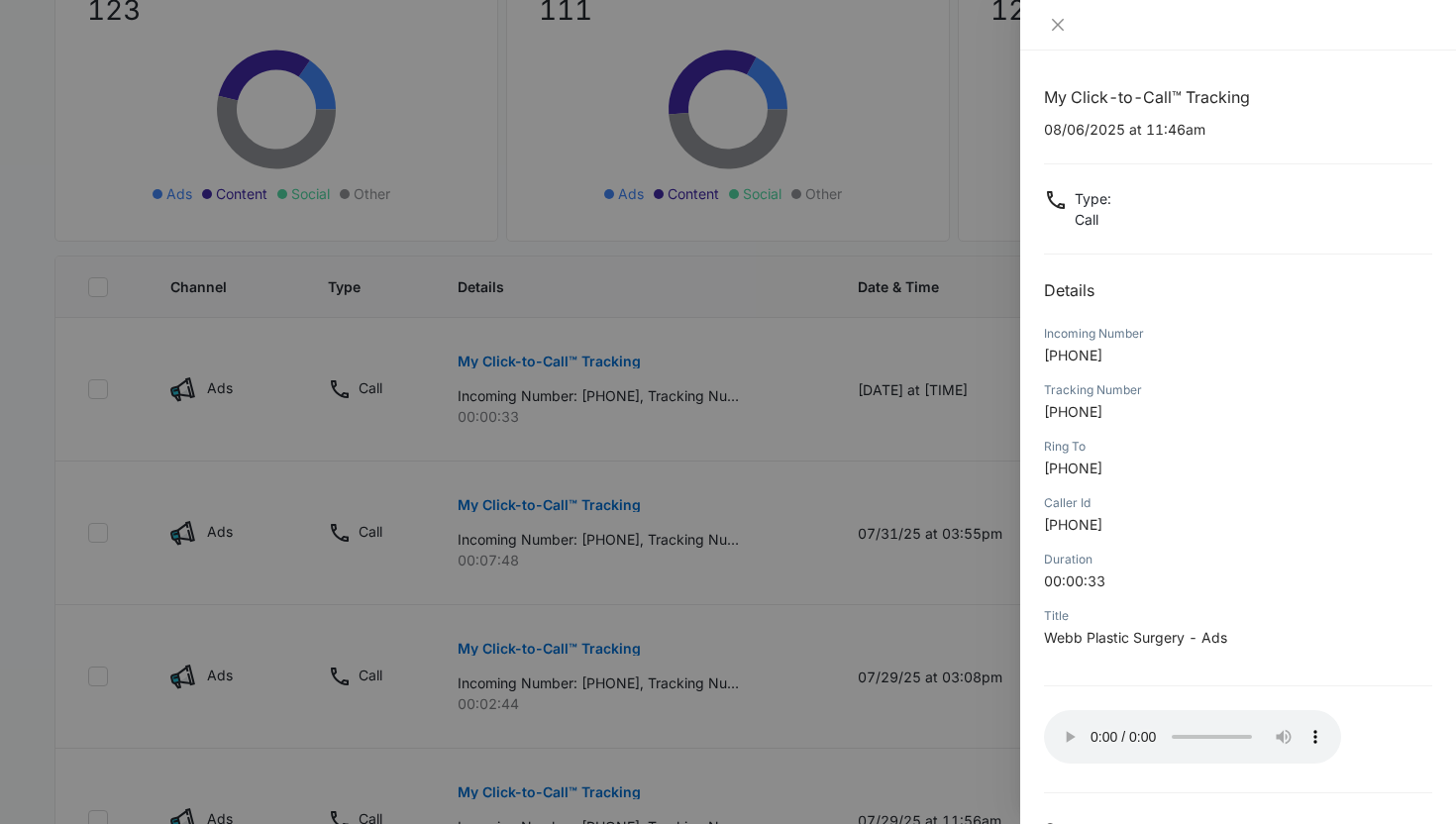 click at bounding box center (728, 412) 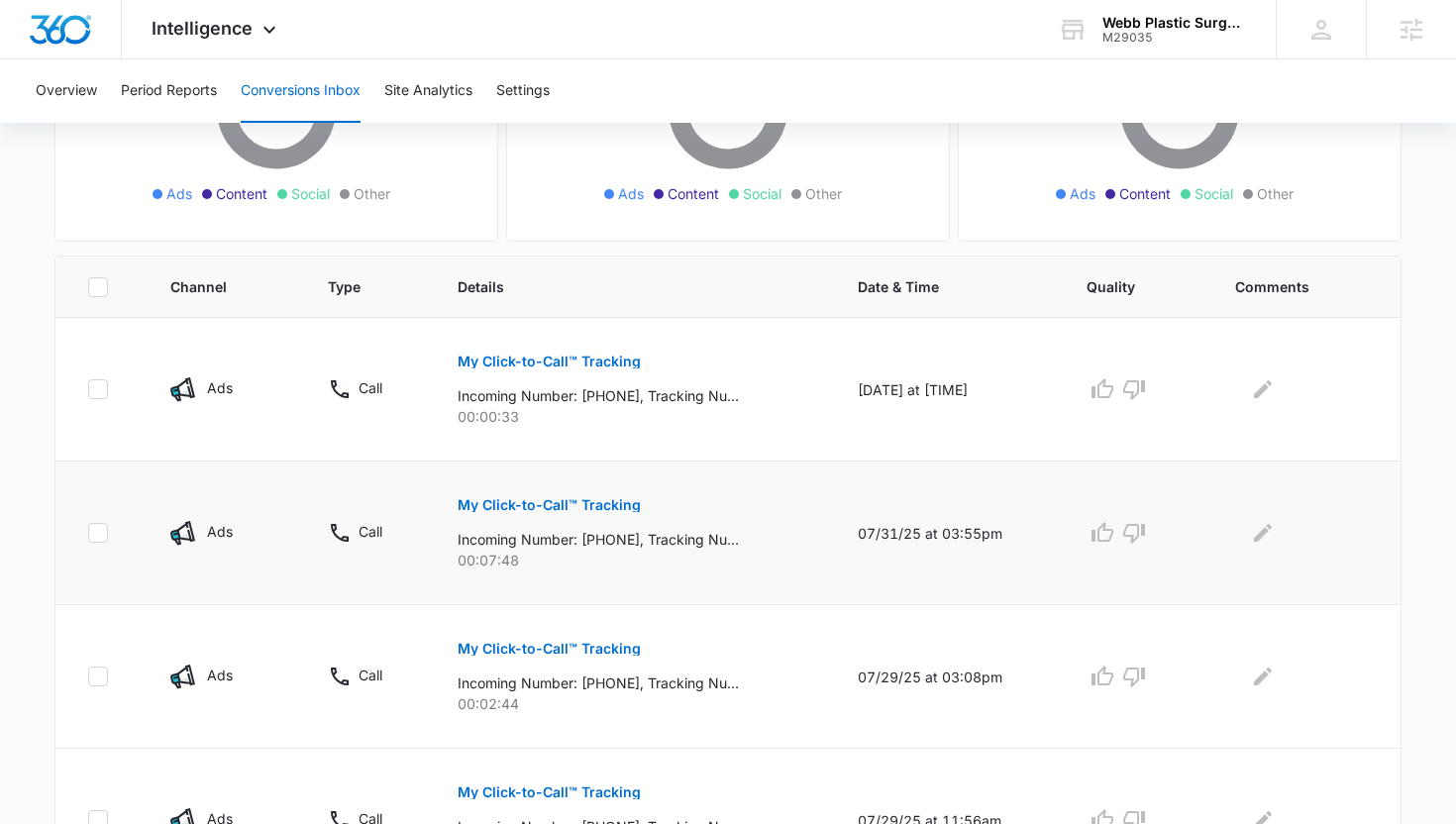 click on "00:07:48" at bounding box center [634, 560] 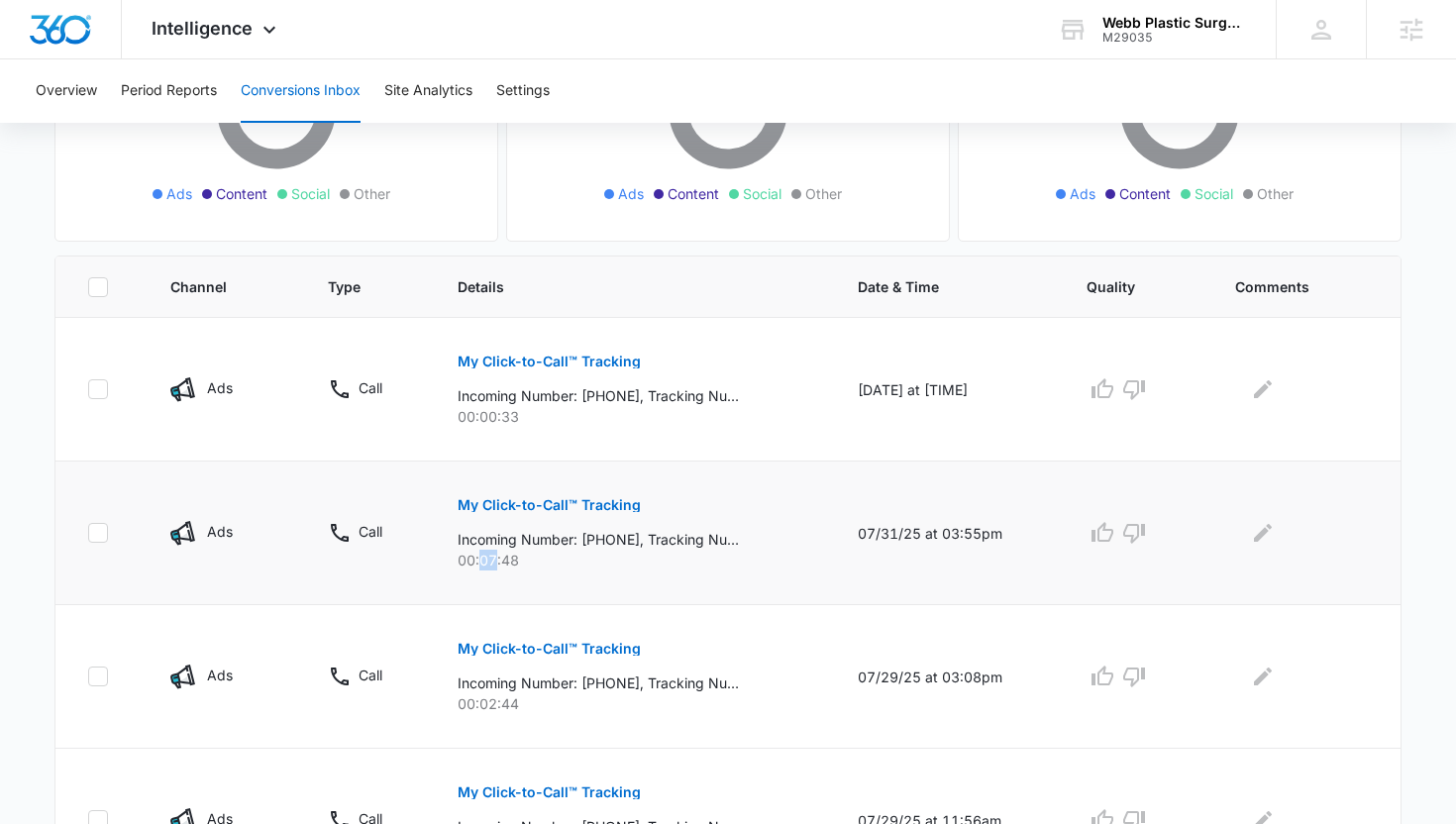 click on "00:07:48" at bounding box center (634, 560) 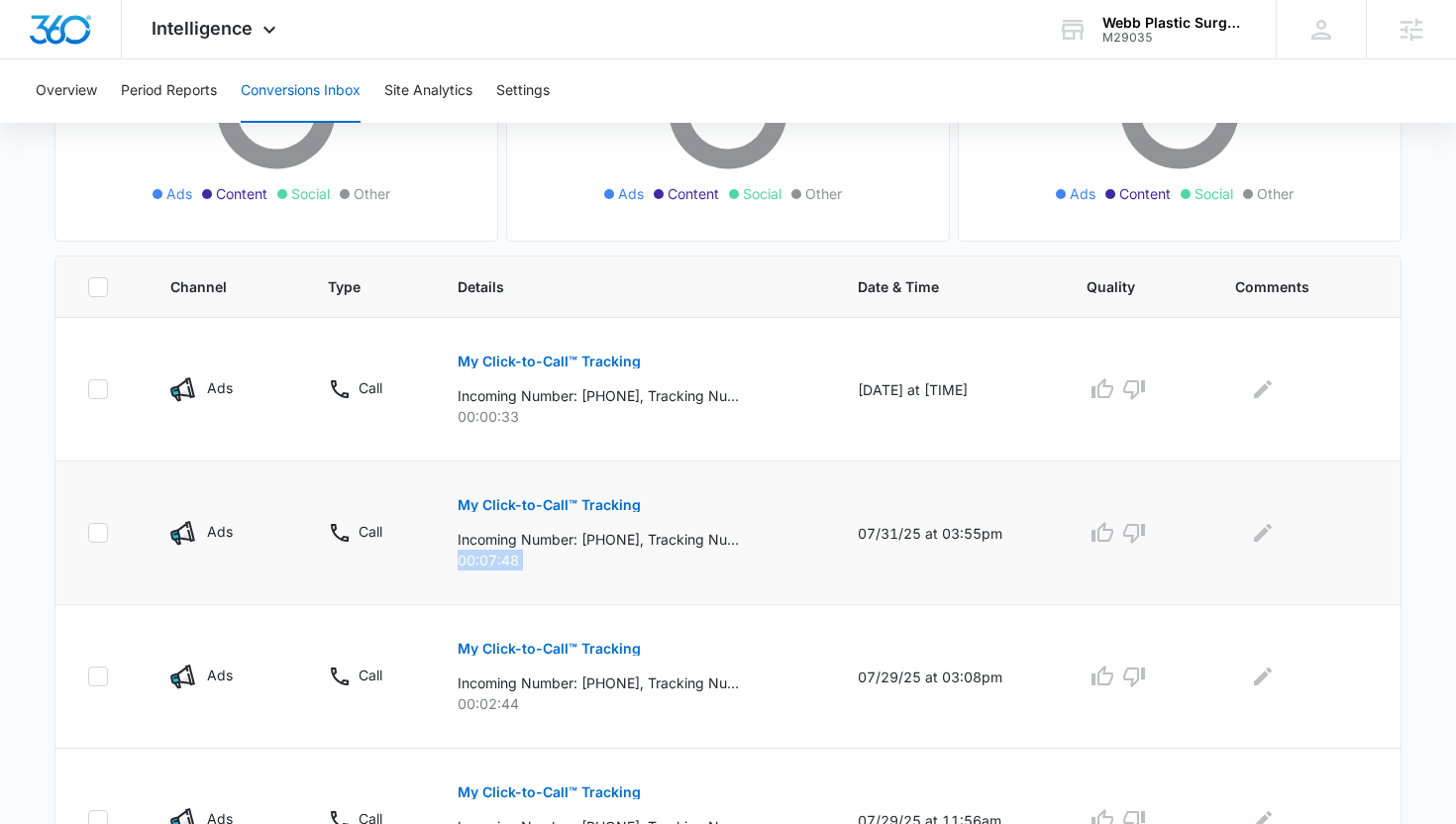click on "00:07:48" at bounding box center (634, 560) 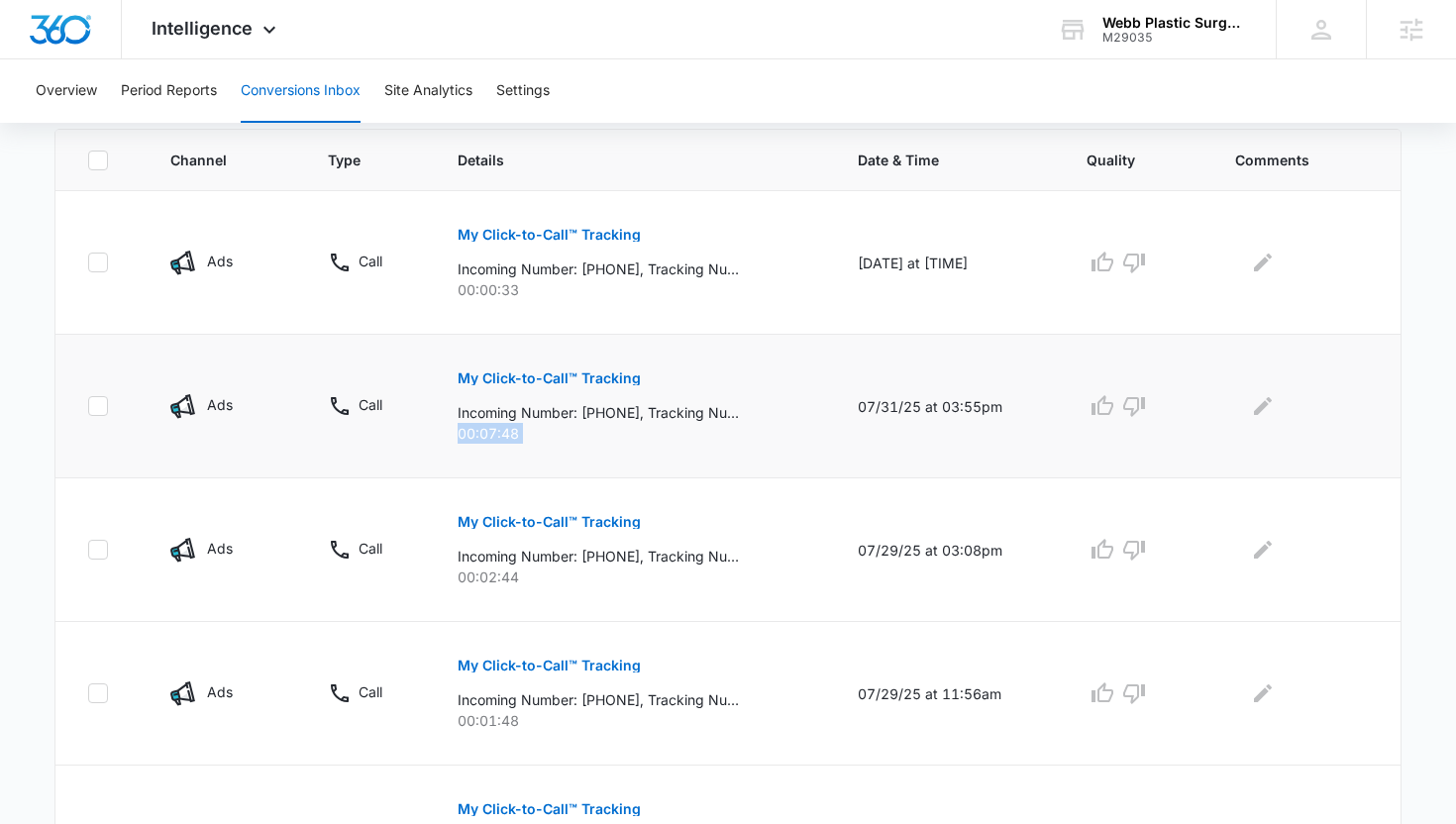 scroll, scrollTop: 440, scrollLeft: 0, axis: vertical 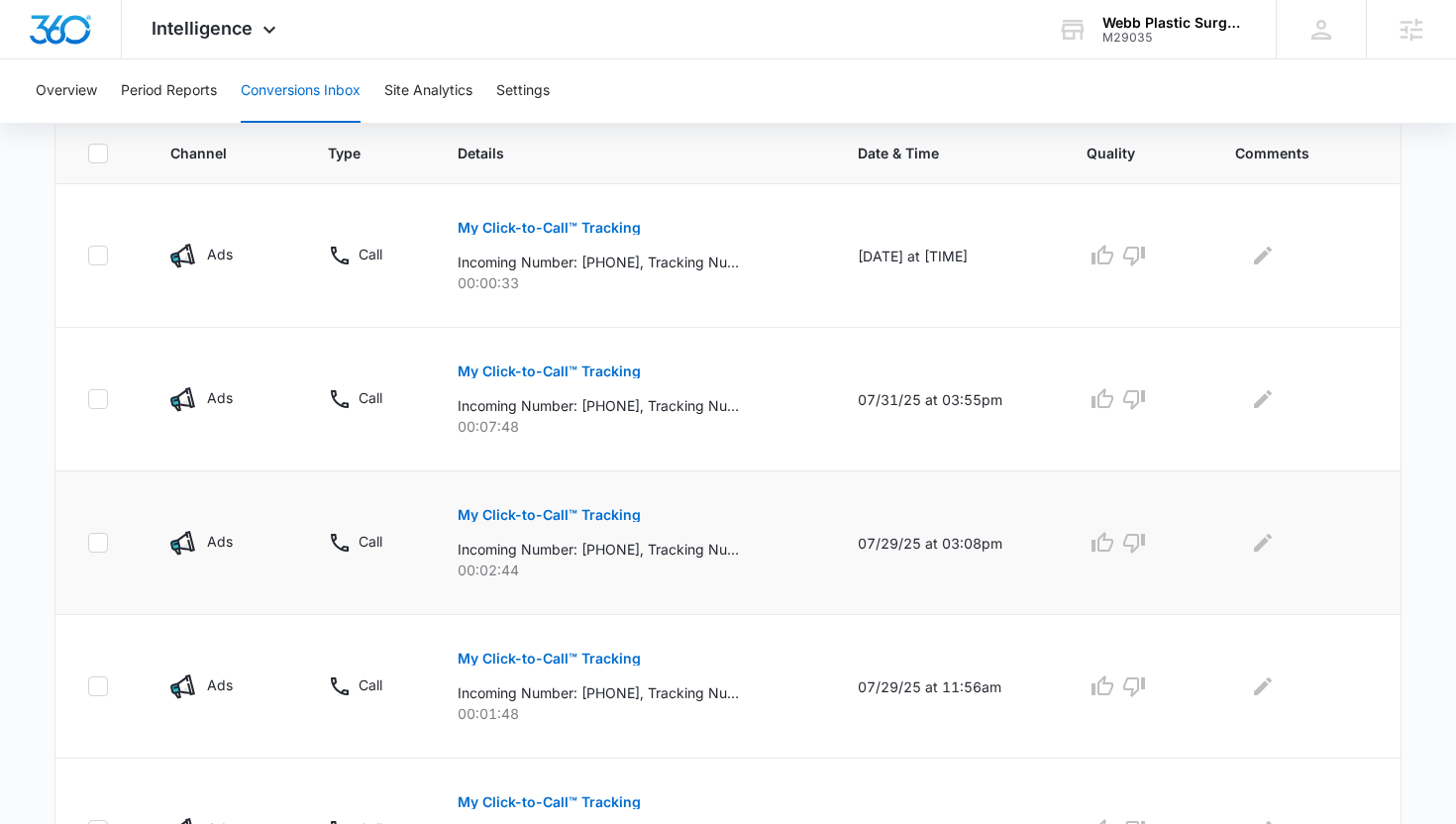 click on "00:02:44" at bounding box center [634, 569] 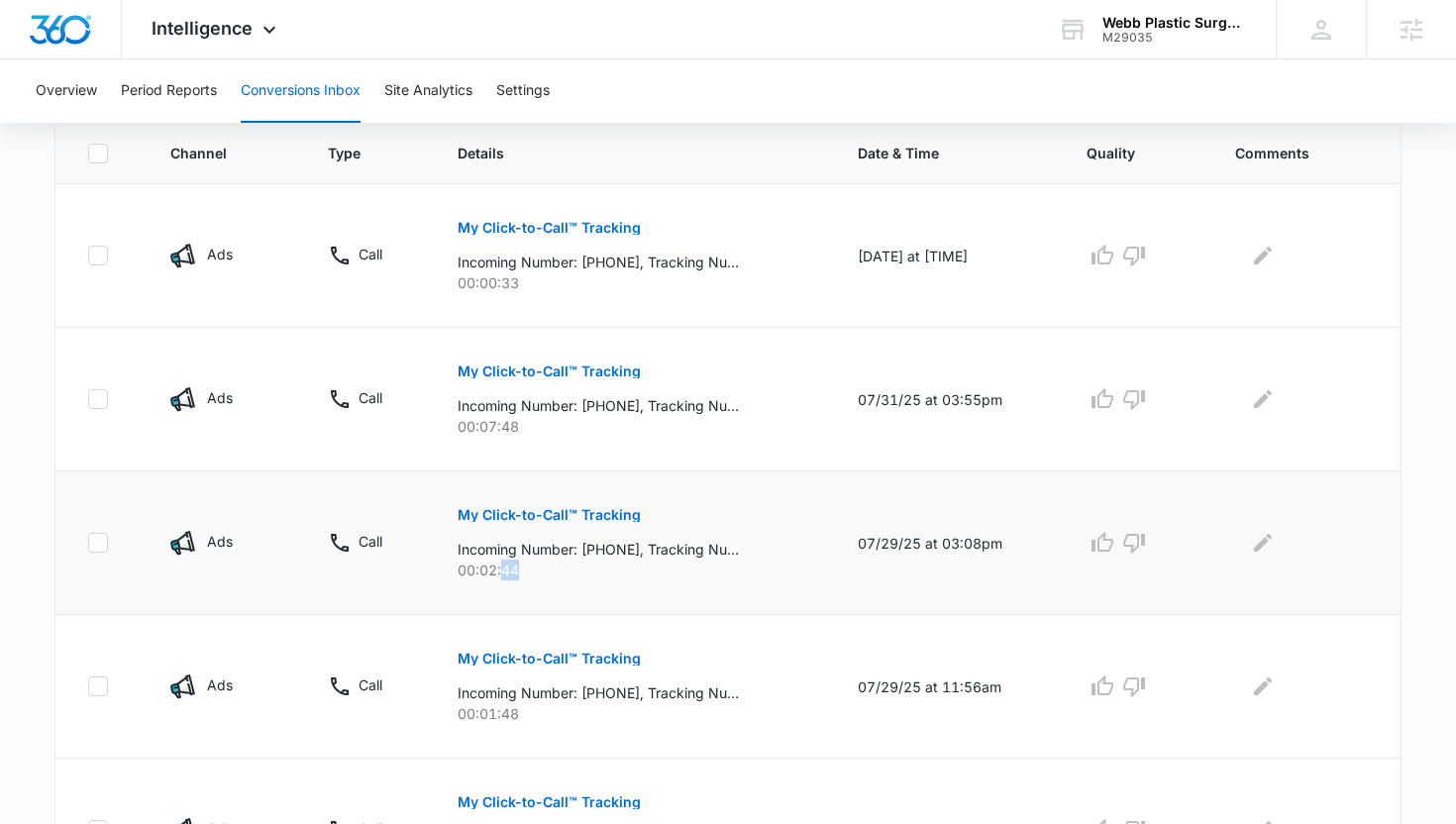 click on "00:02:44" at bounding box center [634, 569] 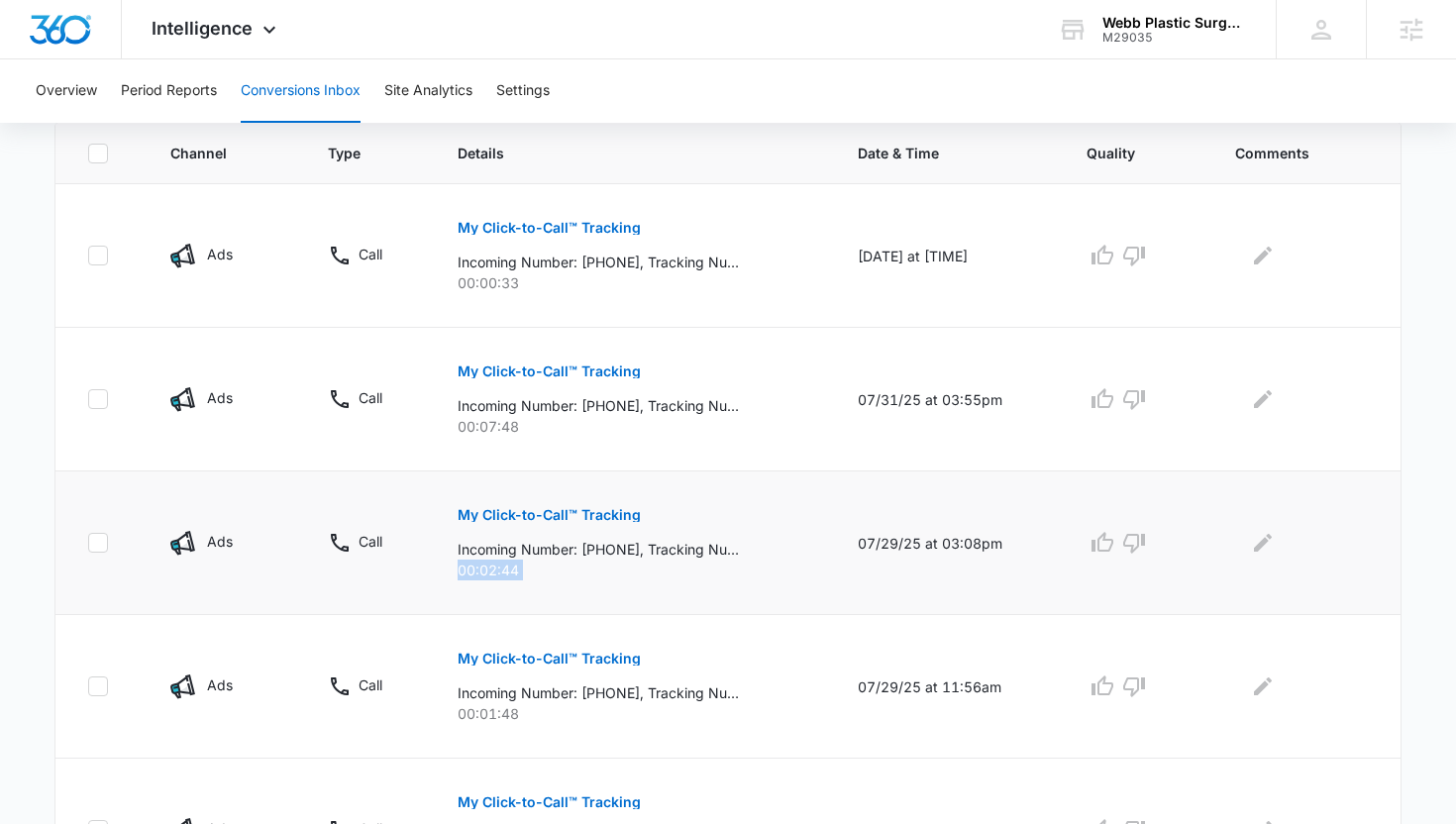 click on "00:02:44" at bounding box center [634, 569] 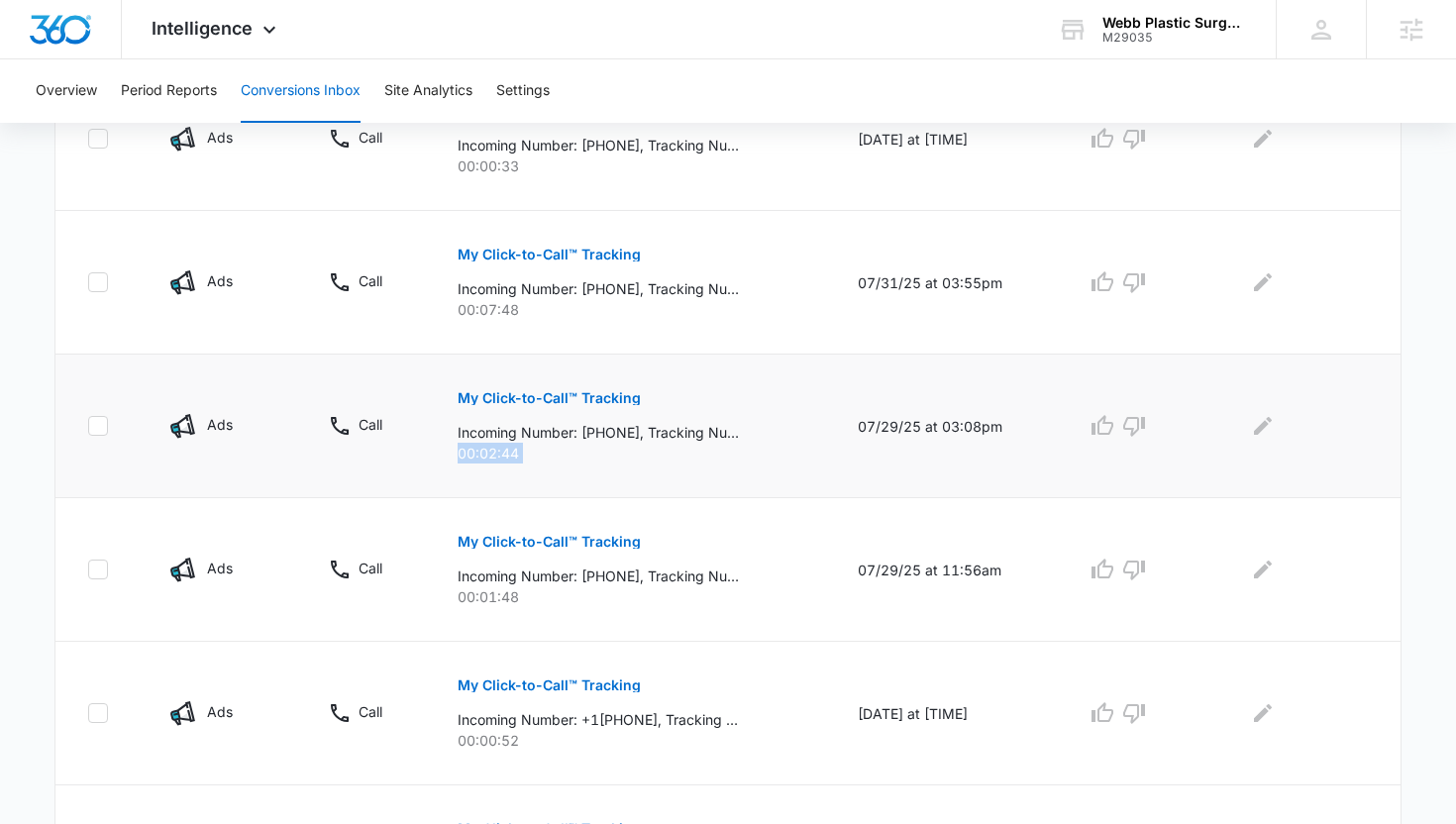 scroll, scrollTop: 584, scrollLeft: 0, axis: vertical 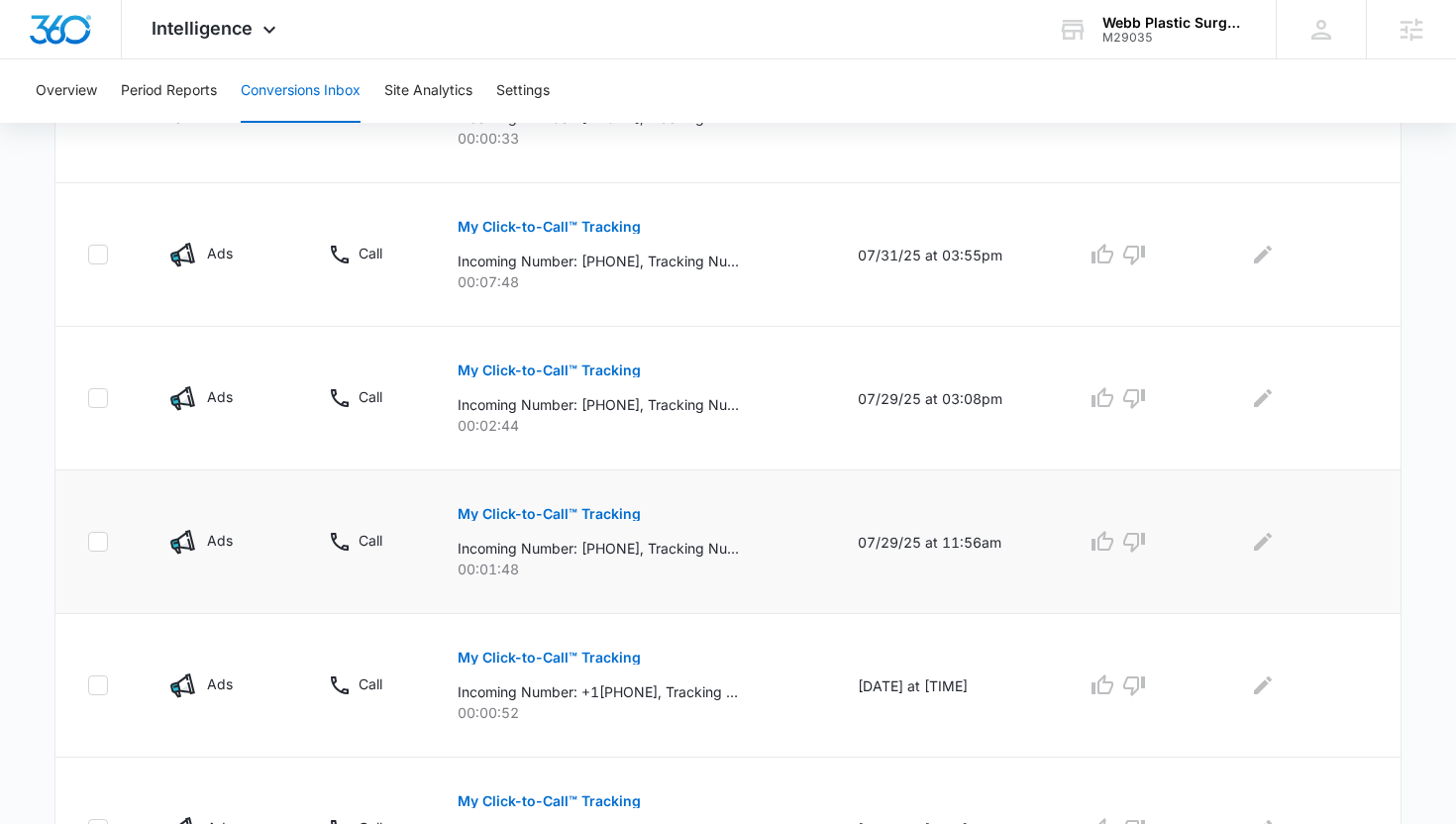 click on "00:01:48" at bounding box center (634, 568) 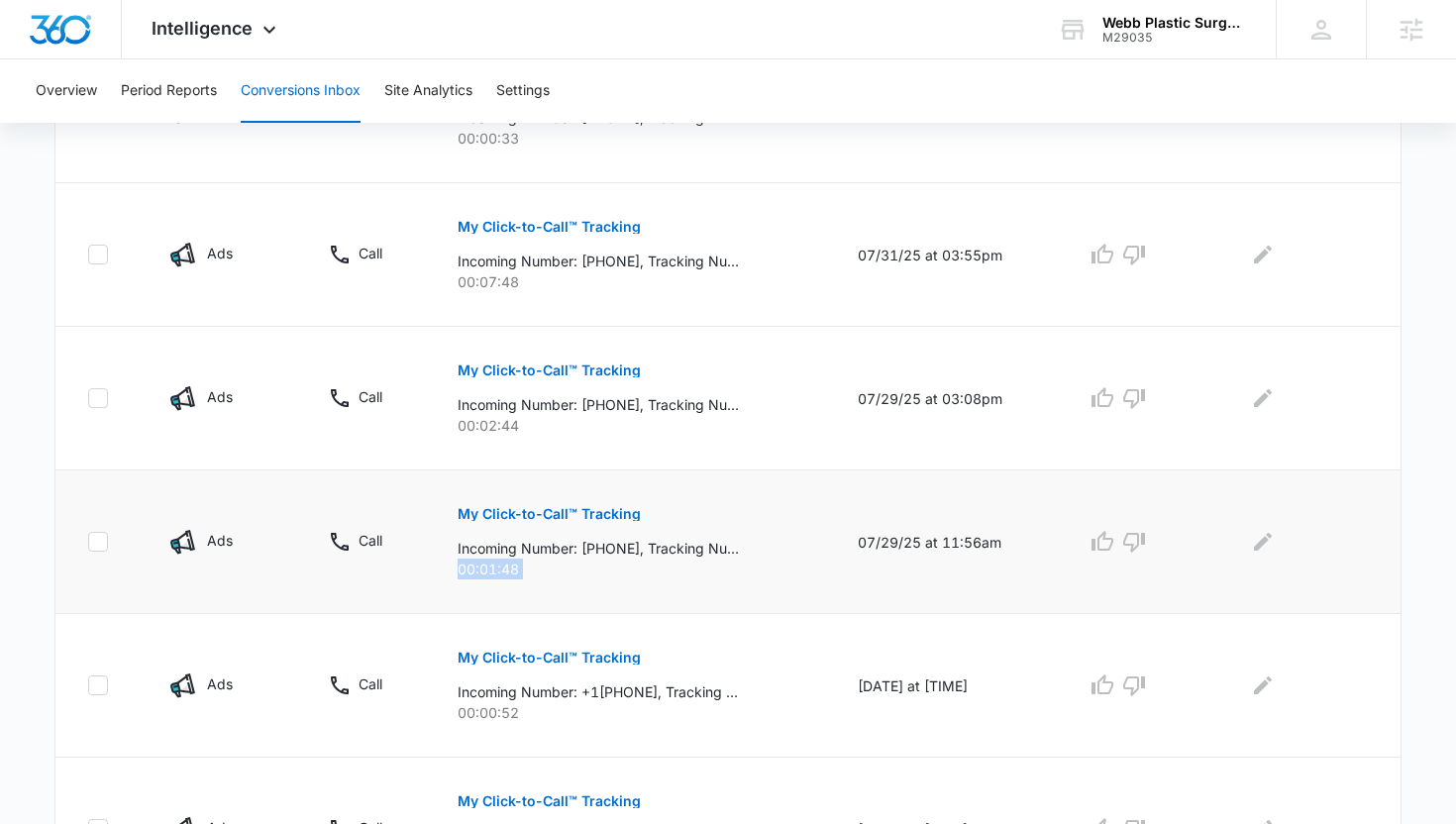 click on "00:01:48" at bounding box center [634, 568] 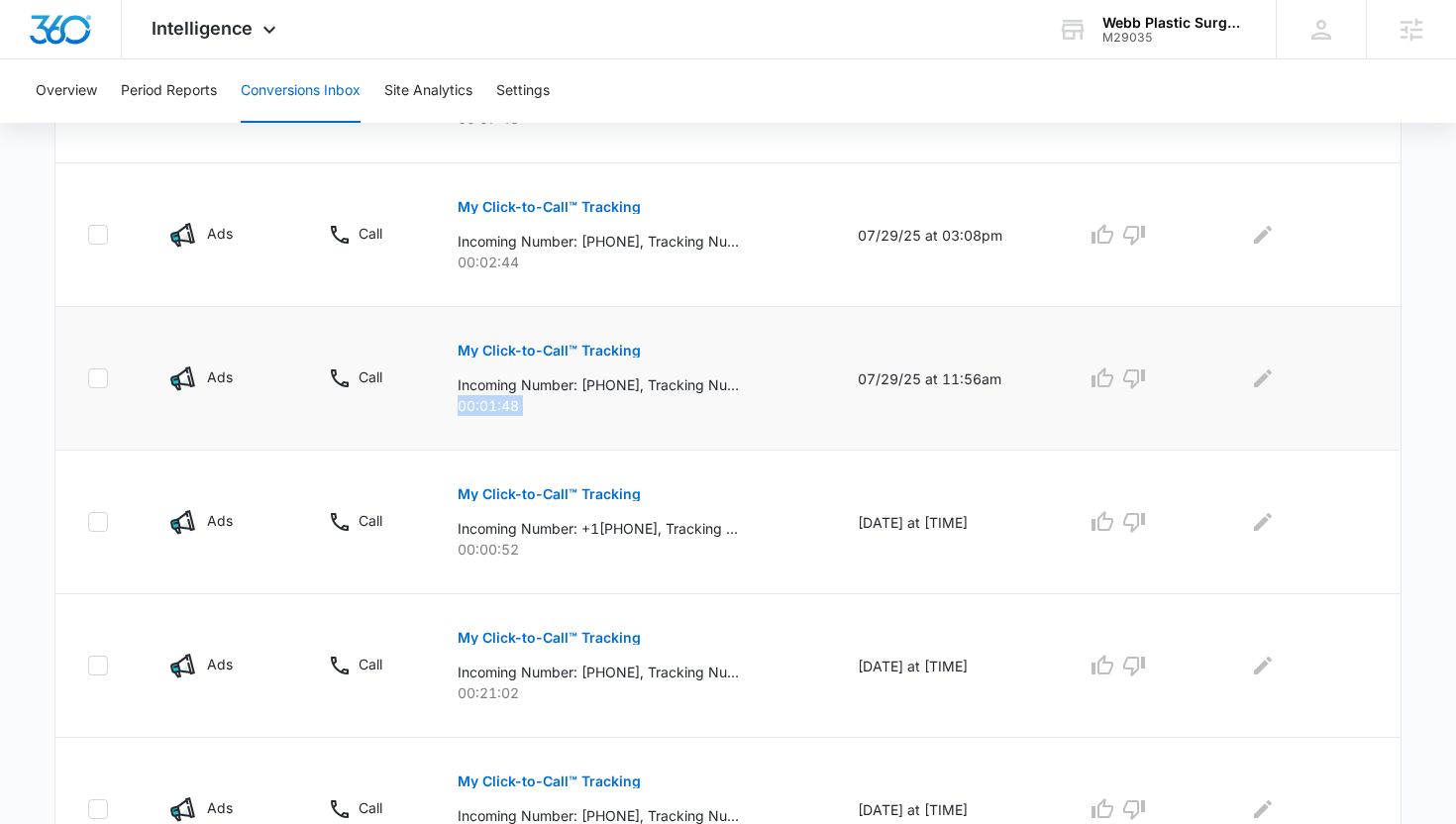 scroll, scrollTop: 876, scrollLeft: 0, axis: vertical 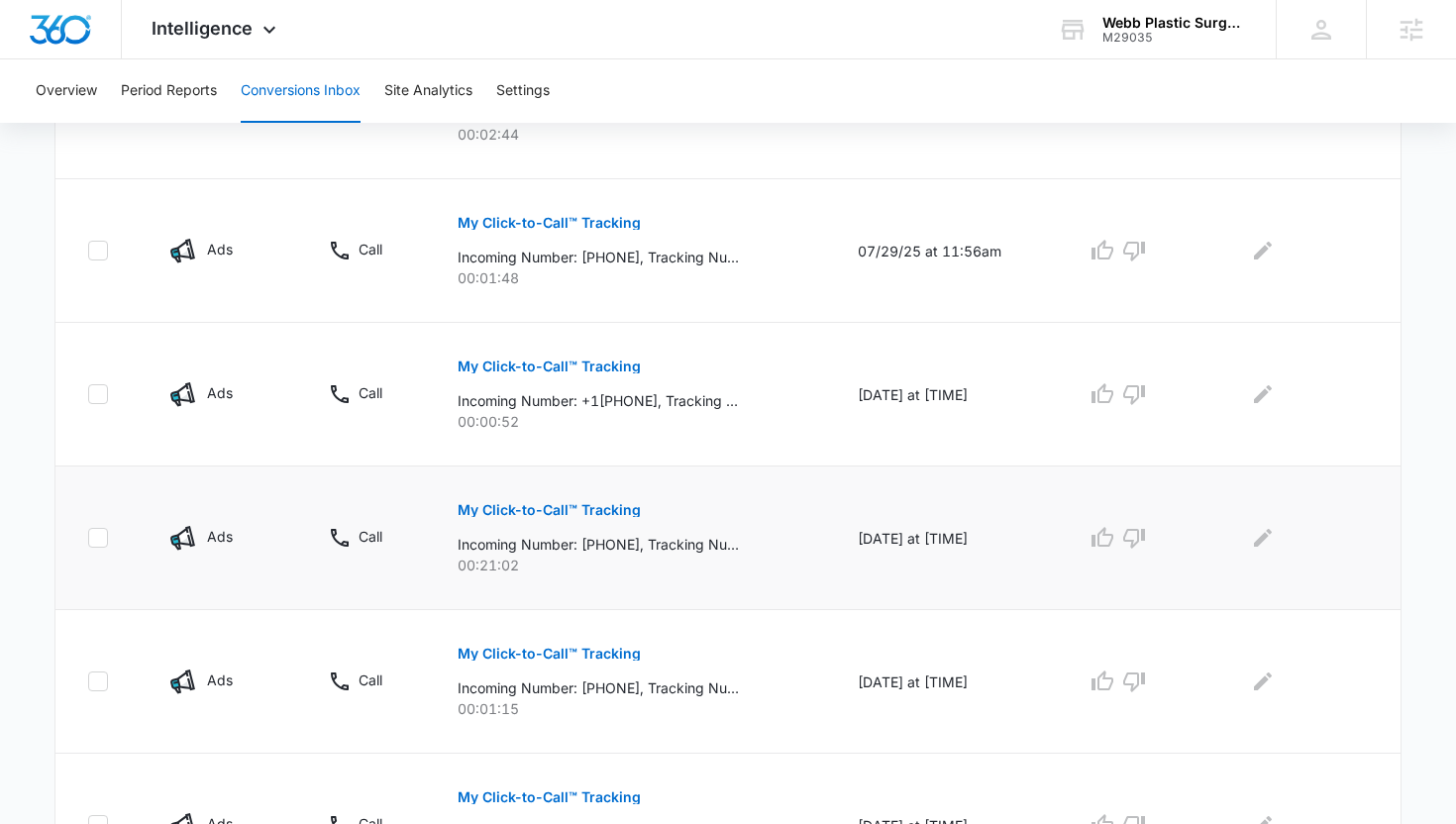 click on "00:21:02" at bounding box center (634, 565) 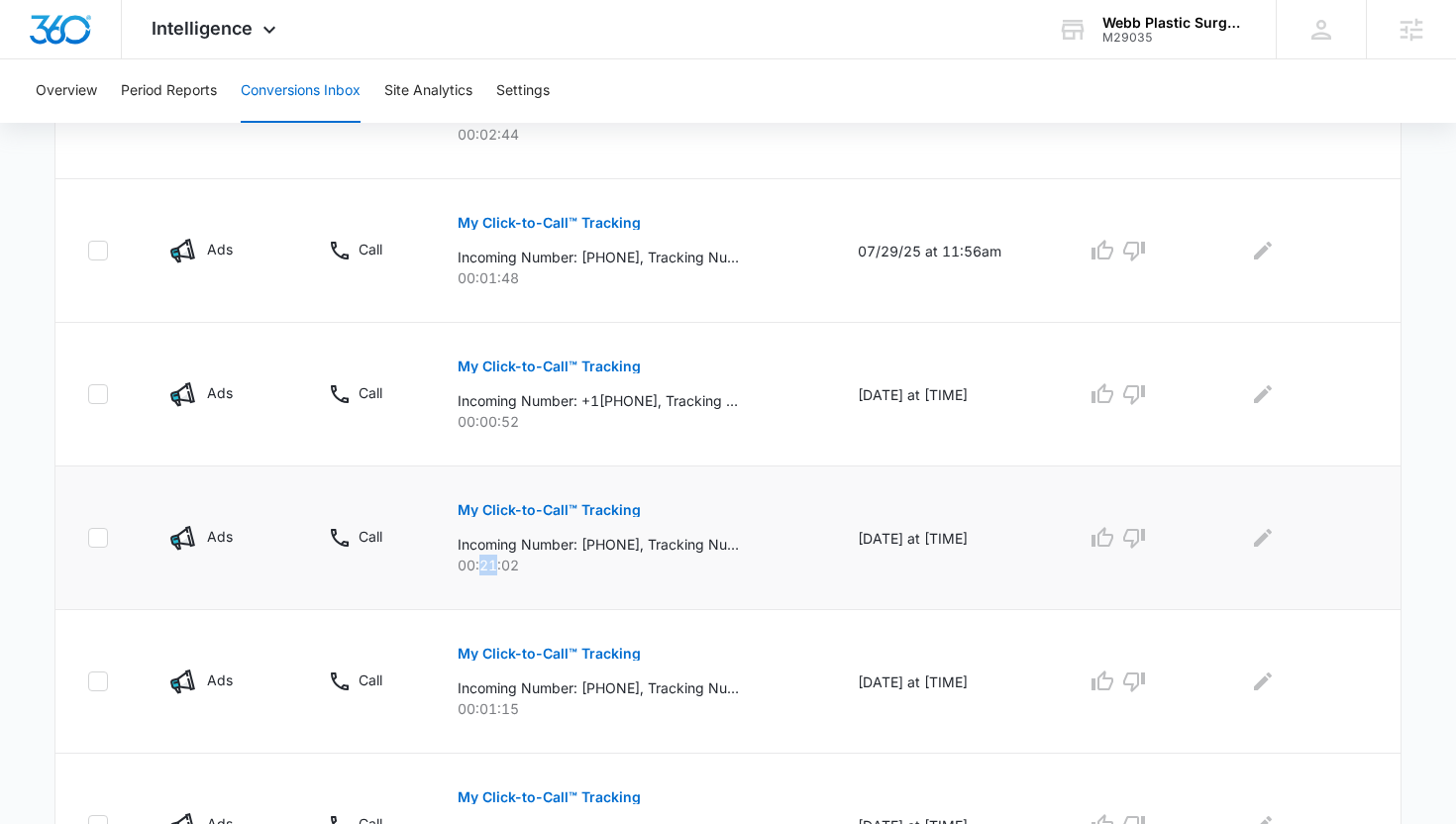 click on "00:21:02" at bounding box center [634, 565] 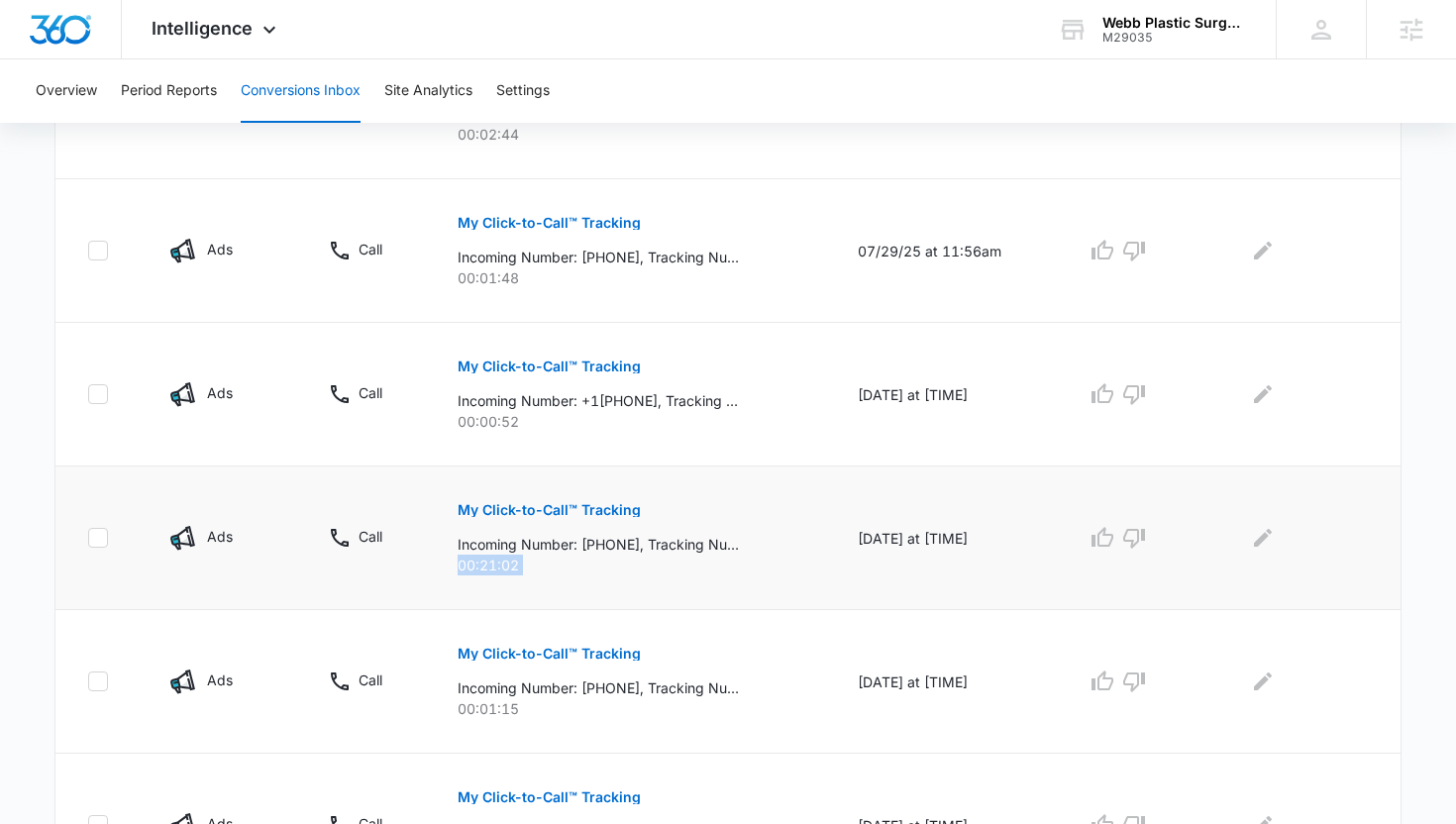 click on "00:21:02" at bounding box center [634, 565] 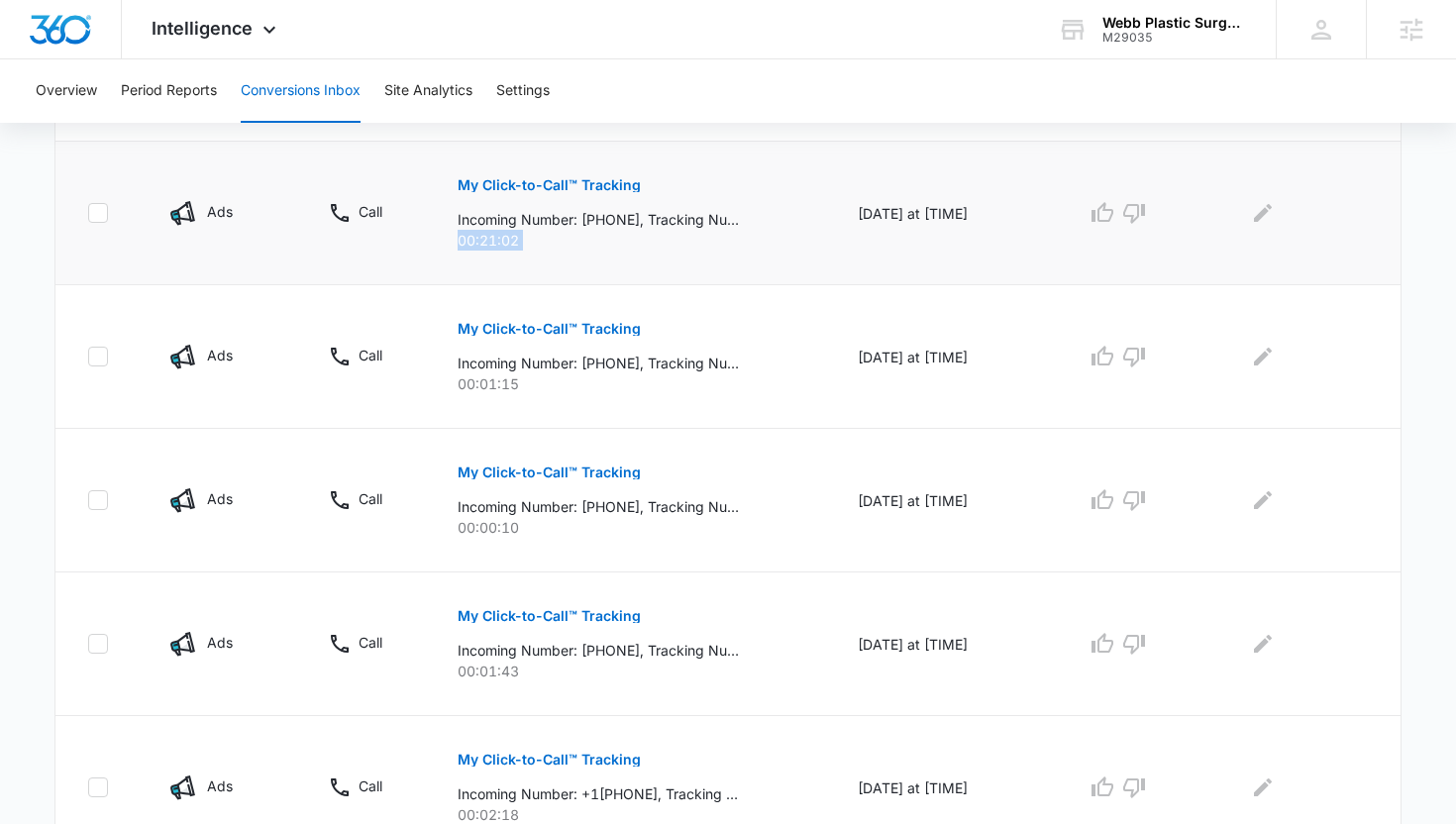 scroll, scrollTop: 1204, scrollLeft: 0, axis: vertical 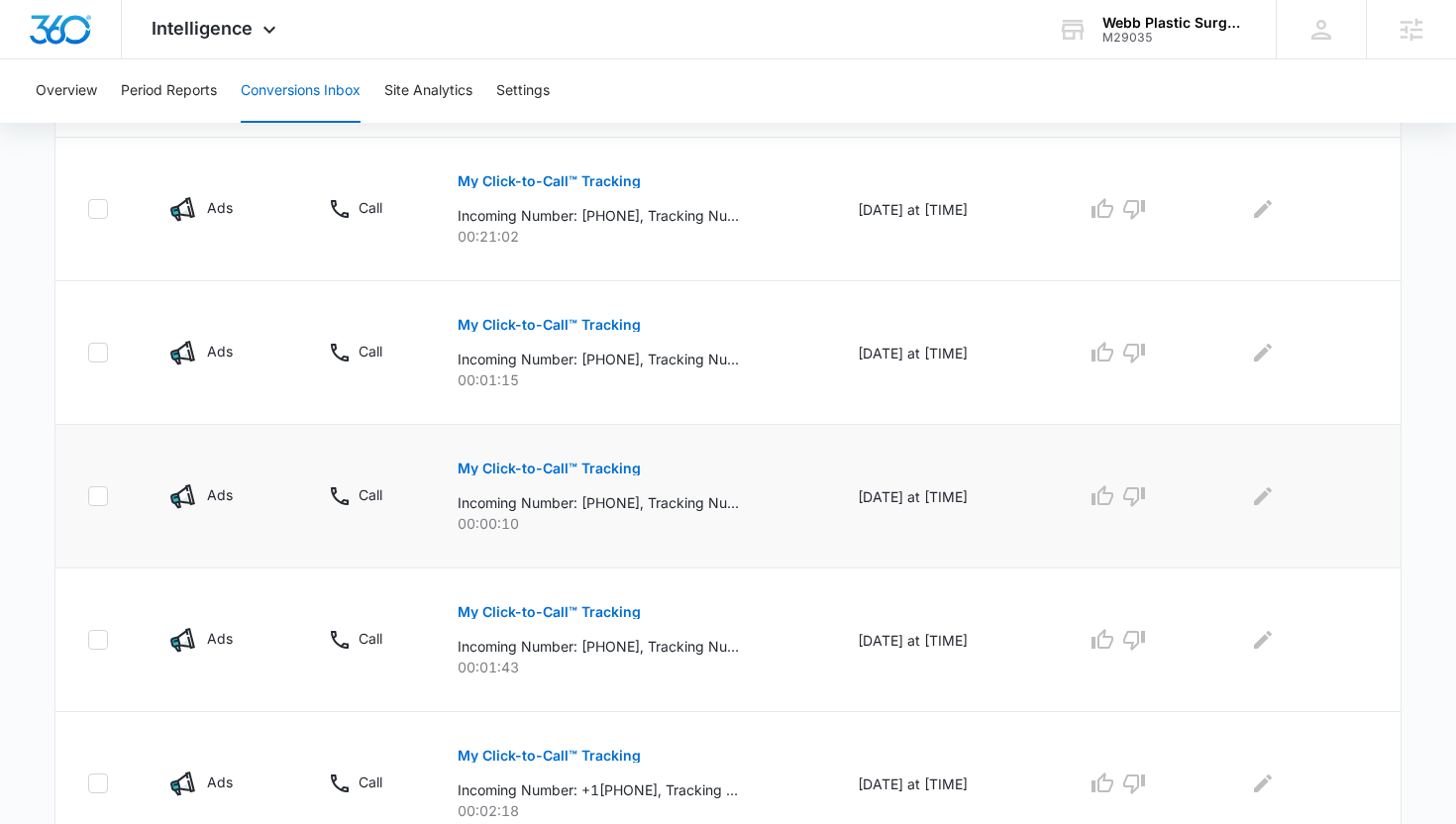 click on "00:00:10" at bounding box center (634, 523) 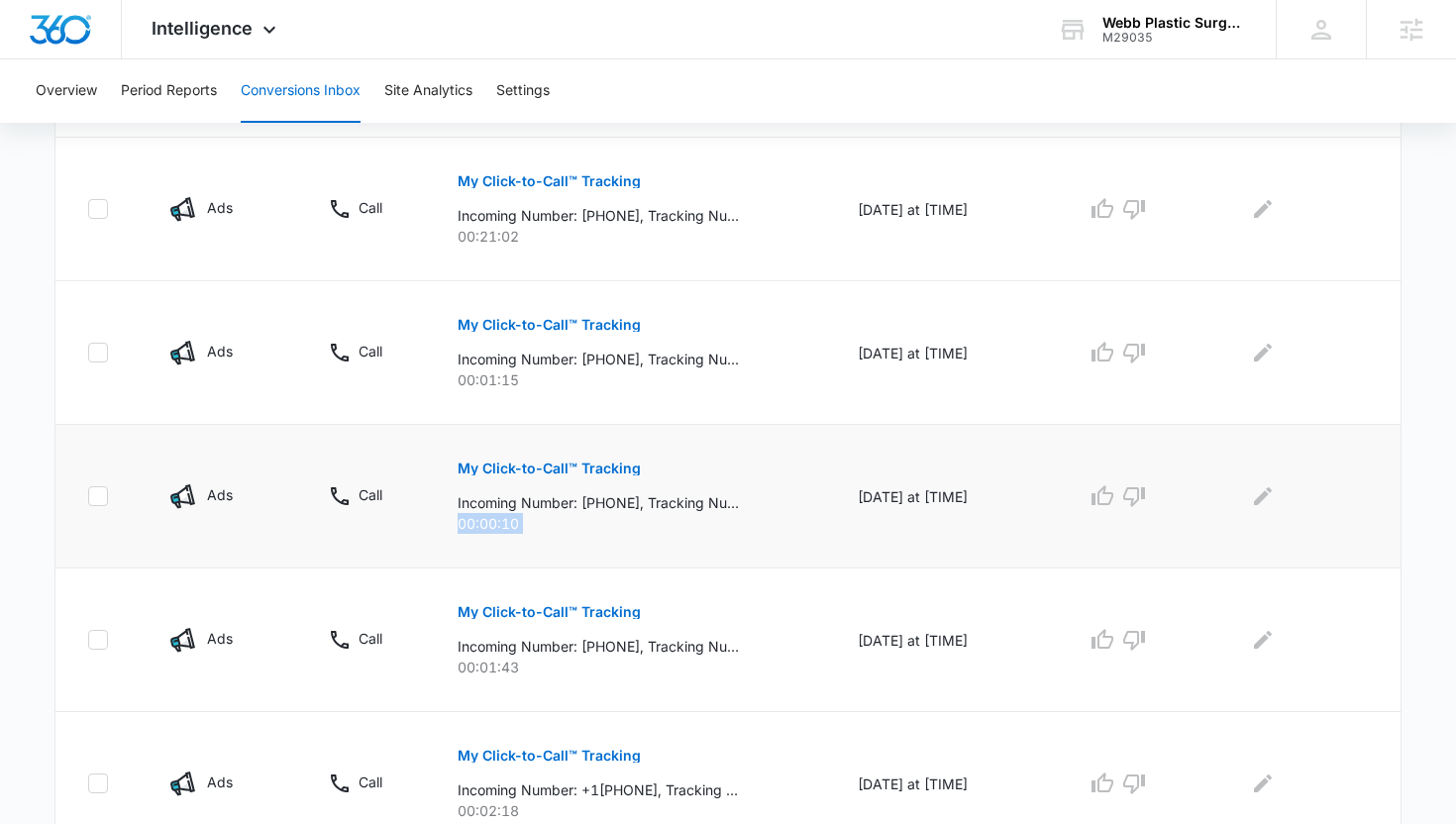 click on "00:00:10" at bounding box center [634, 523] 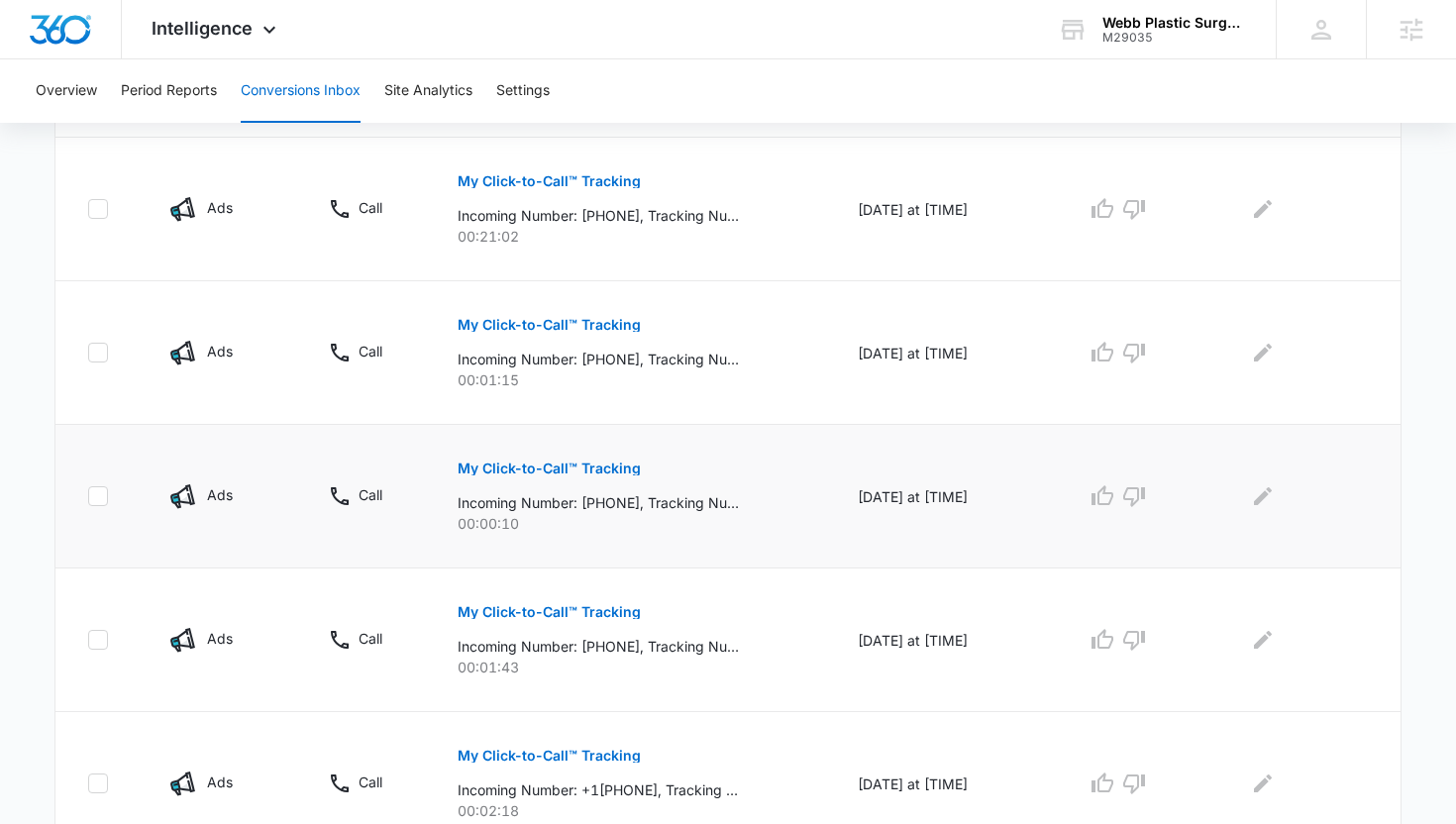 click on "00:00:10" at bounding box center (634, 523) 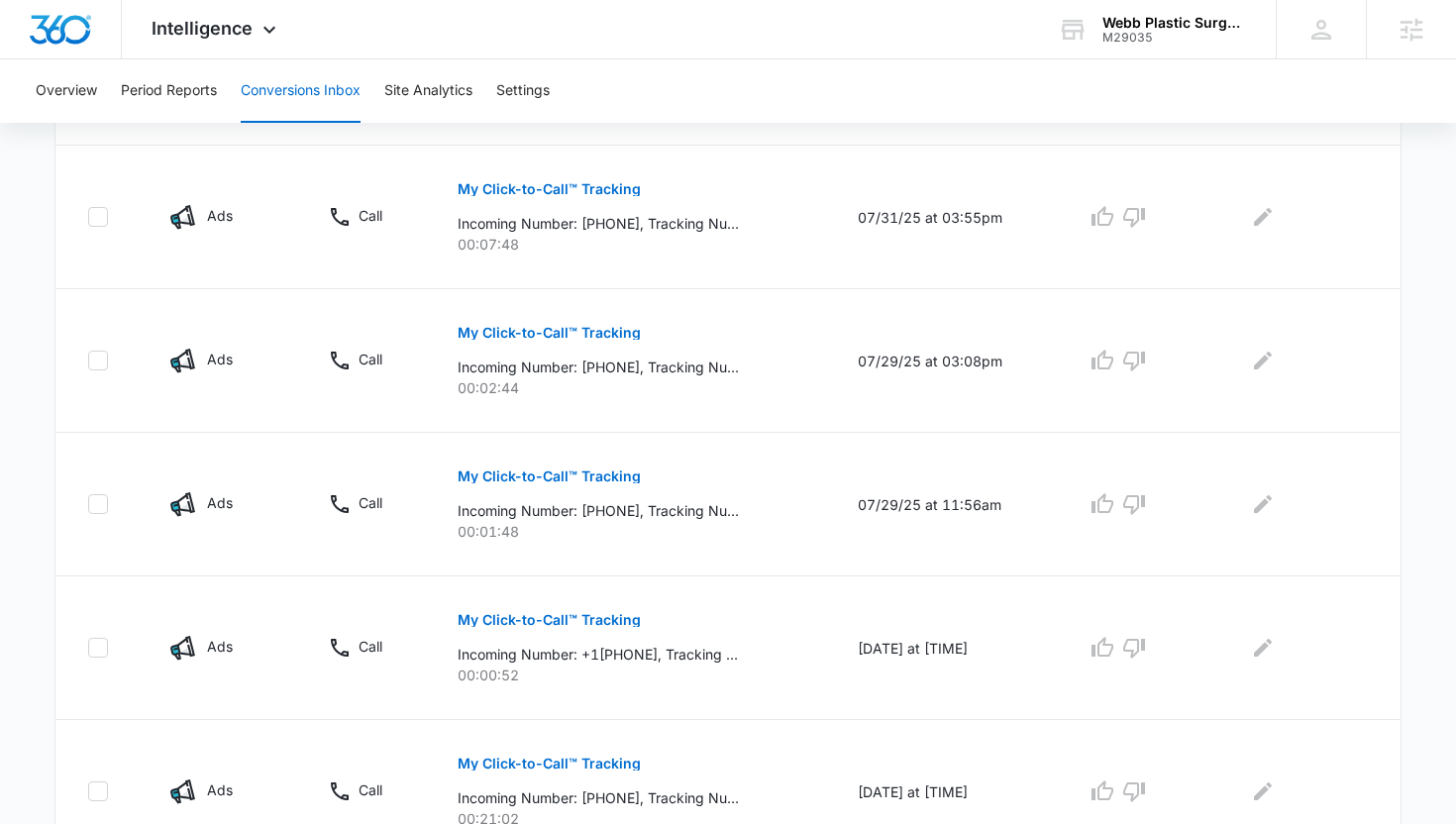scroll, scrollTop: 0, scrollLeft: 0, axis: both 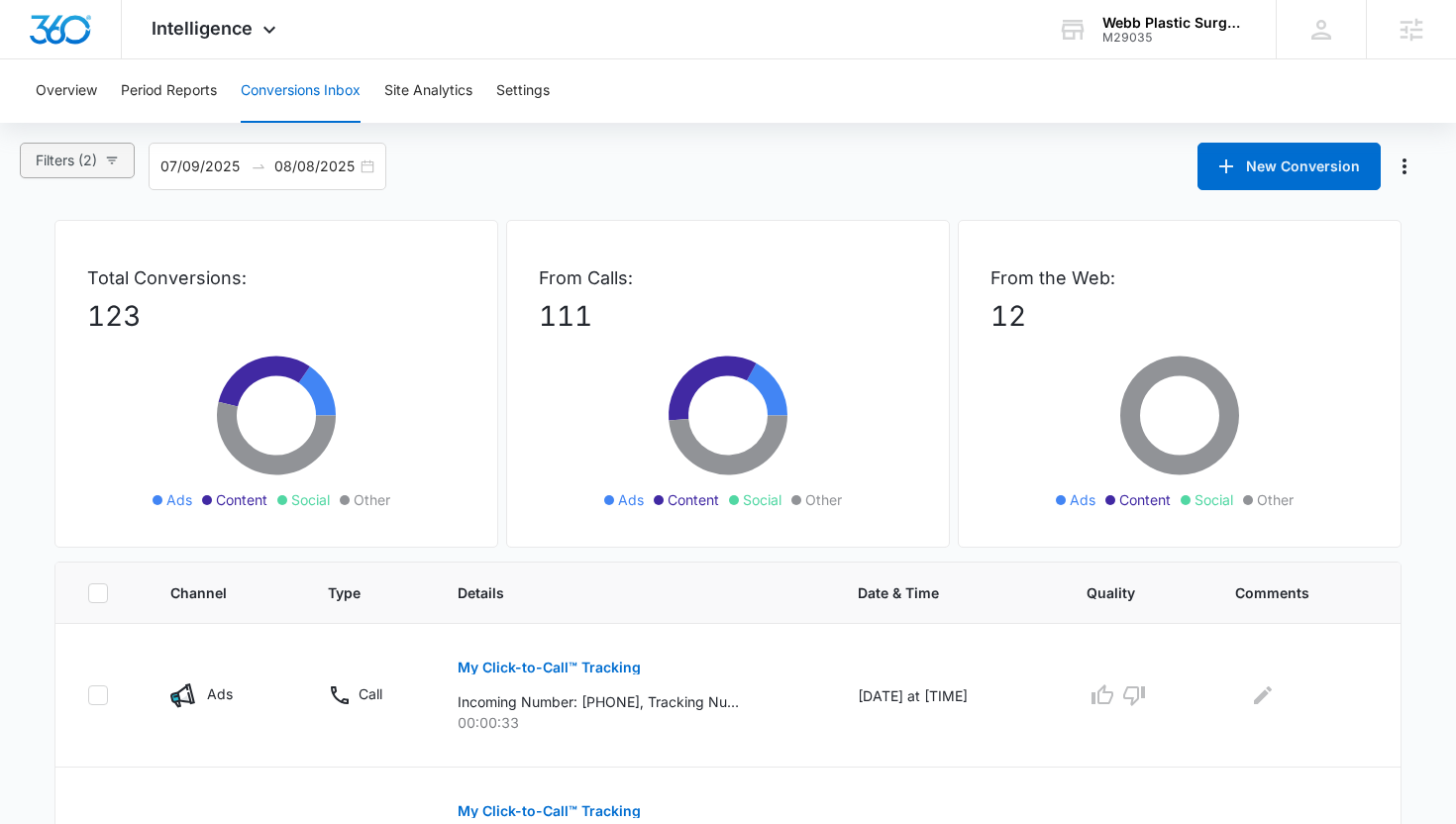 click on "Filters (2)" at bounding box center [77, 160] 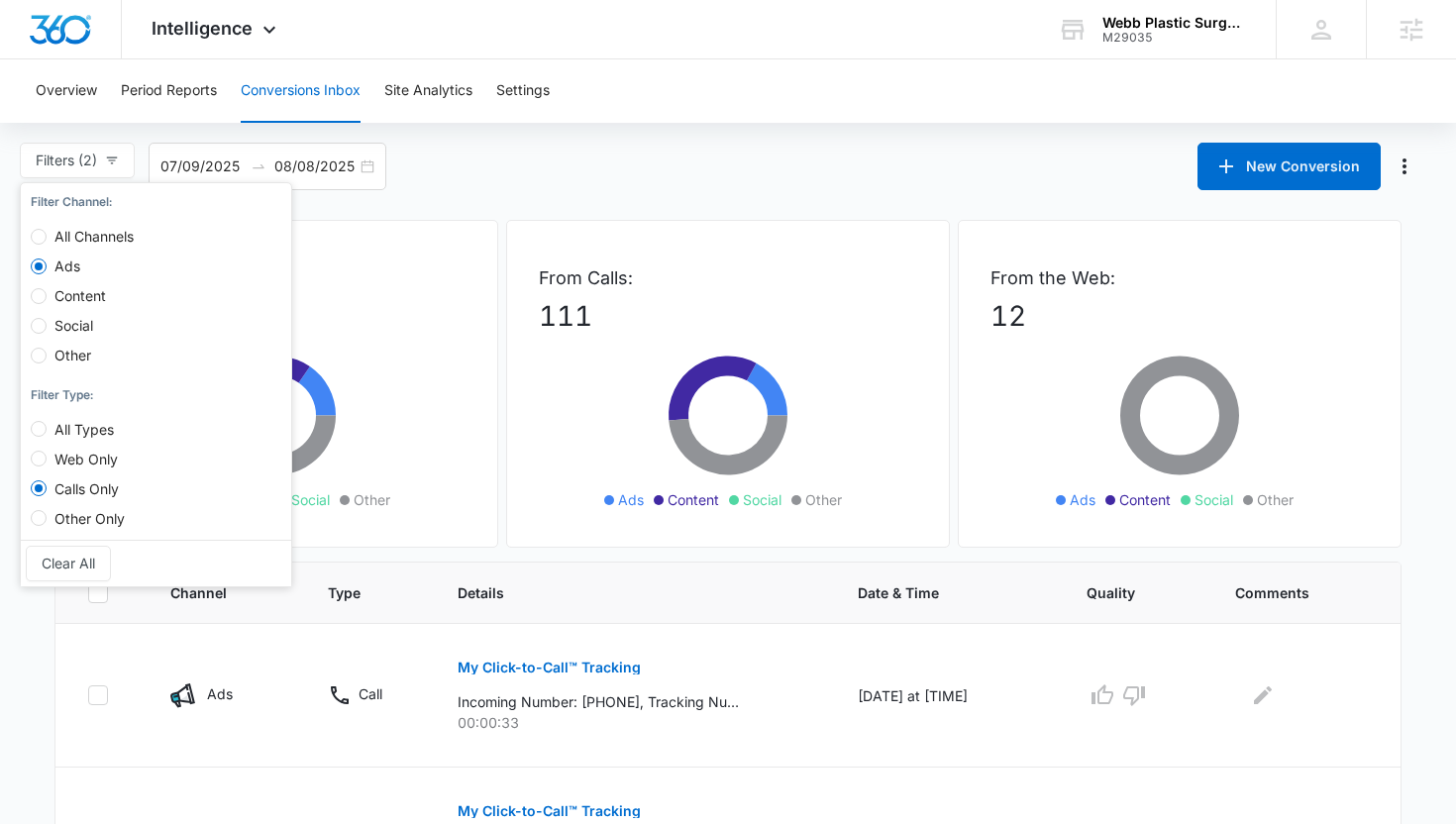 click on "All Channels" at bounding box center [94, 236] 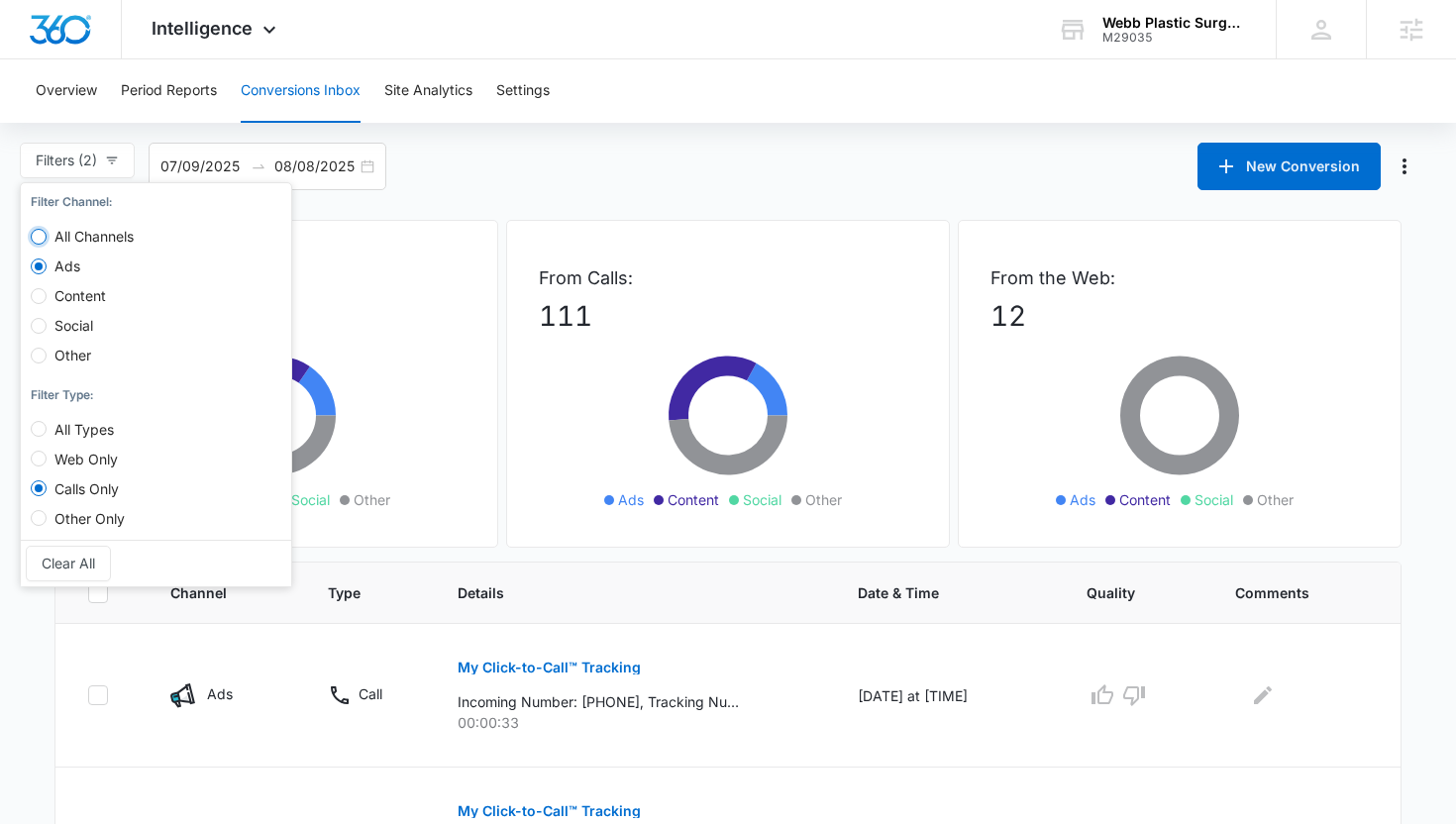 click on "All Channels" at bounding box center [39, 237] 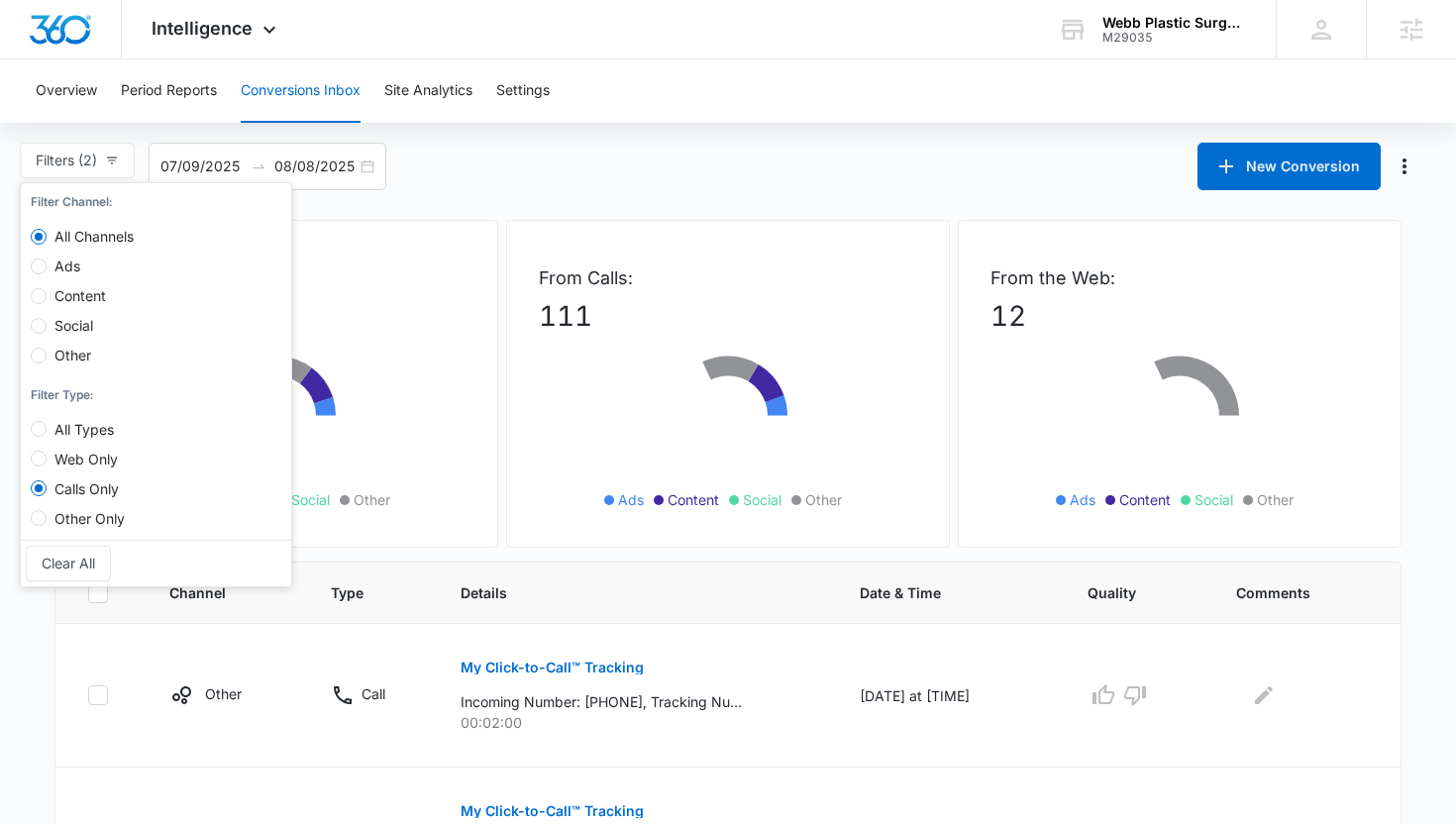 click on "Filters (2) Filter Channel : All Channels Ads Content Social Other Filter Type : All Types Web Only Calls Only Other Only Clear All [DATE] [DATE] New Conversion Total Conversions: 123 Ads Content Social Other From Calls: 111 Ads Content Social Other From the Web: 12 Ads Content Social Other Channel Type Details Date & Time Quality Comments Other Call My Click-to-Call™ Tracking Incoming Number: [PHONE], Tracking Number: [PHONE], Ring To: [PHONE], Caller Id: [PHONE], Duration: 00:02:00, Title: Webb Plastic Surgery - Other 00:02:00 [DATE] at [TIME] Other Call My Click-to-Call™ Tracking Incoming Number: [PHONE], Tracking Number: [PHONE], Ring To: [PHONE], Caller Id: [PHONE], Duration: 00:00:58, Title: Webb Plastic Surgery - Other 00:00:58 [DATE] at [TIME] Other Call My Click-to-Call™ Tracking 00:00:29 [DATE] at [TIME] Content Call My Click-to-Call™ Tracking 00:00:30 [DATE] at [TIME] Content Call My Click-to-Call™ Tracking 00:10:38 Content Call" at bounding box center (728, 1132) 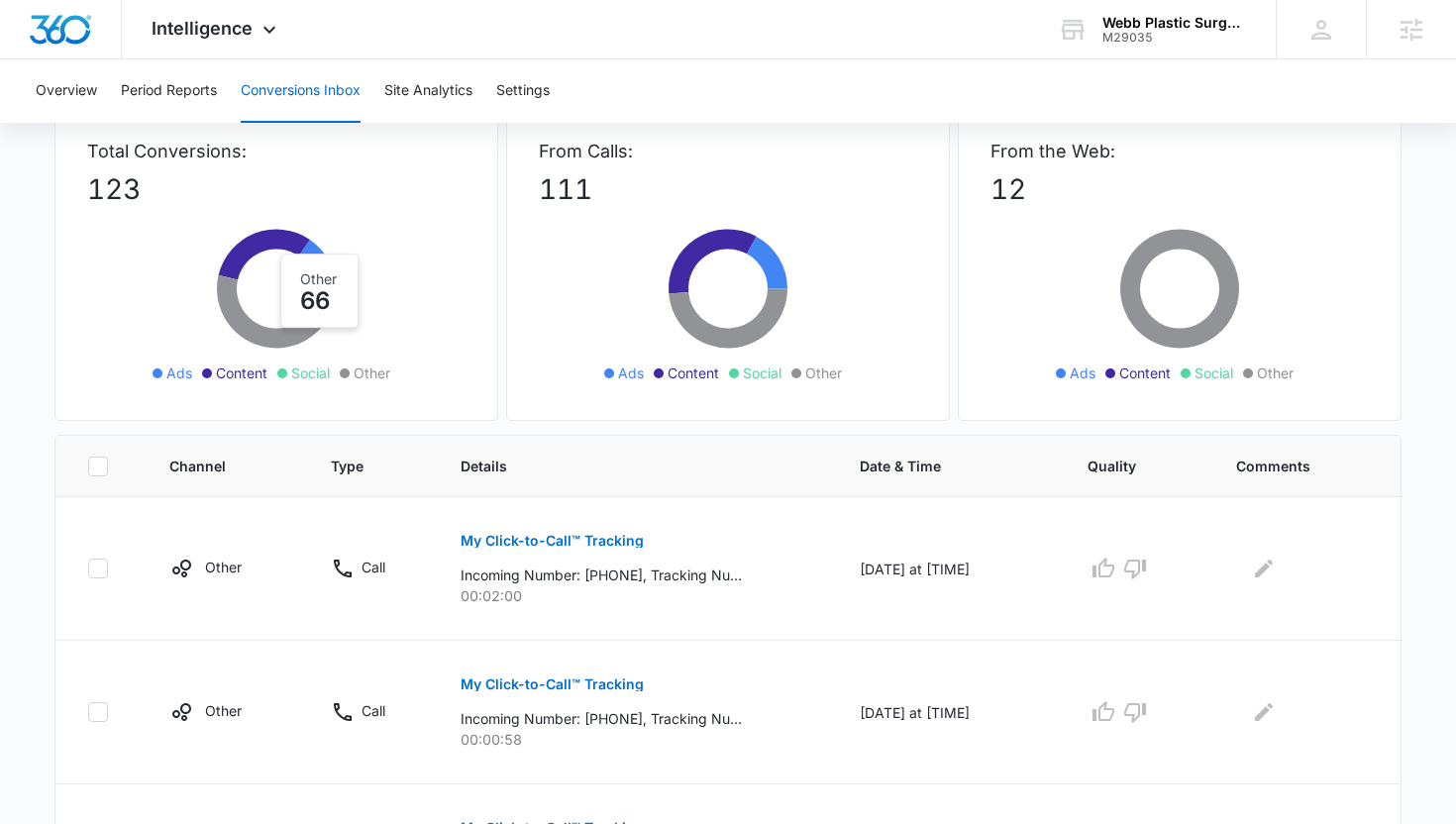 scroll, scrollTop: 0, scrollLeft: 0, axis: both 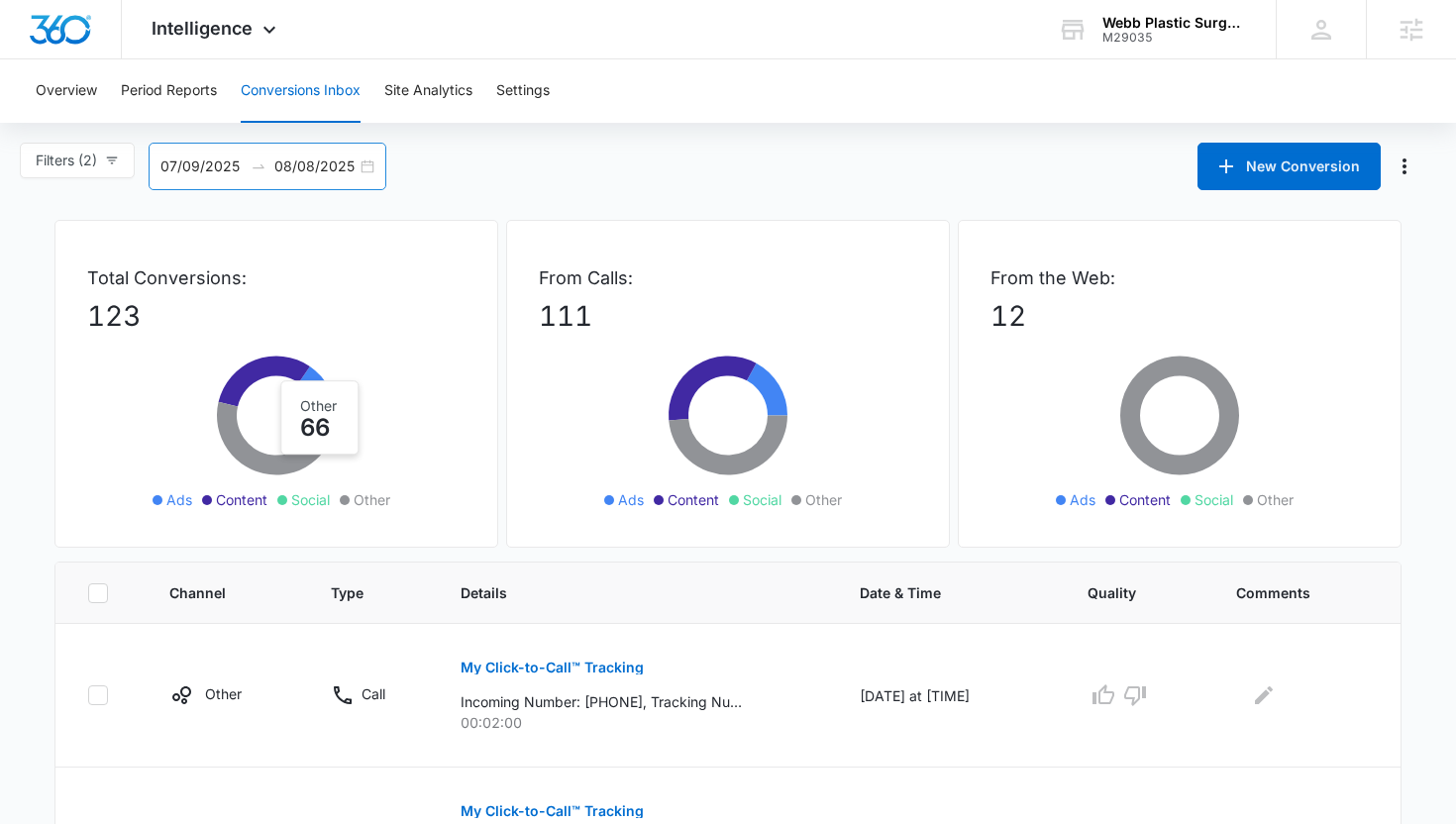 click on "07/09/2025 08/08/2025" at bounding box center (267, 166) 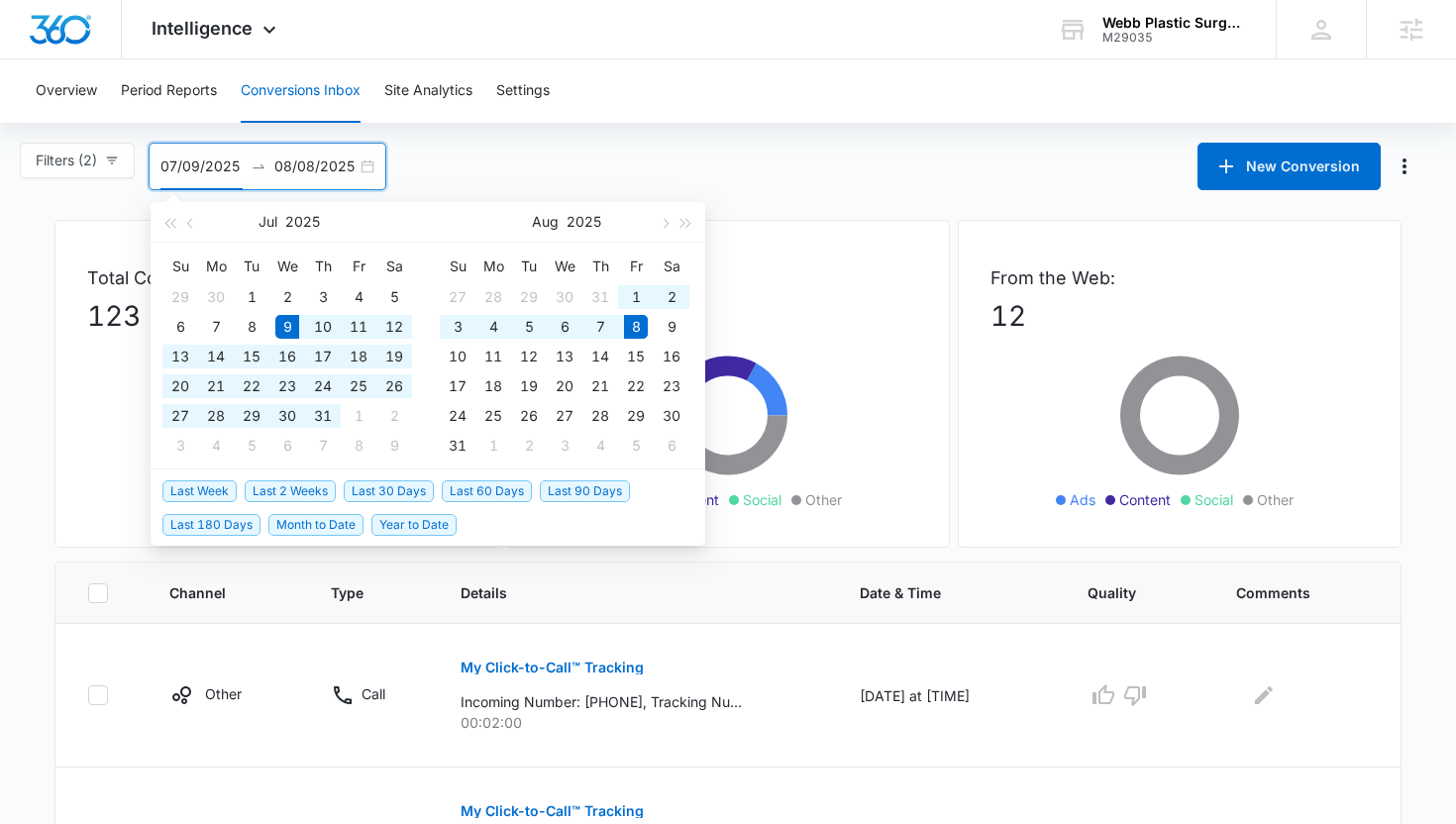 click on "07/09/2025" at bounding box center (201, 166) 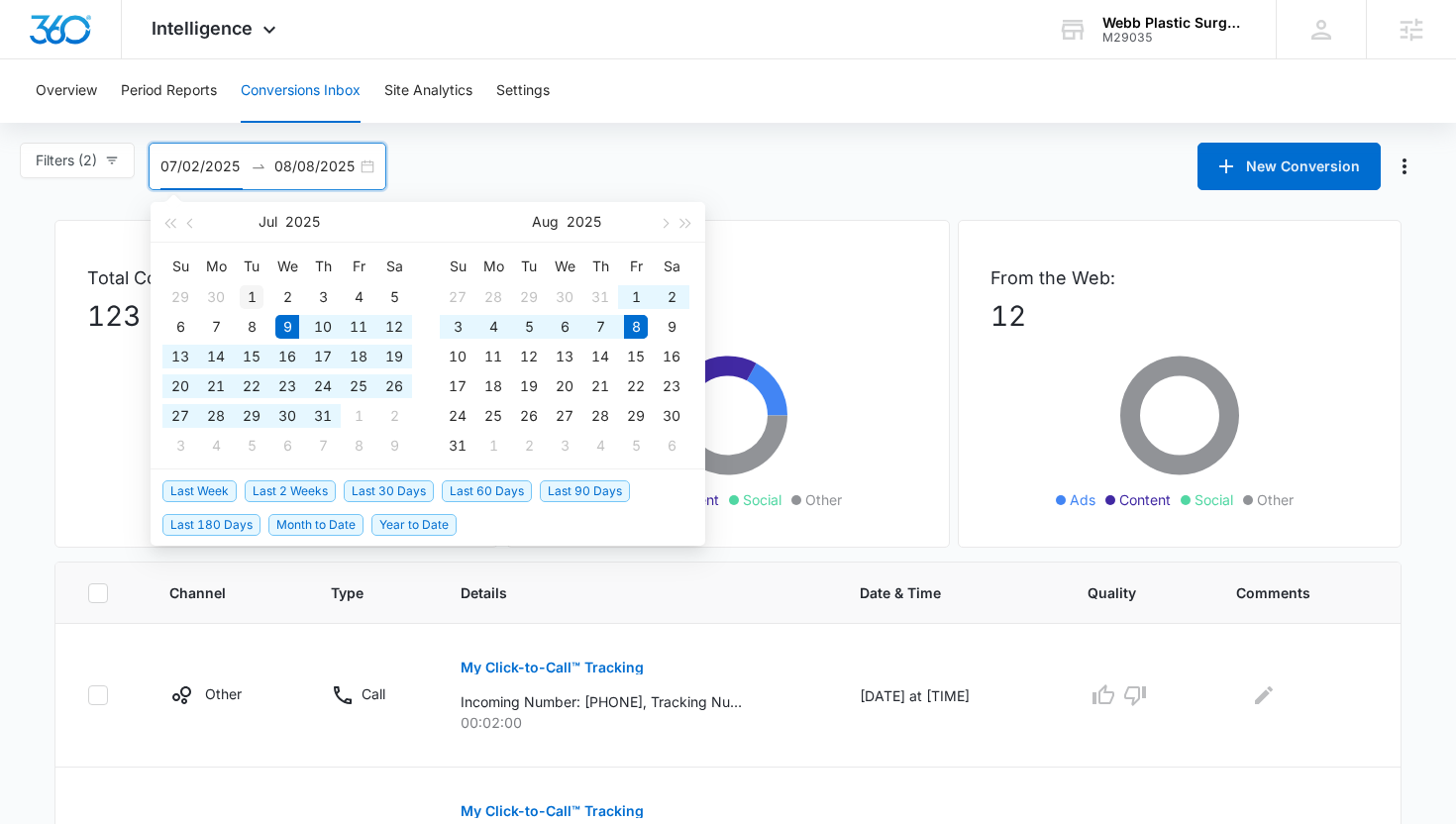 type on "07/01/2025" 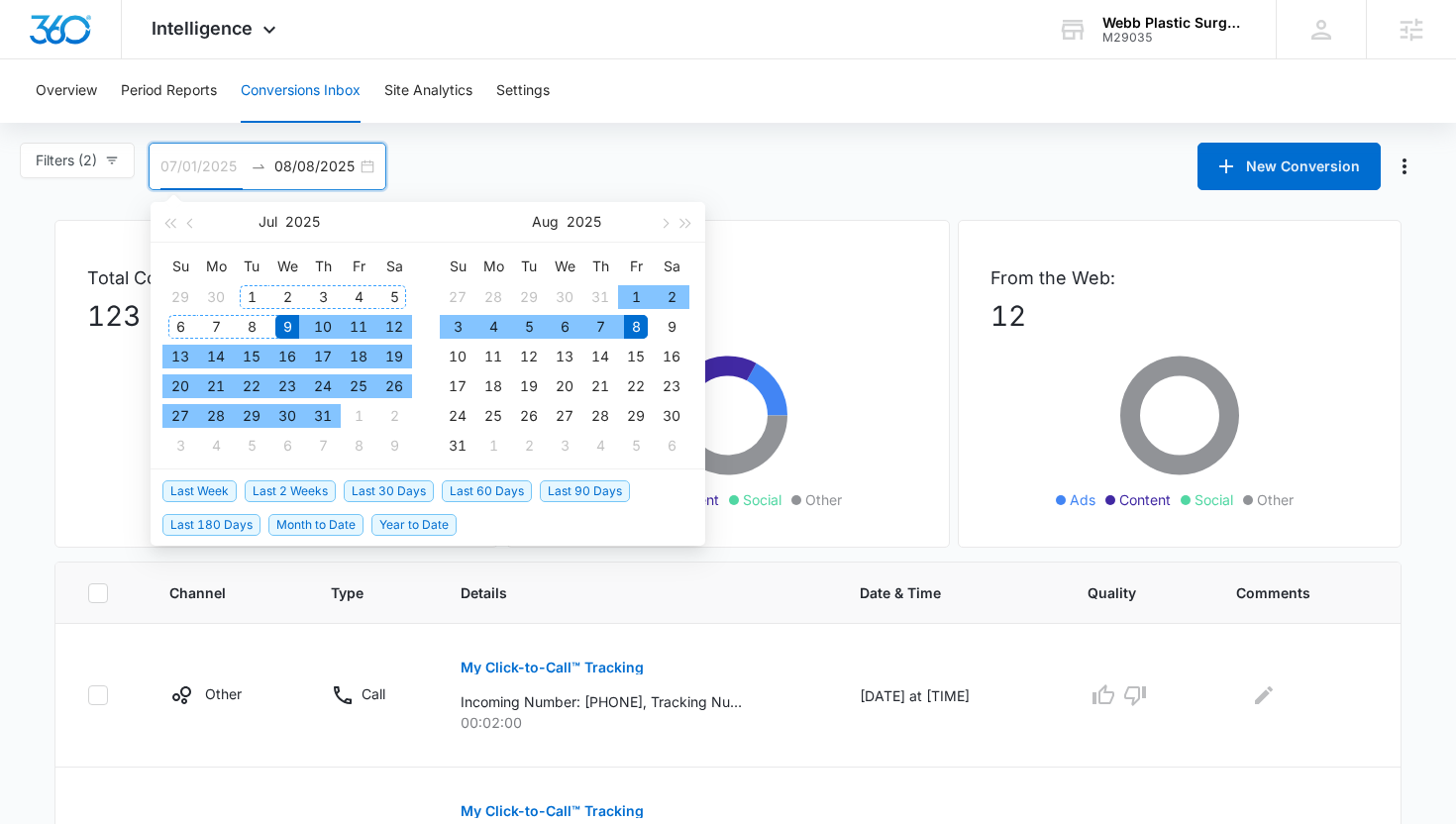 click on "1" at bounding box center [252, 297] 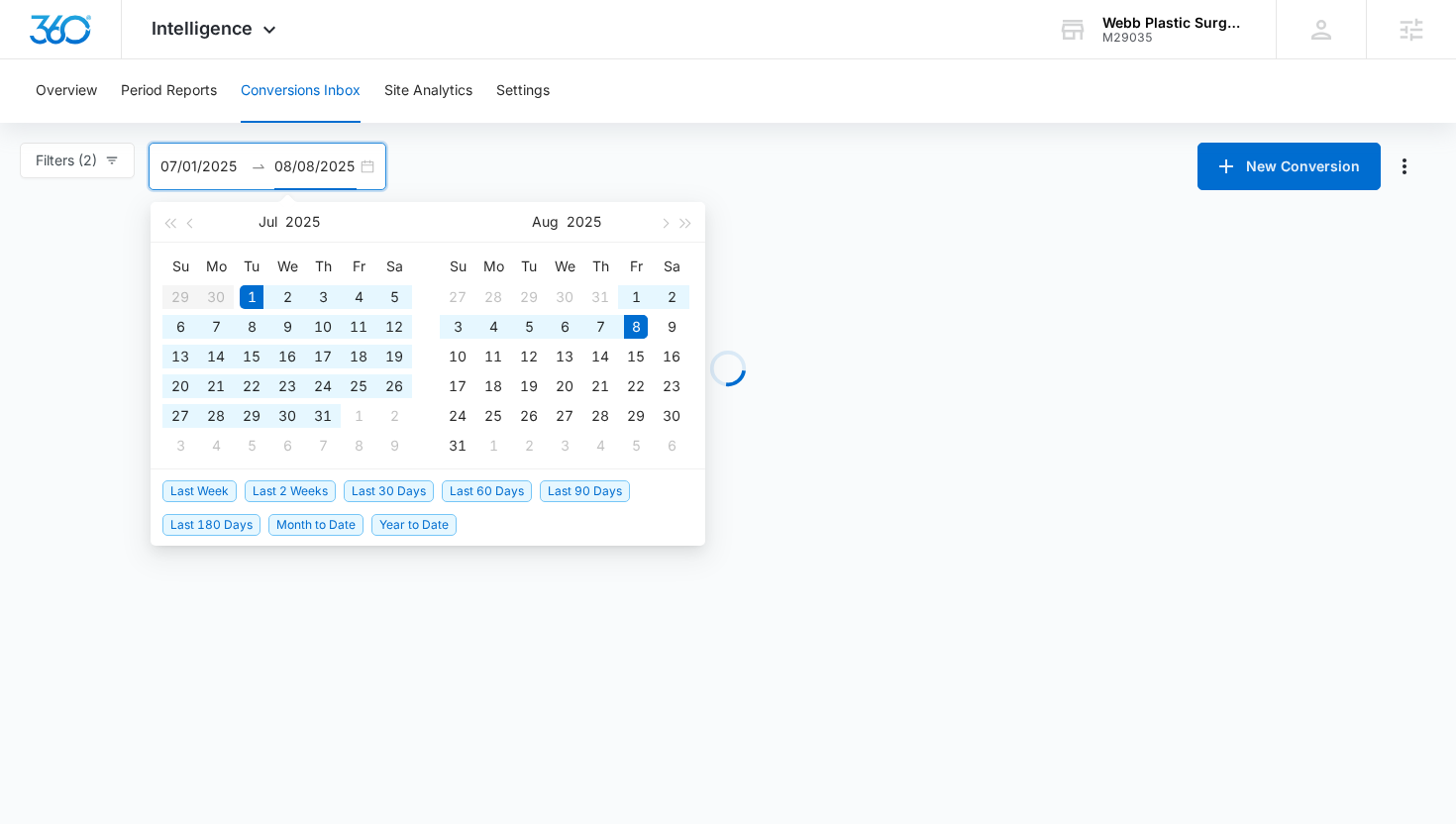 click on "07/01/2025 08/08/2025" at bounding box center (267, 166) 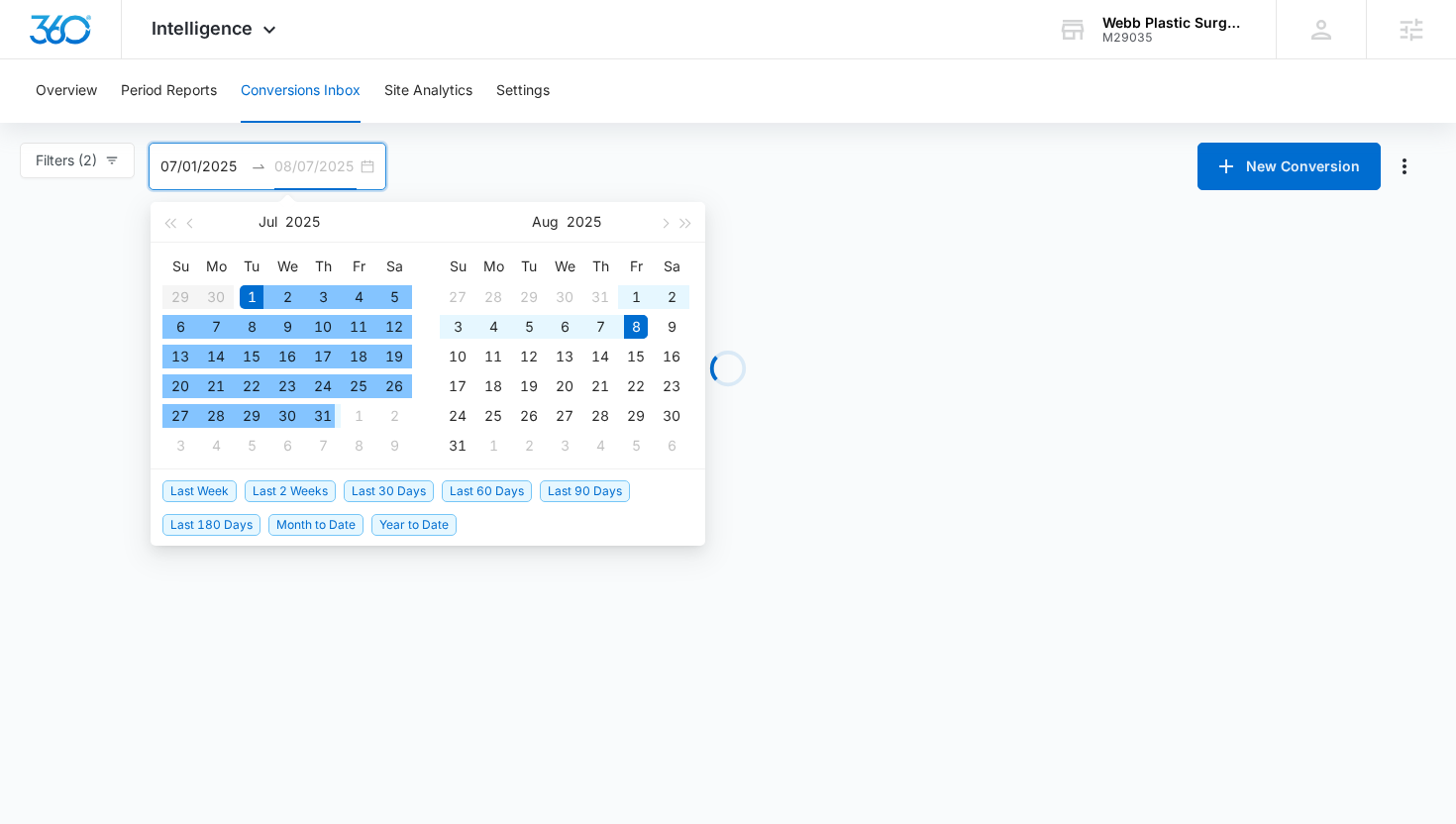 click on "7" at bounding box center [323, 446] 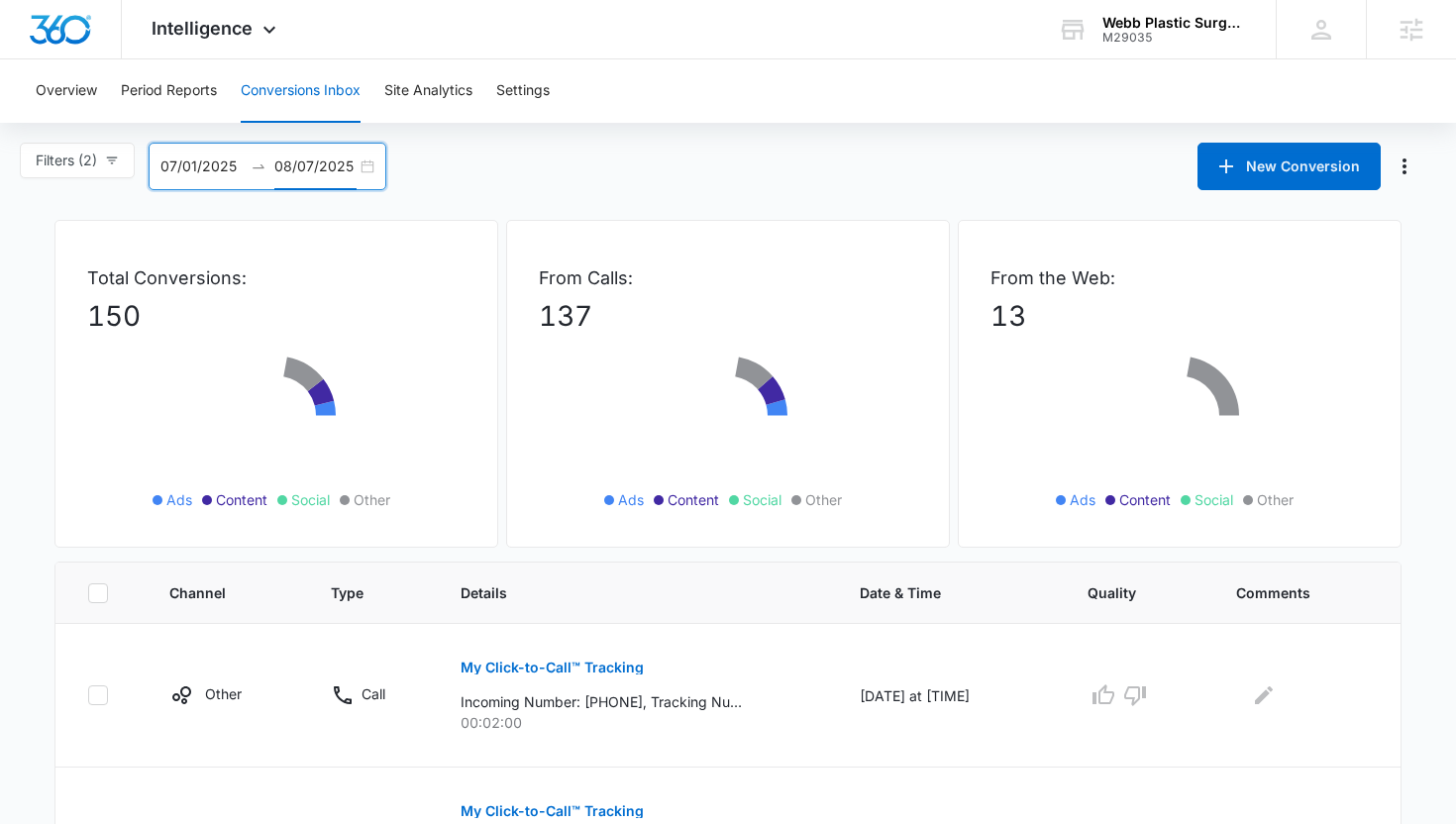 click on "08/07/2025" at bounding box center [315, 166] 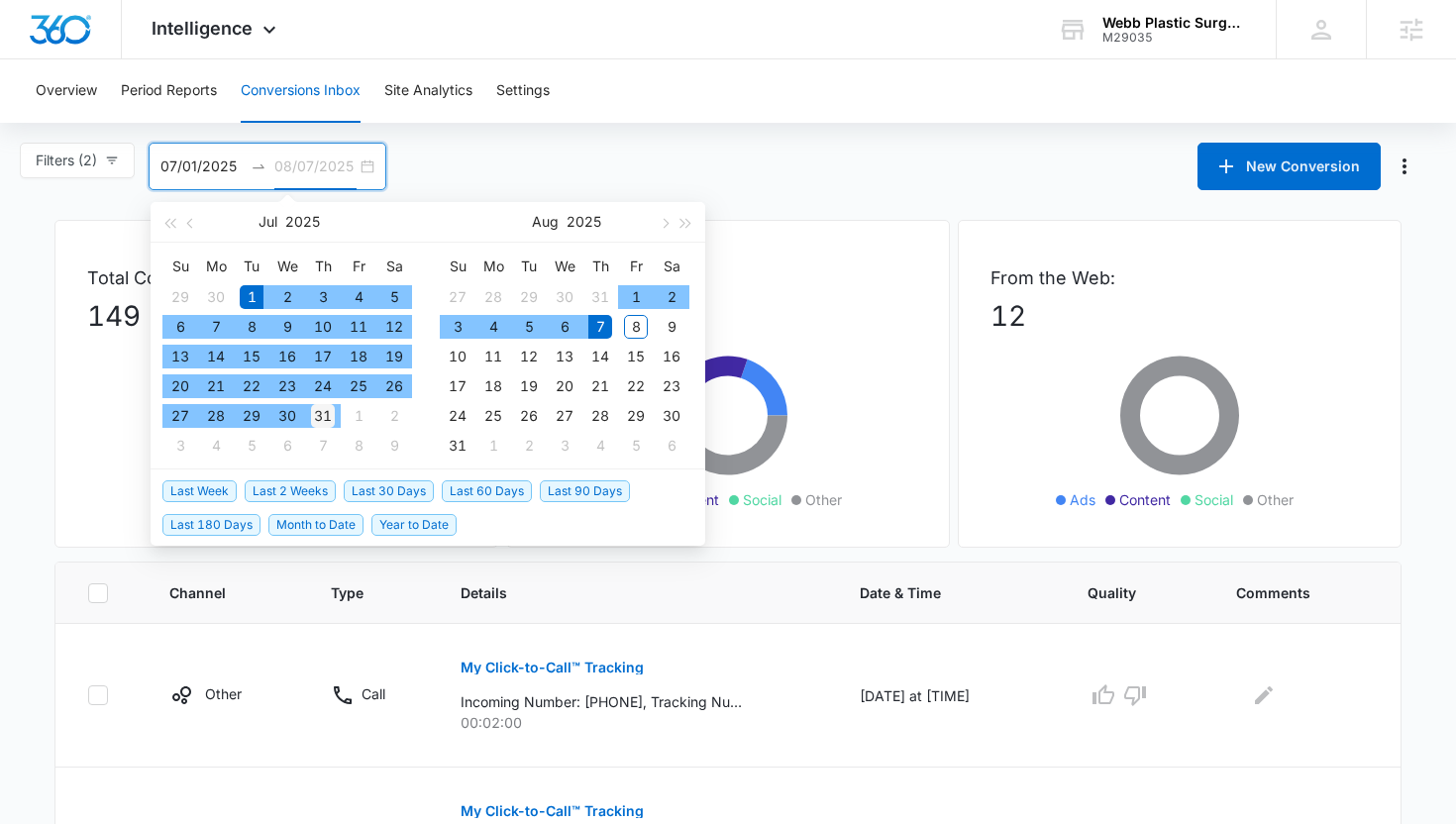 type on "07/31/2025" 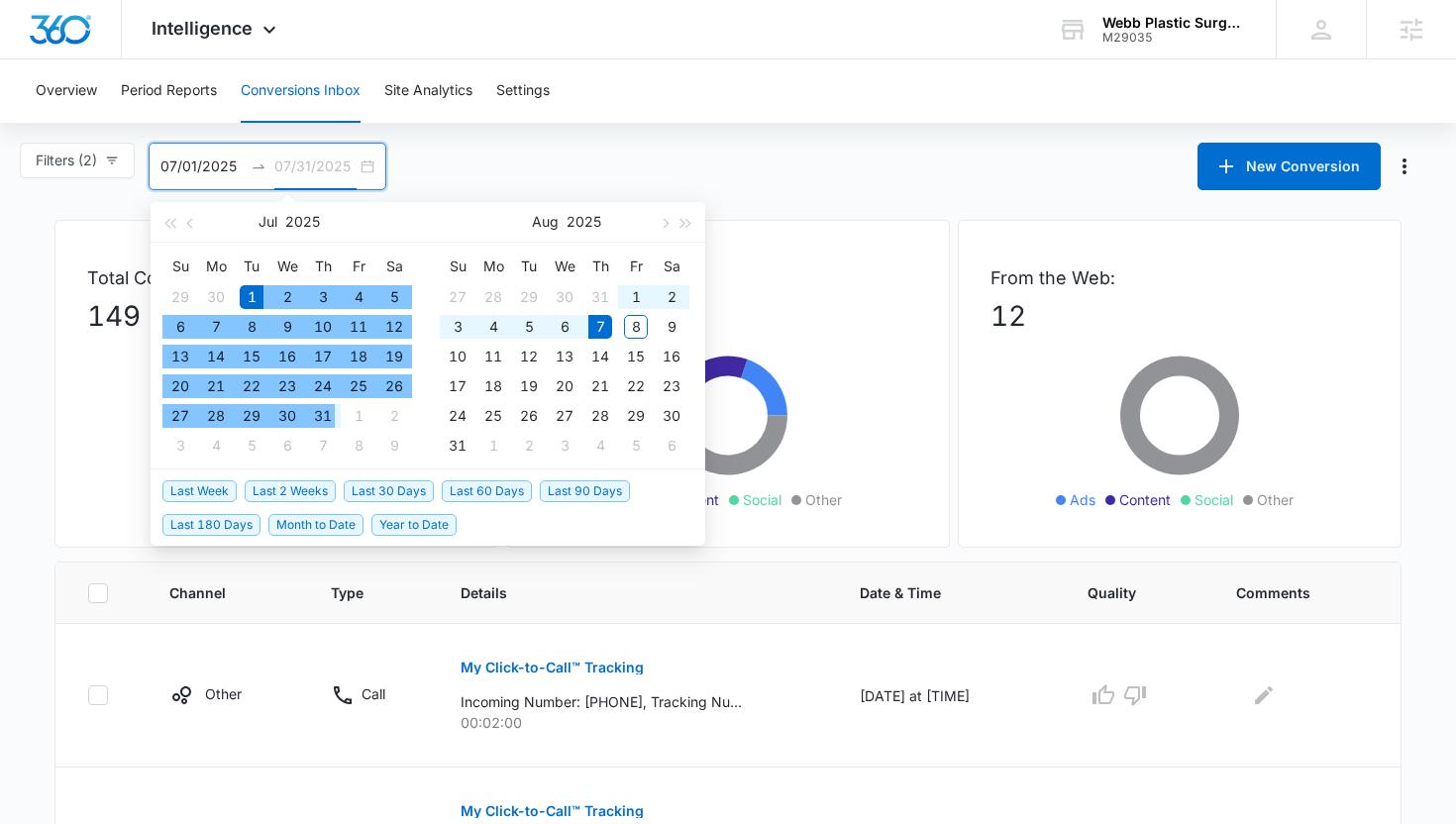 click on "31" at bounding box center [323, 416] 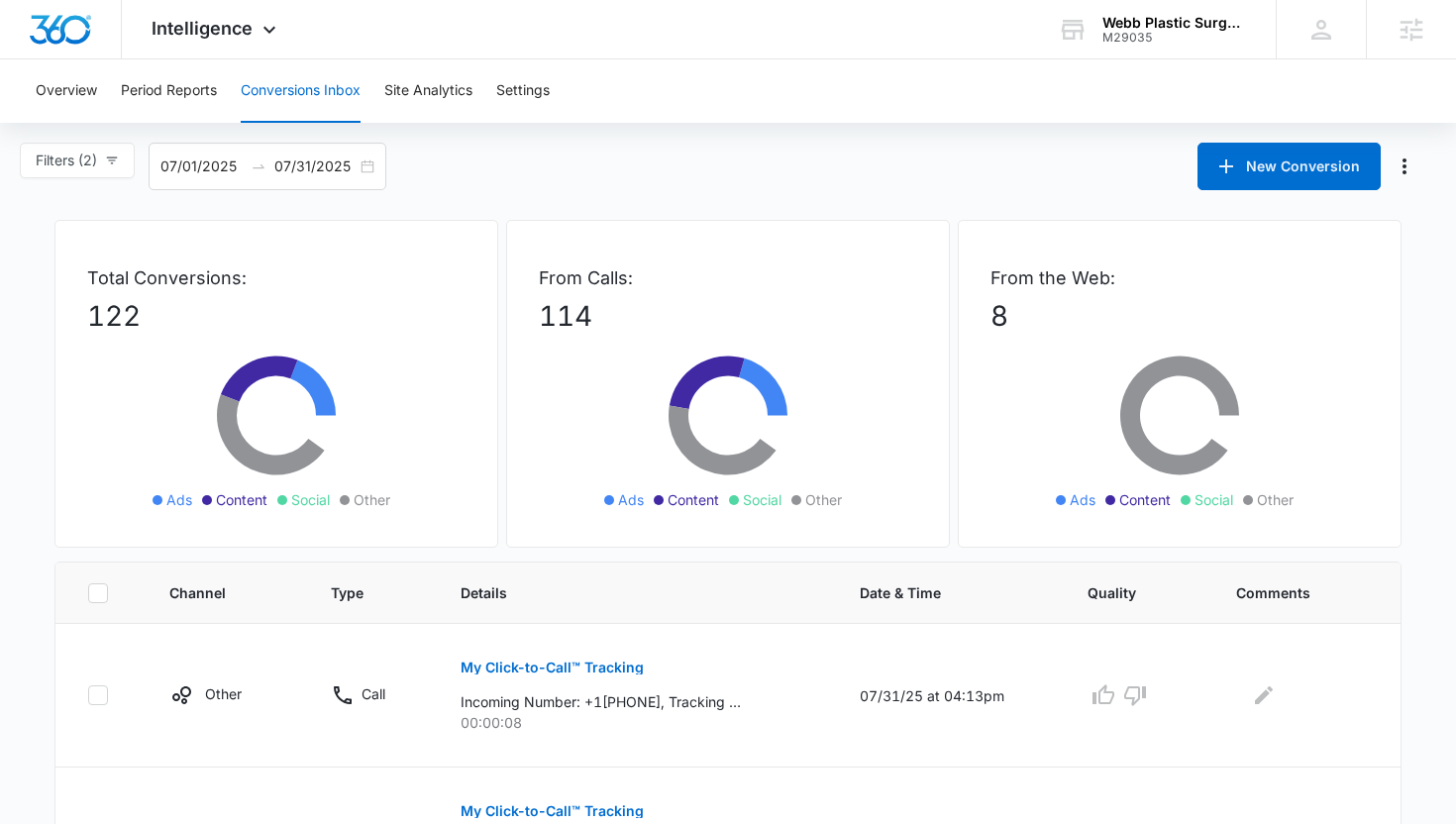 click on "Filters (2) Filter Channel : All Channels Ads Content Social Other Filter Type : All Types Web Only Calls Only Other Only Clear All 07/01/2025 07/31/2025 New Conversion Jul 2025 Su Mo Tu We Th Fr Sa 29 30 1 2 3 4 5 6 7 8 9 10 11 12 13 14 15 16 17 18 19 20 21 22 23 24 25 26 27 28 29 30 31 1 2 3 4 5 6 7 8 9 Aug 2025 Su Mo Tu We Th Fr Sa 27 28 29 30 31 1 2 3 4 5 6 7 8 9 10 11 12 13 14 15 16 17 18 19 20 21 22 23 24 25 26 27 28 29 30 31 1 2 3 4 5 6 Last Week Last 2 Weeks Last 30 Days Last 60 Days Last 90 Days Last 180 Days Month to Date Year to Date Total Conversions: 122 Ads Content Social Other From Calls: 114 Ads Content Social Other From the Web: 8 Ads Content Social Other Channel Type Details Date & Time Quality Comments Other Call My Click-to-Call™ Tracking Incoming Number: [PHONE], Tracking Number: [PHONE], Ring To: [PHONE], Caller Id: [PHONE], Duration: 00:00:08, Title: Webb Plastic Surgery - Other 00:00:08 07/31/25 at 04:13pm Content Call My Click-to-Call™ Tracking 00:00:08 Ads" at bounding box center (728, 1132) 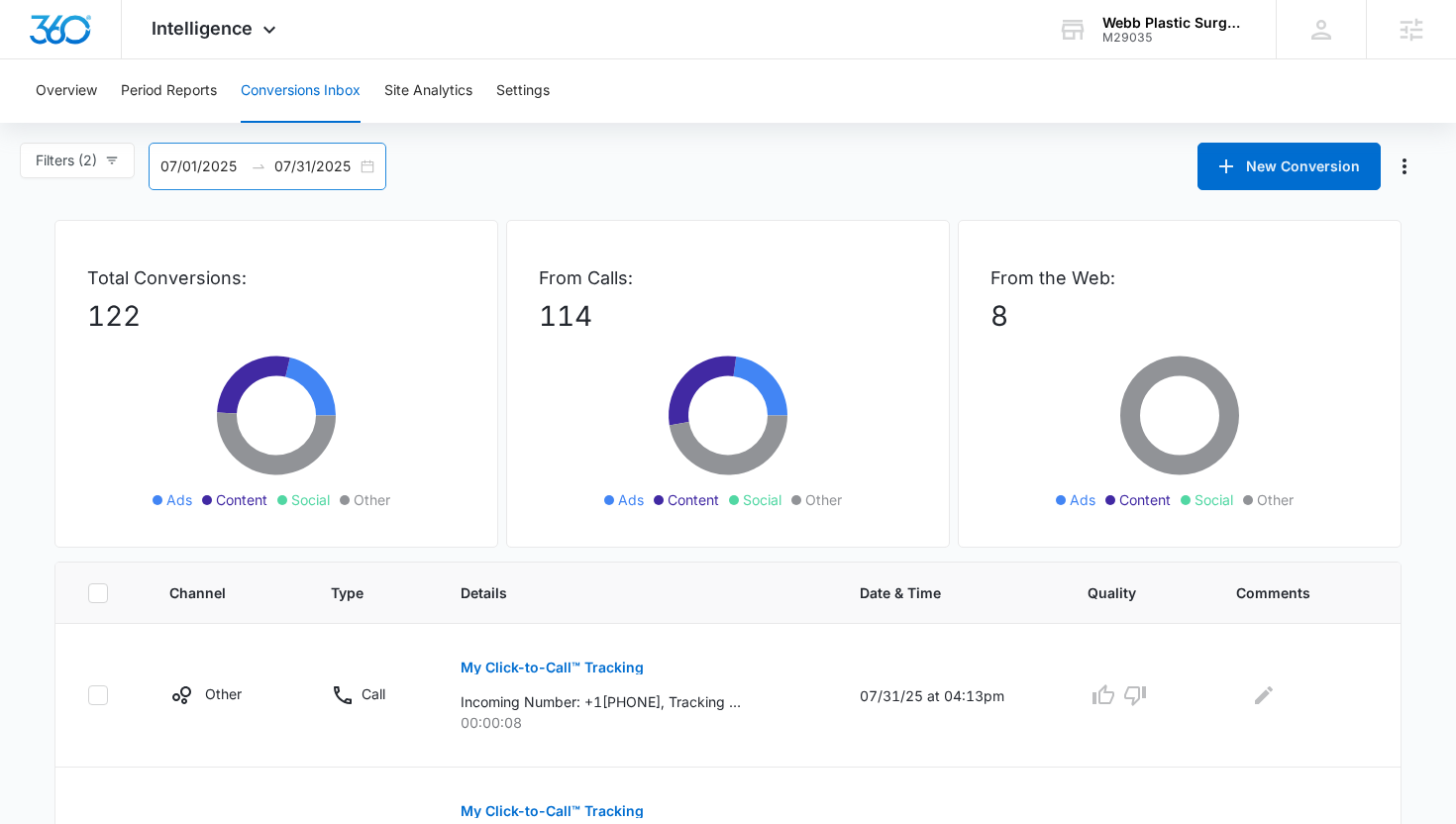 click on "07/01/2025 07/31/2025" at bounding box center (267, 166) 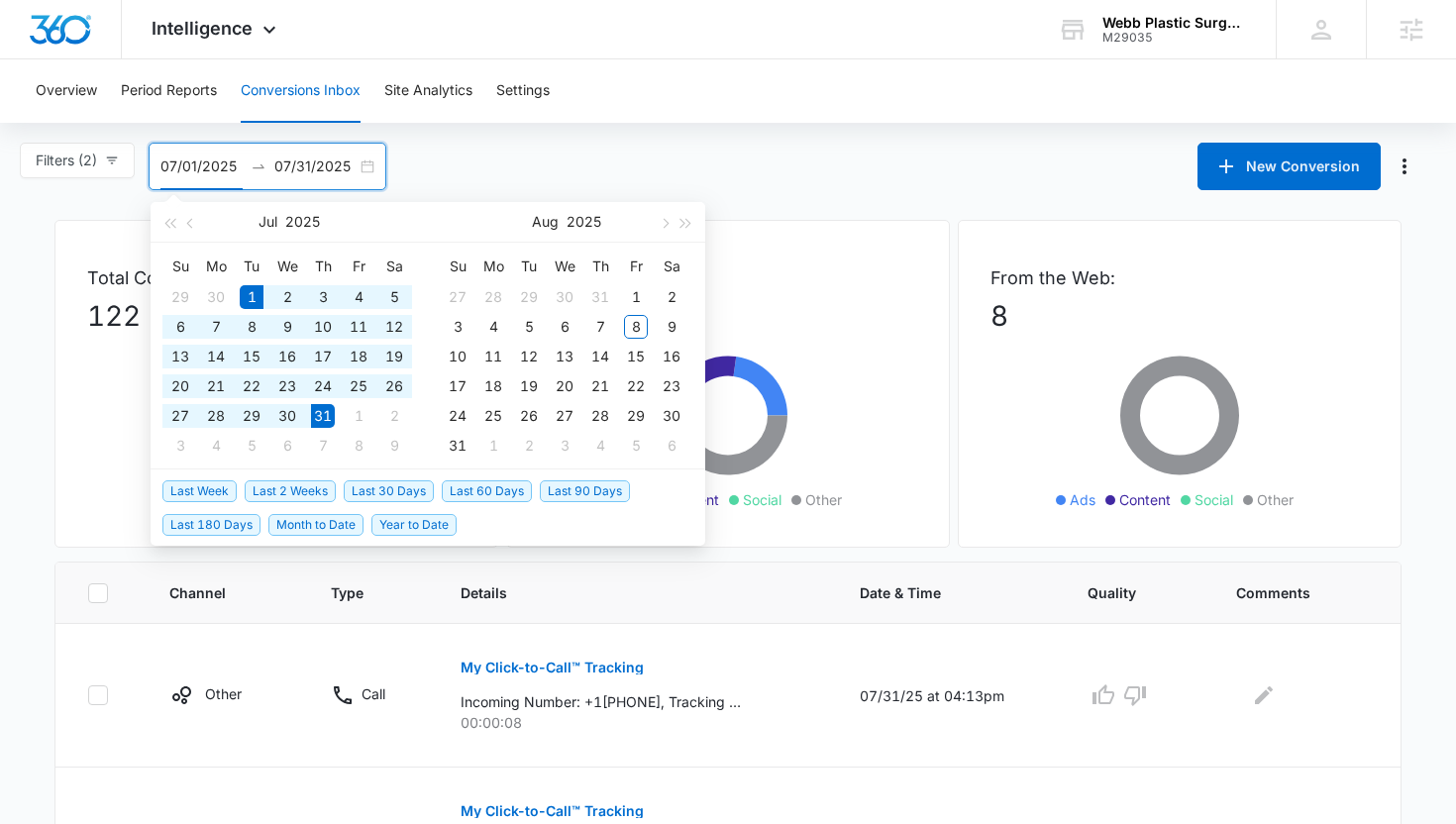 click on "07/01/2025" at bounding box center (201, 166) 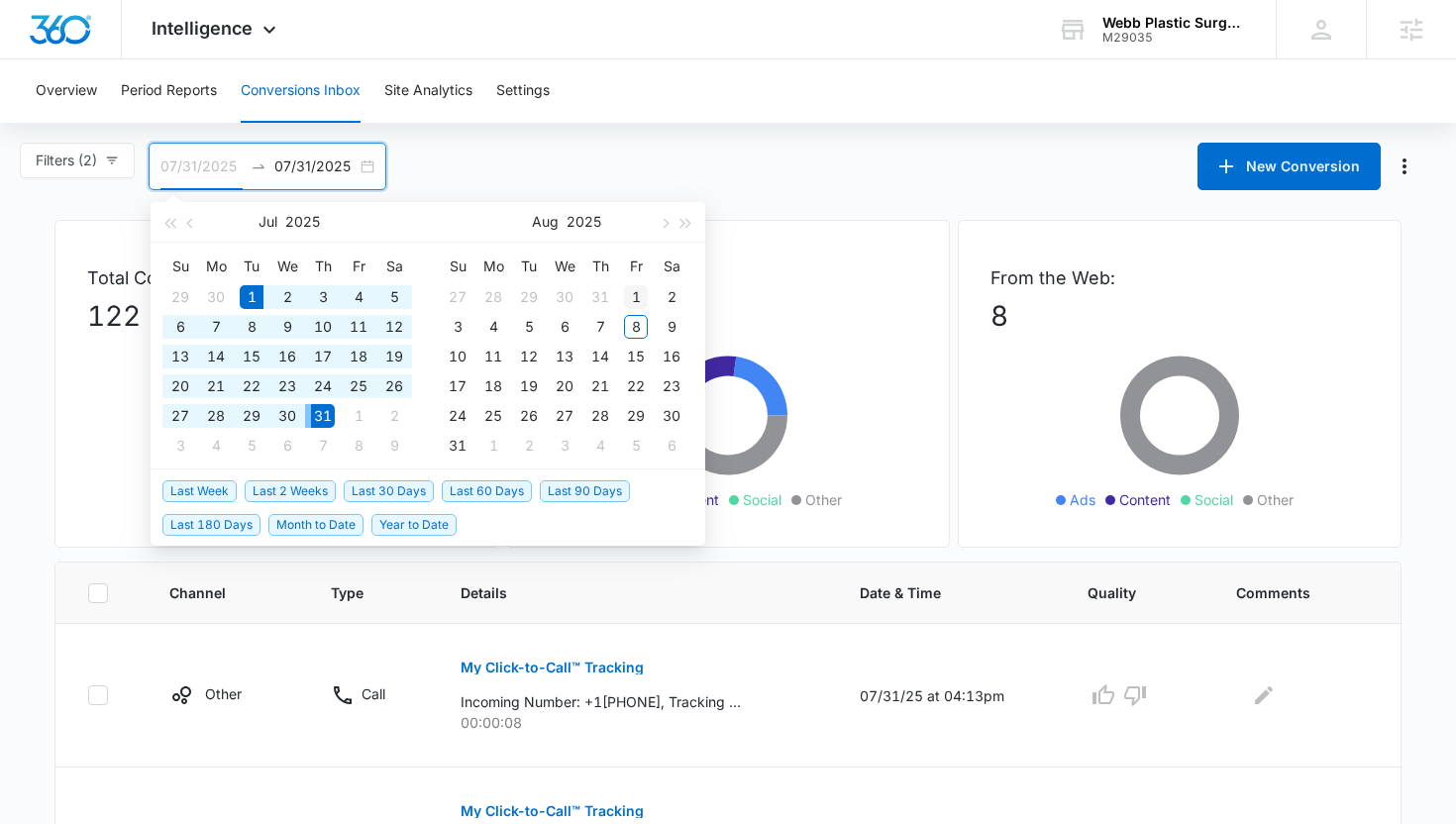 type on "08/01/2025" 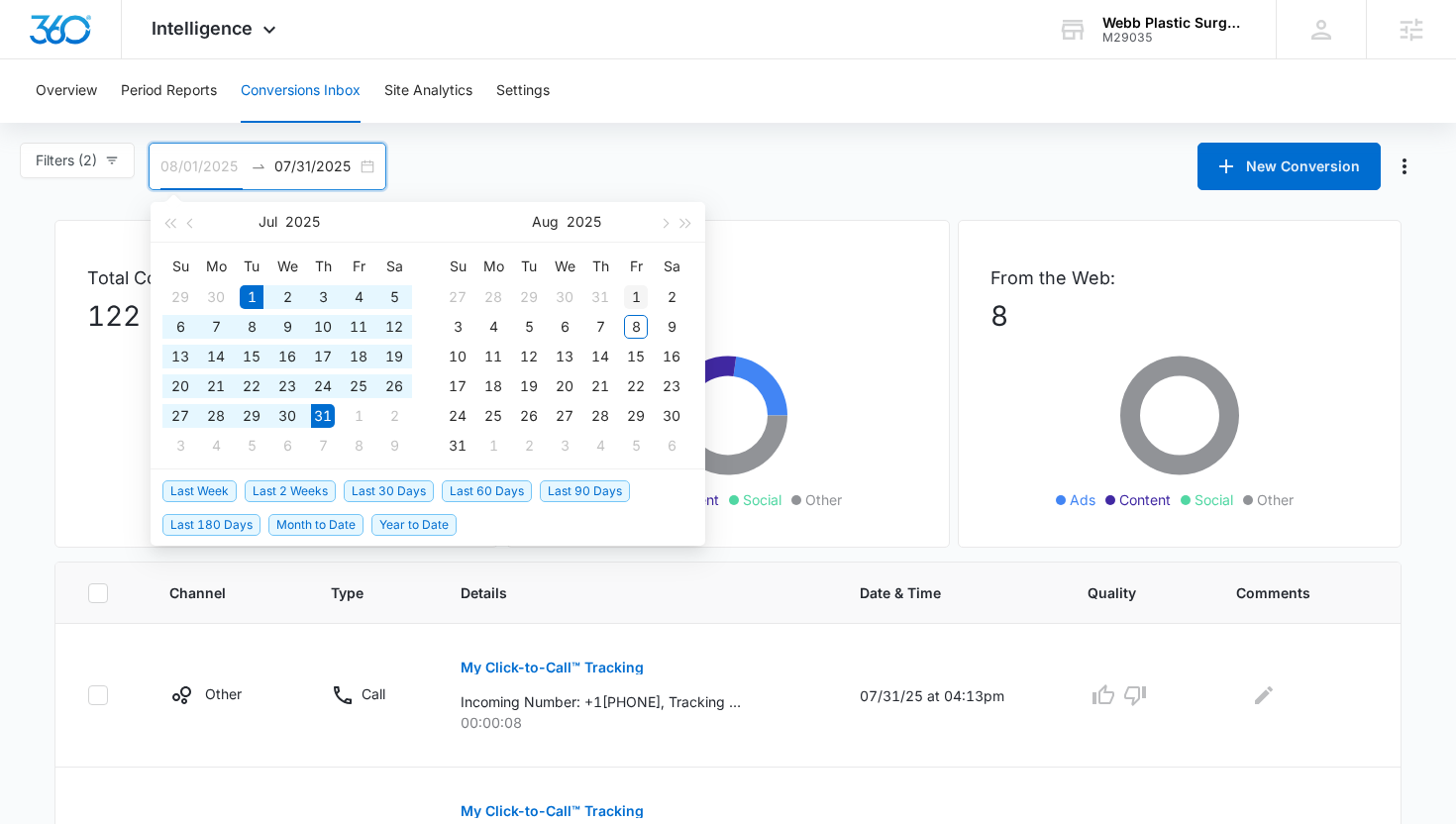 click on "1" at bounding box center (636, 297) 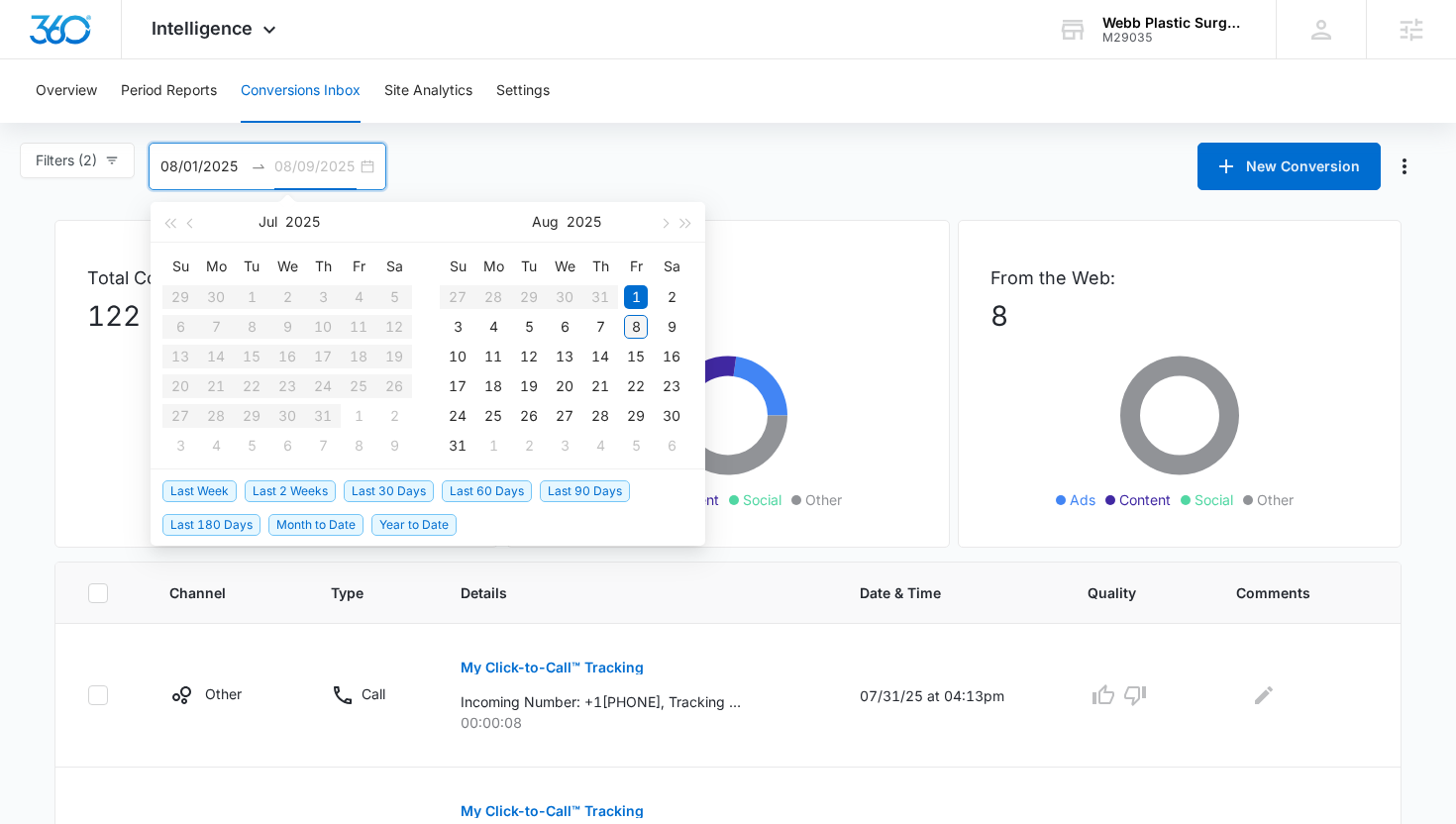 type on "08/08/2025" 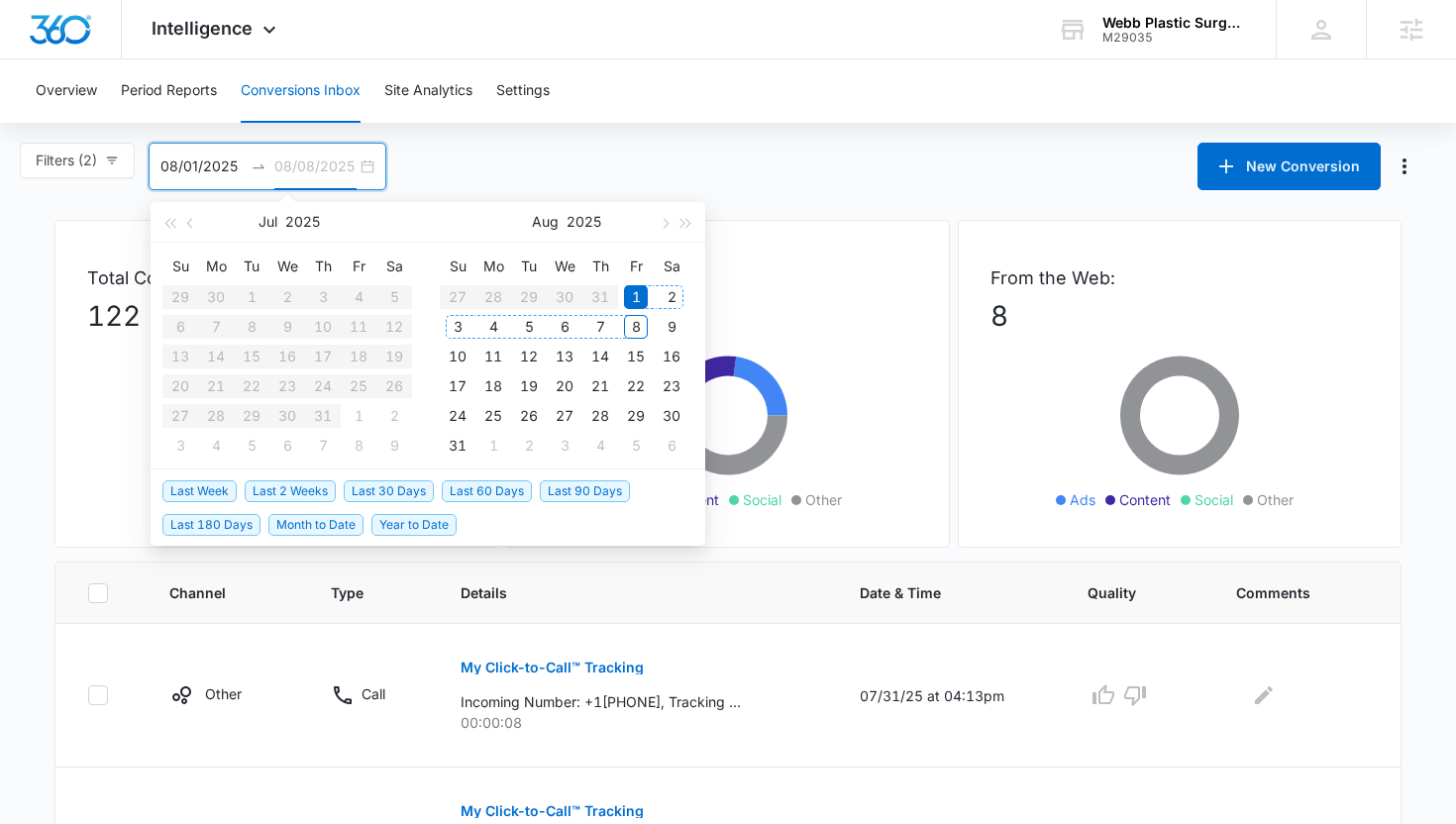 click on "8" at bounding box center (636, 327) 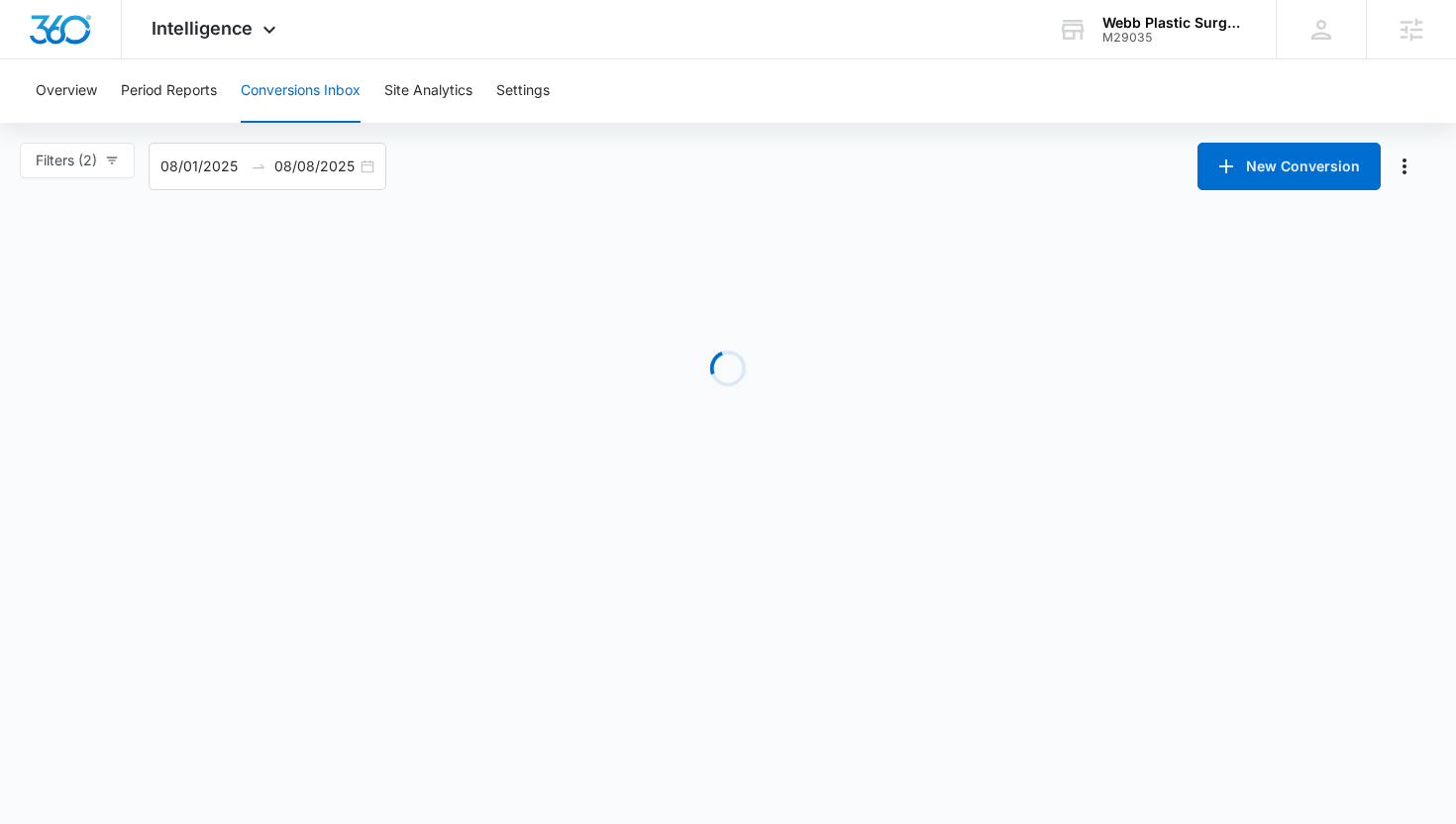 click on "Loading" at bounding box center (728, 368) 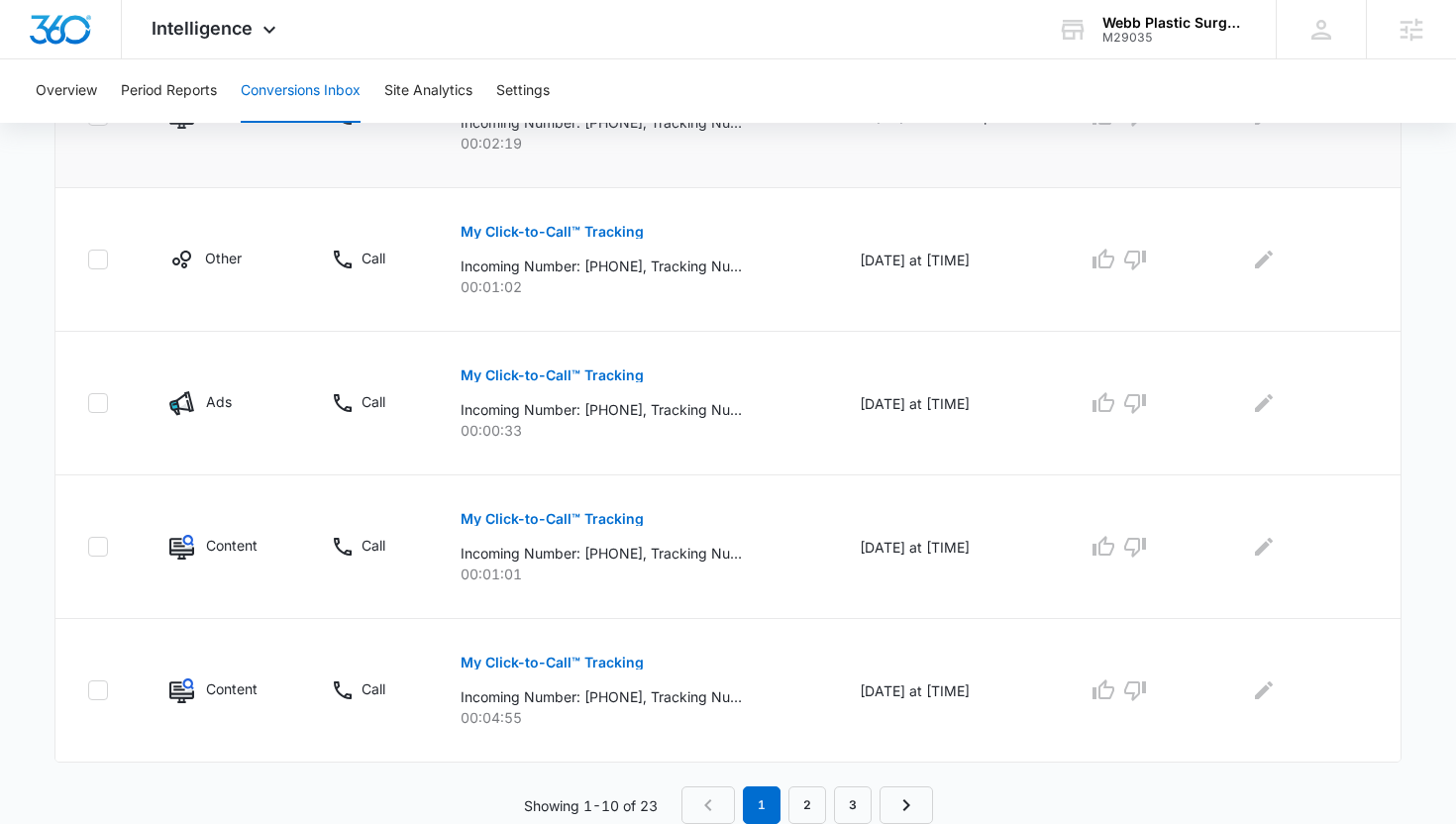 scroll, scrollTop: 0, scrollLeft: 0, axis: both 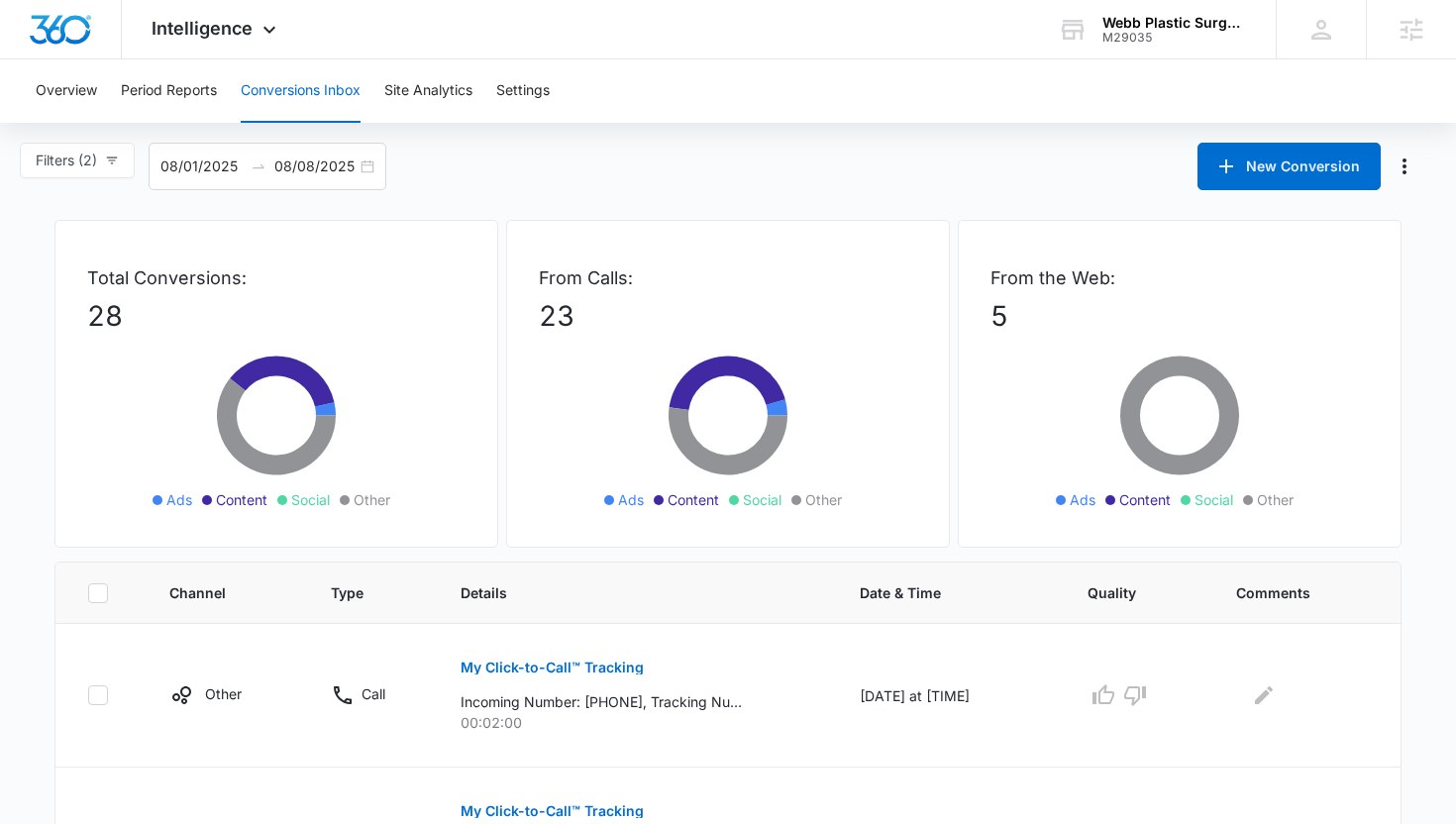 click on "Filters (2) Filter Channel : All Channels Ads Content Social Other Filter Type : All Types Web Only Calls Only Other Only Clear All [DATE] [DATE] New Conversion Jul 2025 Su Mo Tu We Th Fr Sa 29 30 1 2 3 4 5 6 7 8 9 10 11 12 13 14 15 16 17 18 19 20 21 22 23 24 25 26 27 28 29 30 31 1 2 3 4 5 6 7 8 9 Aug 2025 Su Mo Tu We Th Fr Sa 27 28 29 30 31 1 2 3 4 5 6 7 8 9 10 11 12 13 14 15 16 17 18 19 20 21 22 23 24 25 26 27 28 29 30 31 1 2 3 4 5 6 Last Week Last 2 Weeks Last 30 Days Last 60 Days Last 90 Days Last 180 Days Month to Date Year to Date Total Conversions: 28 Ads Content Social Other From Calls: 23 Ads Content Social Other From the Web: 5 Ads Content Social Other Channel Type Details Date & Time Quality Comments Other Call My Click-to-Call™ Tracking Incoming Number: [PHONE], Tracking Number: [PHONE], Ring To: [PHONE], Caller Id: [PHONE], Duration: 00:02:00, Title: Webb Plastic Surgery - Other 00:02:00 [DATE] at [TIME] Other Call My Click-to-Call™ Tracking 00:00:58 Other Call" at bounding box center (728, 1132) 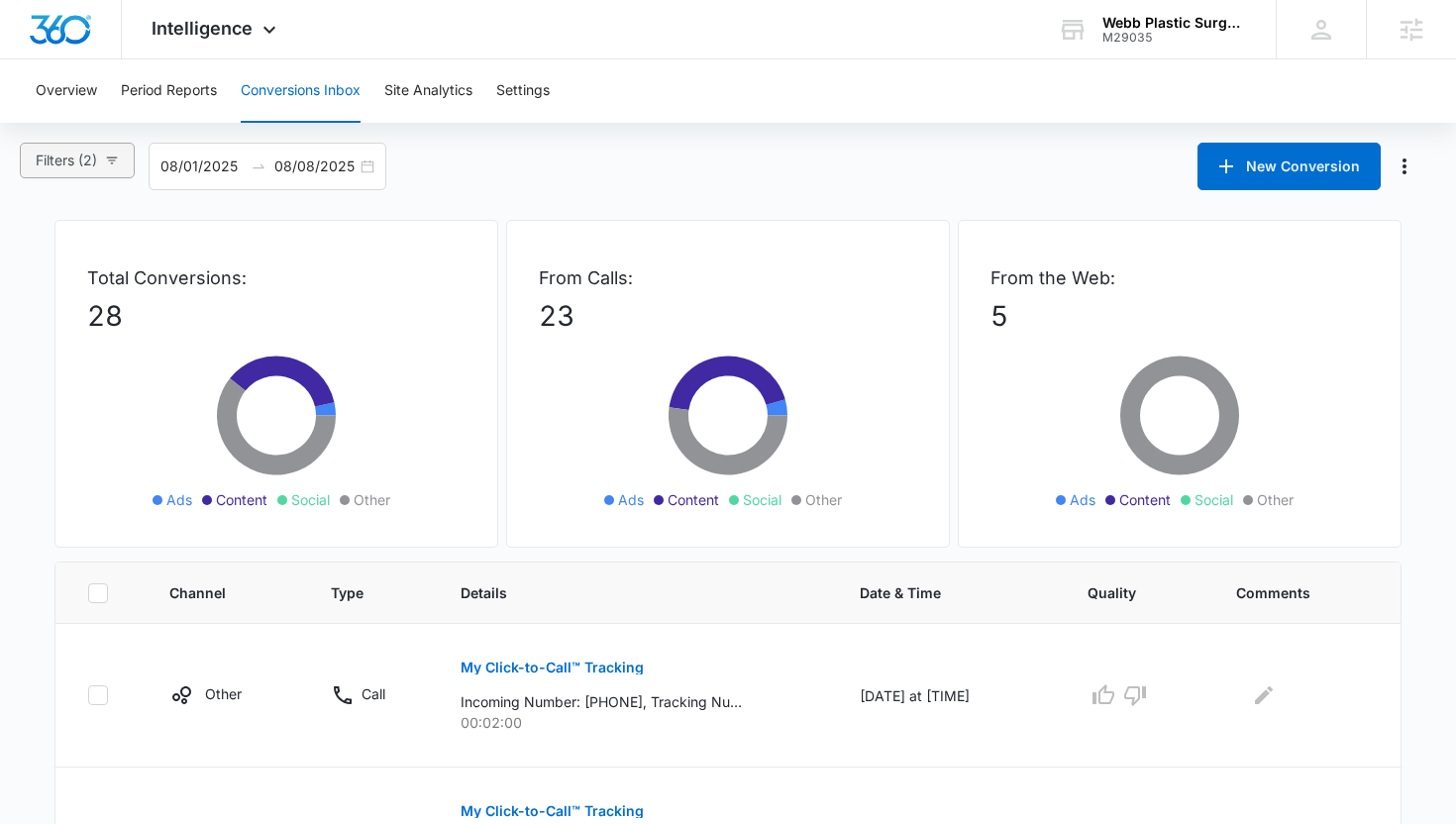 click on "Filters (2)" at bounding box center [77, 160] 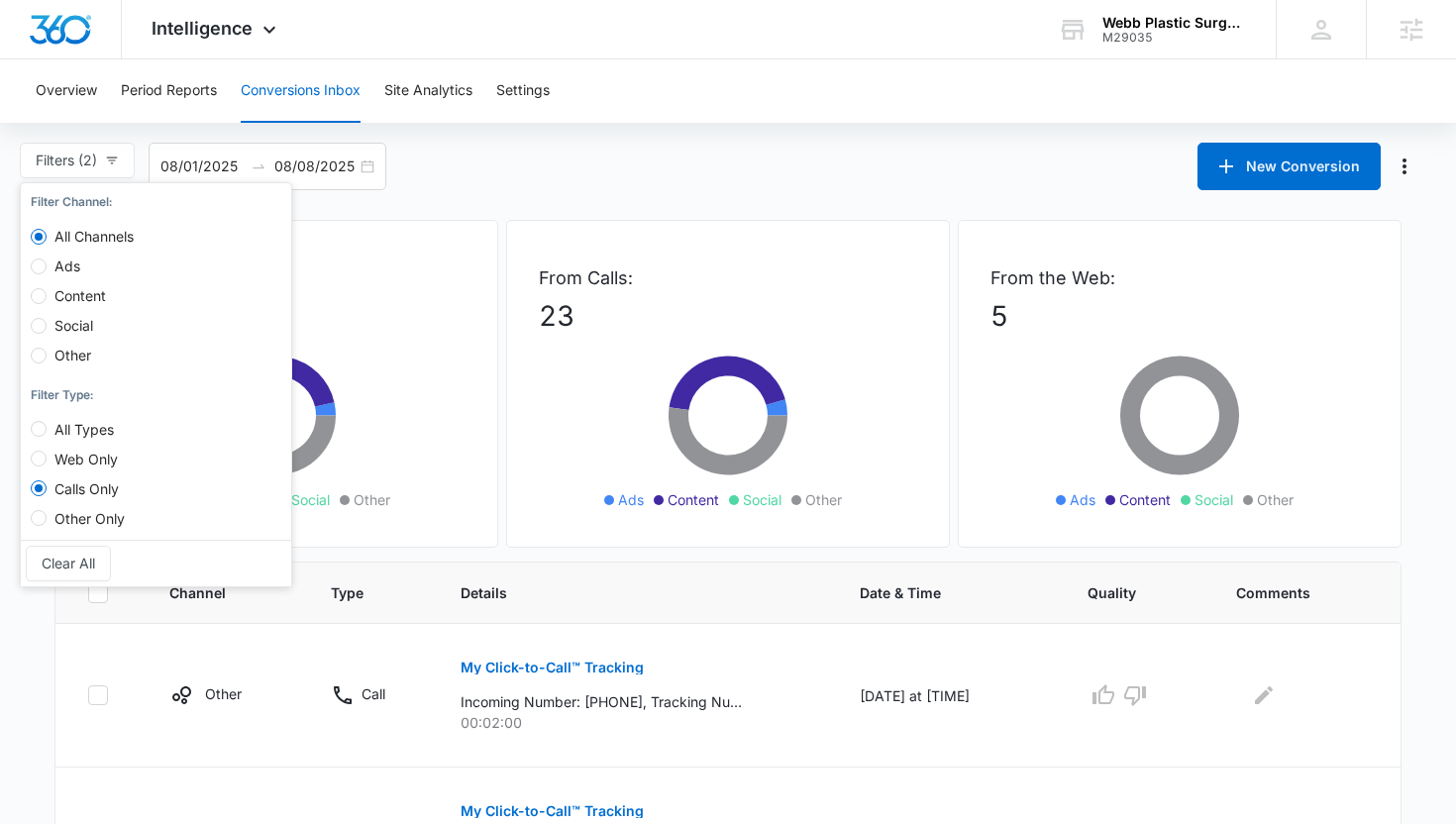 click on "All Types" at bounding box center (84, 429) 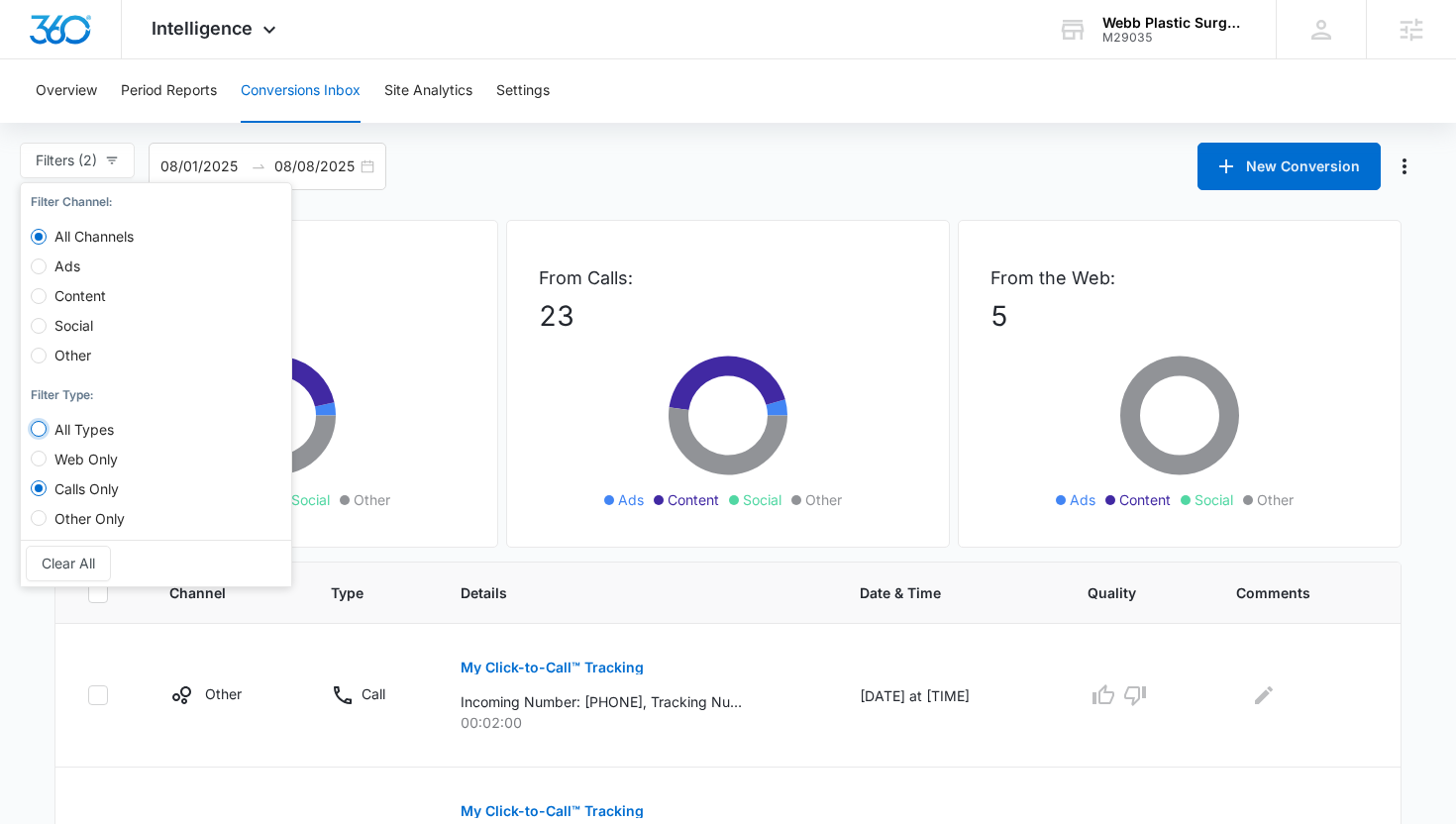 click on "All Types" at bounding box center [39, 429] 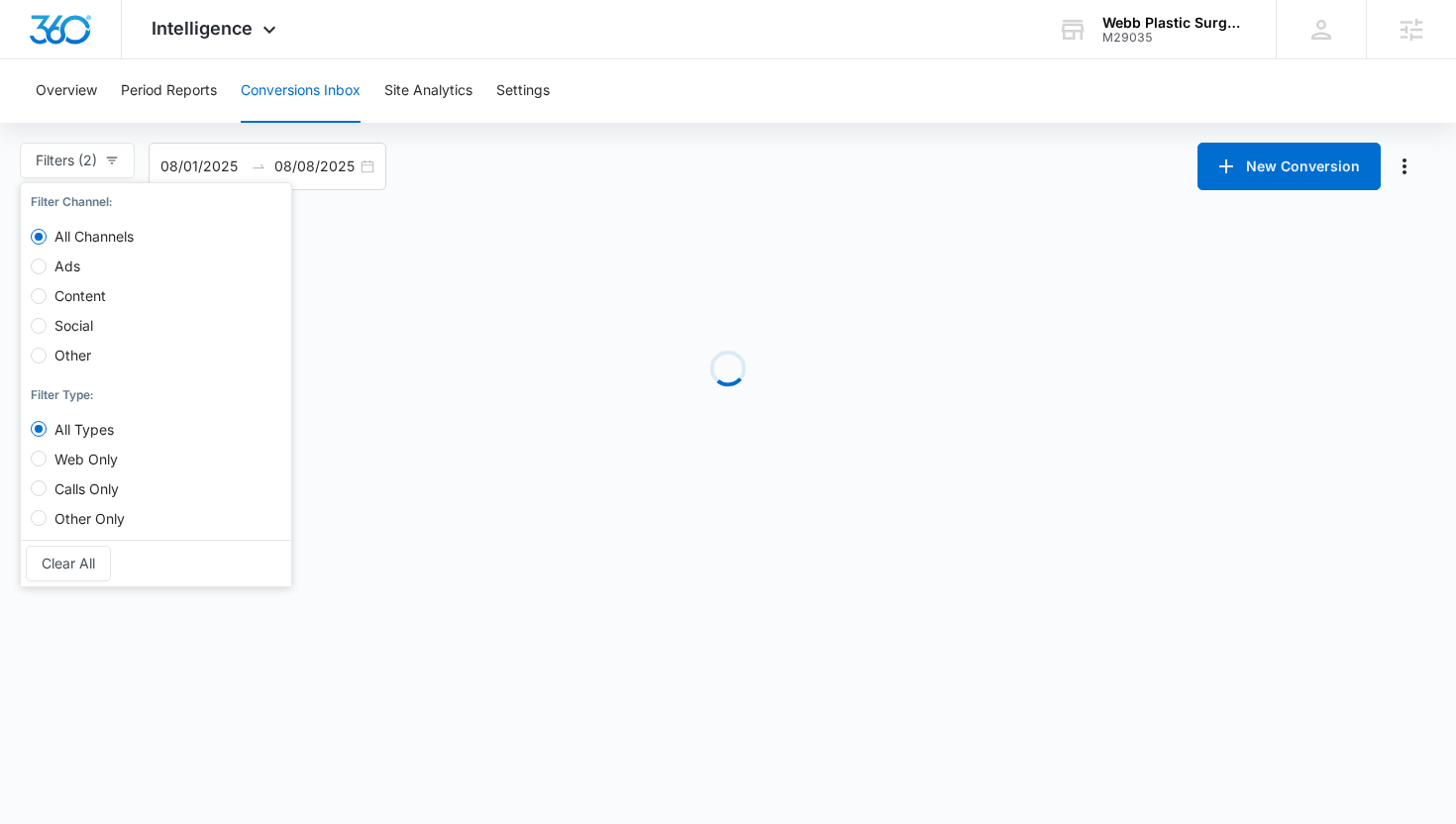 click on "Intelligence Apps Reputation Websites Forms CRM Email Social Shop Payments POS Content Ads Intelligence Files Brand Settings Webb Plastic Surgery M29035 Your Accounts View All [FIRST] [LAST] [EMAIL] My Profile Notifications Support Logout Terms & Conditions • Privacy Policy Agencies Overview Period Reports Conversions Inbox Site Analytics Settings Filters (2) Filter Channel : All Channels Ads Content Social Other Filter Type : All Types Web Only Calls Only Other Only Clear All [DATE] [DATE] New Conversion Jul 2025 Su Mo Tu We Th Fr Sa 29 30 1 2 3 4 5 6 7 8 9 10 11 12 13 14 15 16 17 18 19 20 21 22 23 24 25 26 27 28 29 30 31 1 2 3 4 5 6 7 8 9 Aug 2025 Su Mo Tu We Th Fr Sa 27 28 29 30 31 1 2 3 4 5 6 7 8 9 10 11 12 13 14 15 16 17 18 19 20 21 22 23 24 25 26 27 28 29 30 31 1 2 3 4 5 6 Last Week Last 2 Weeks Last 30 Days Last 60 Days Last 90 Days Last 180 Days Month to Date Year to Date Loading Webb Plastic Surgery - Conversions Inbox - Marketing 360®
150" at bounding box center (728, 412) 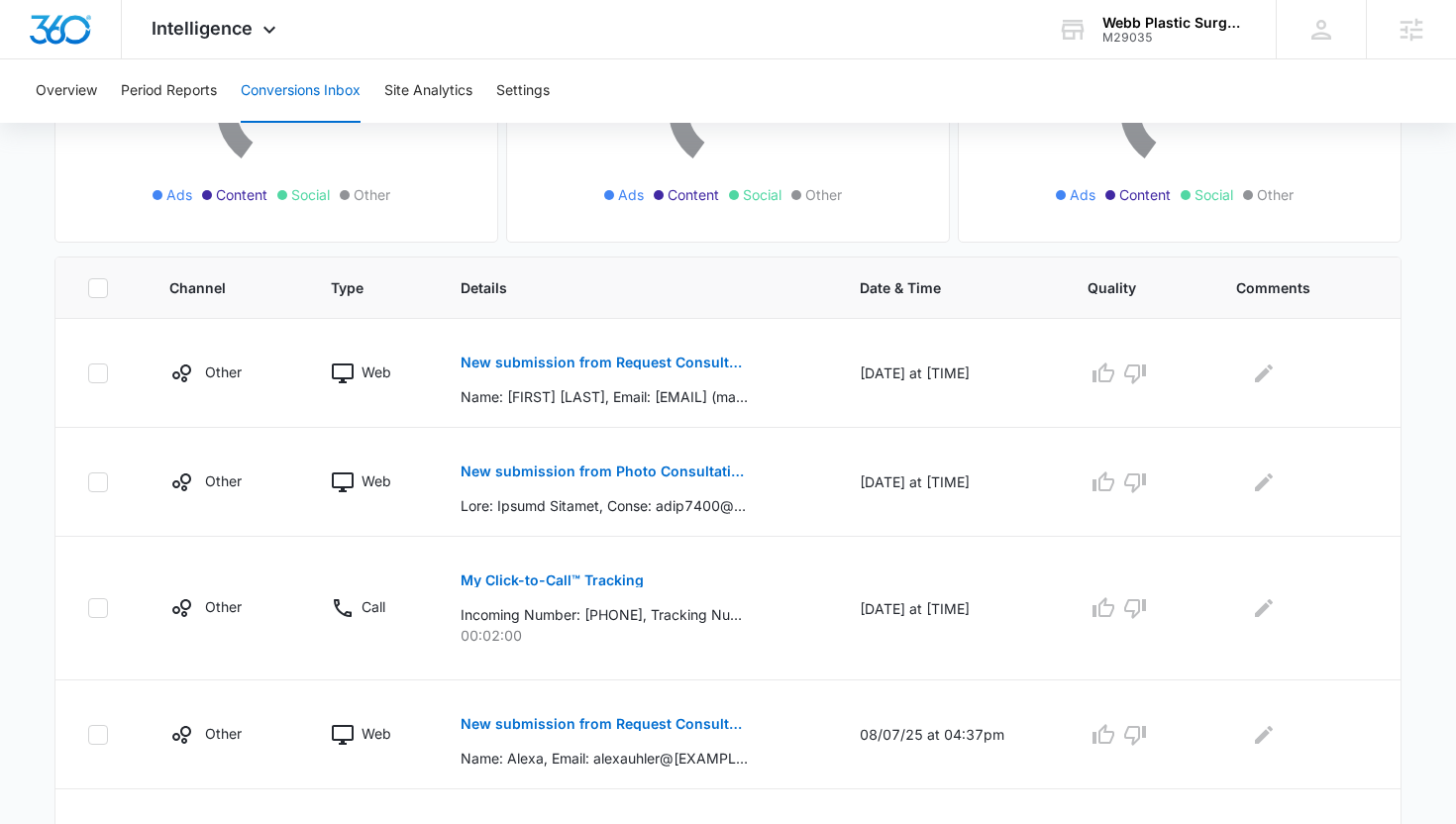 scroll, scrollTop: 328, scrollLeft: 0, axis: vertical 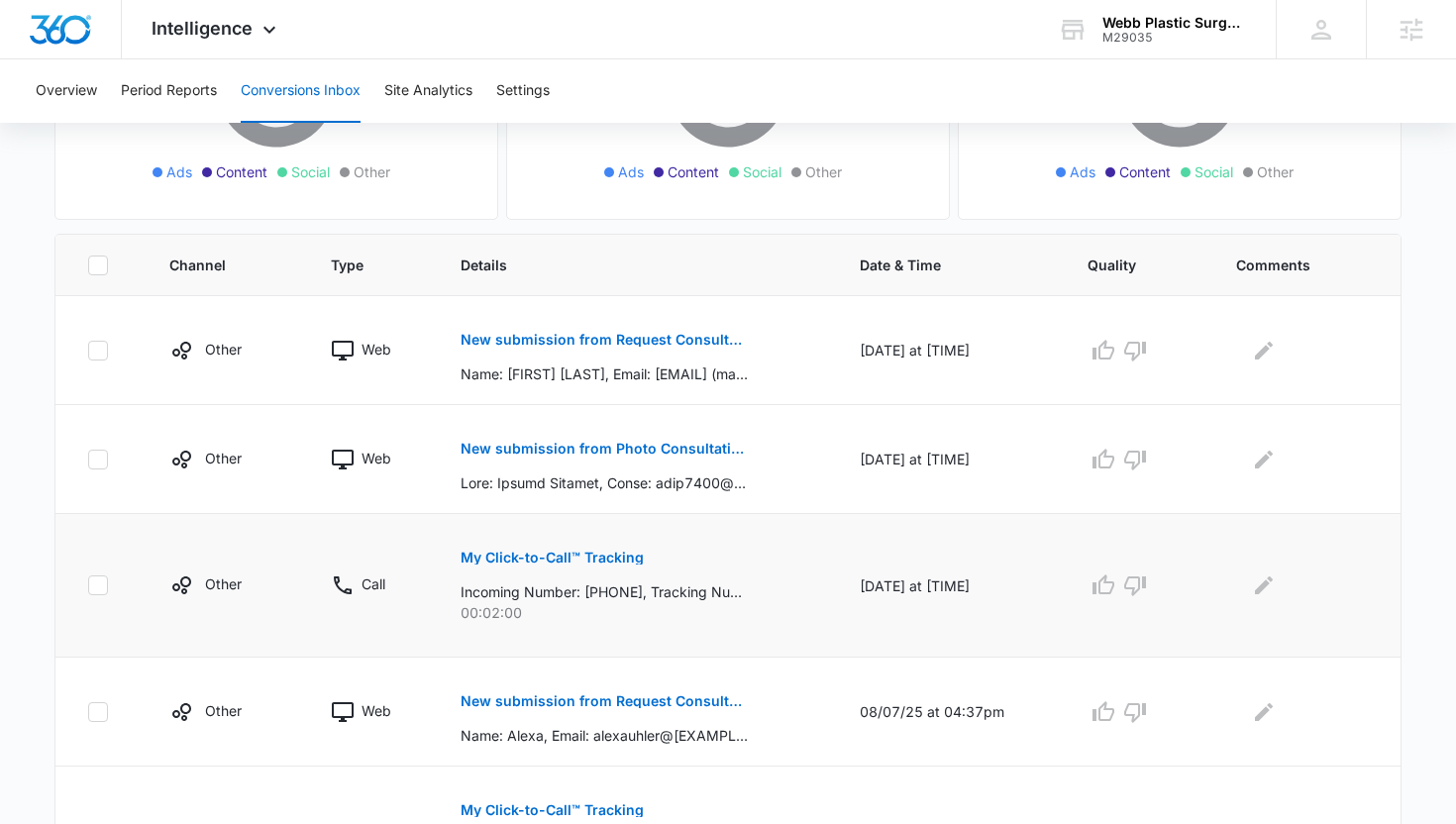 click on "My Click-to-Call™ Tracking" at bounding box center (552, 558) 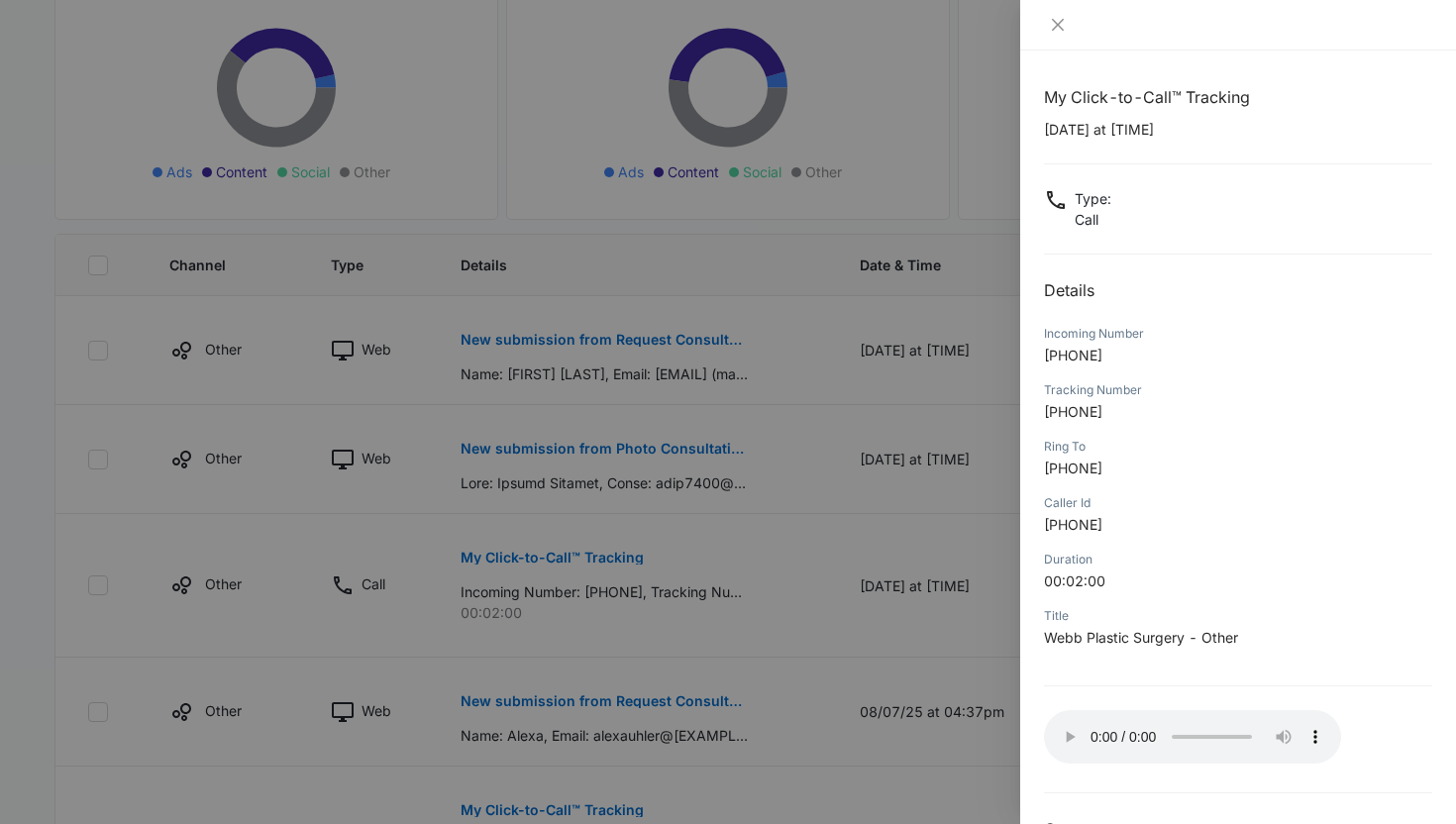 type 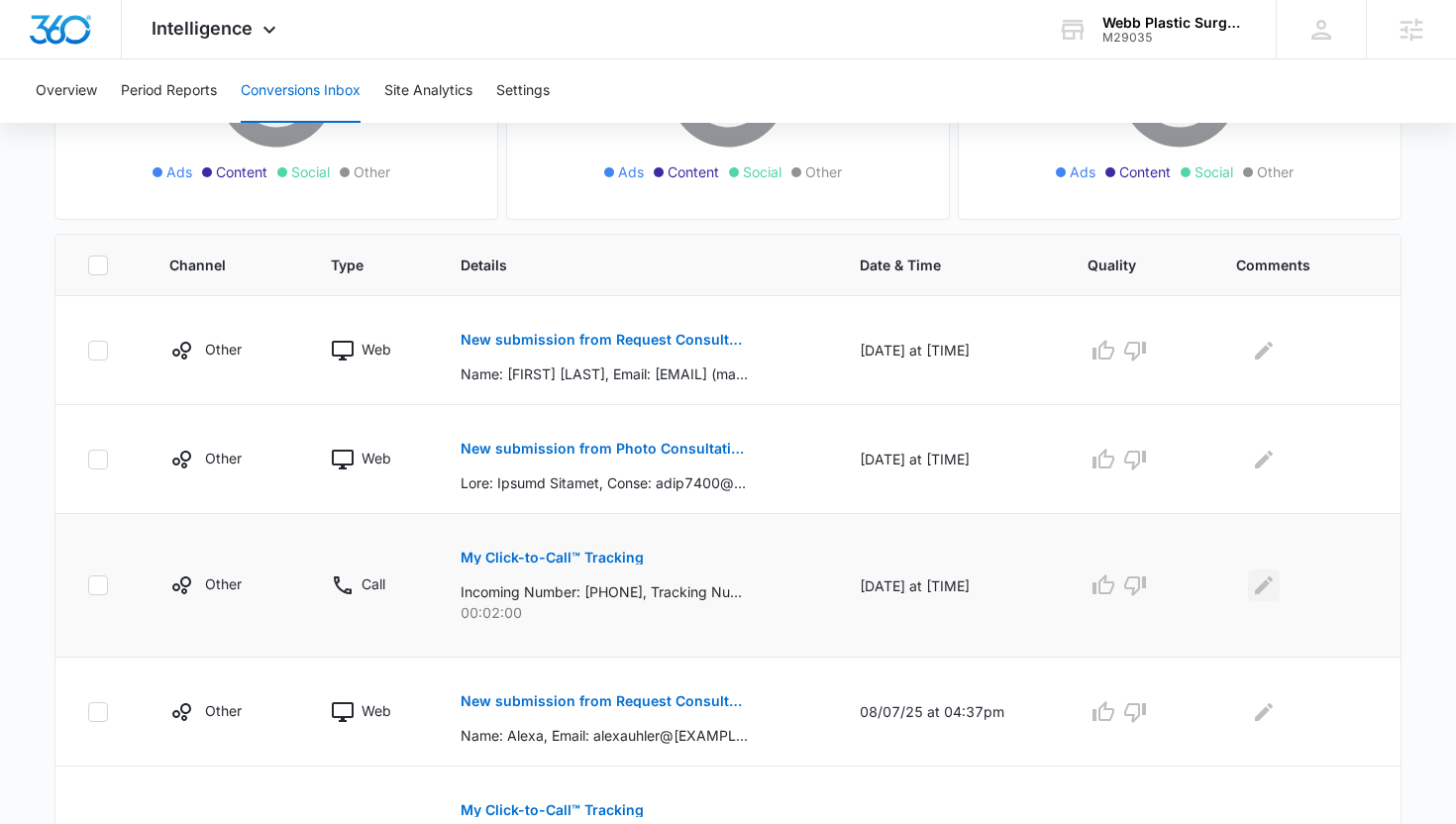 click at bounding box center [1264, 585] 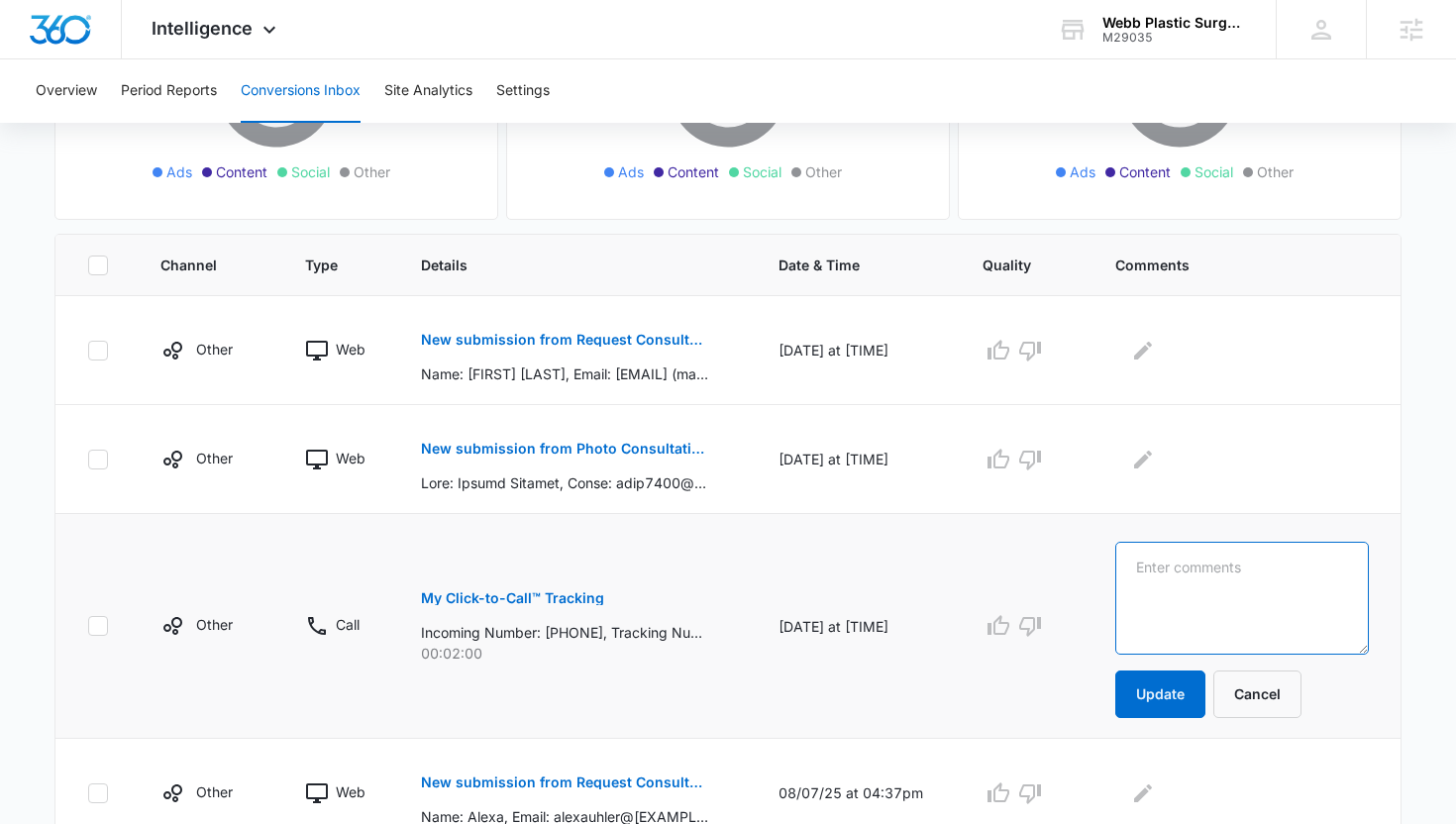click at bounding box center [1242, 598] 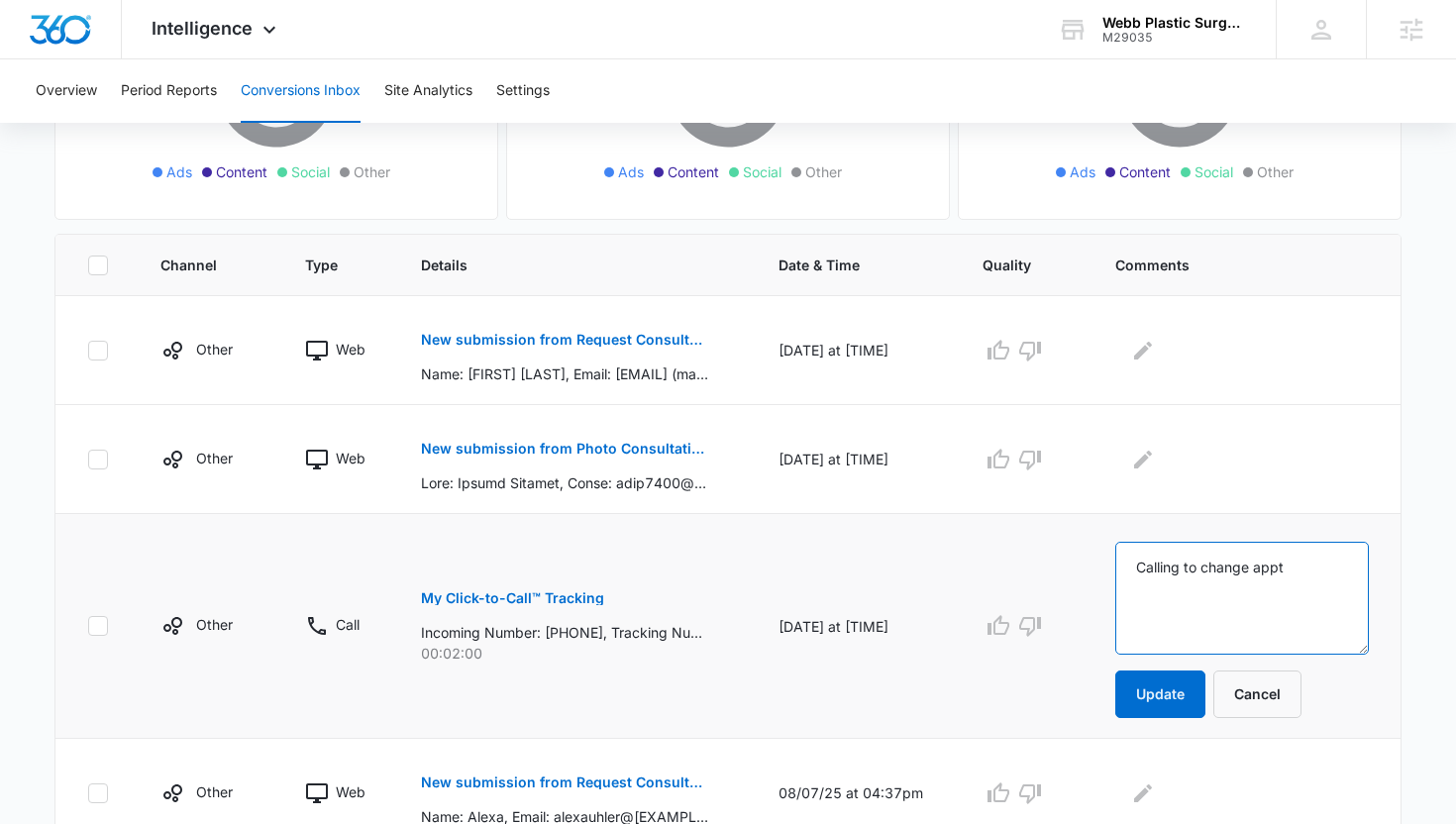 type on "Calling to change appt" 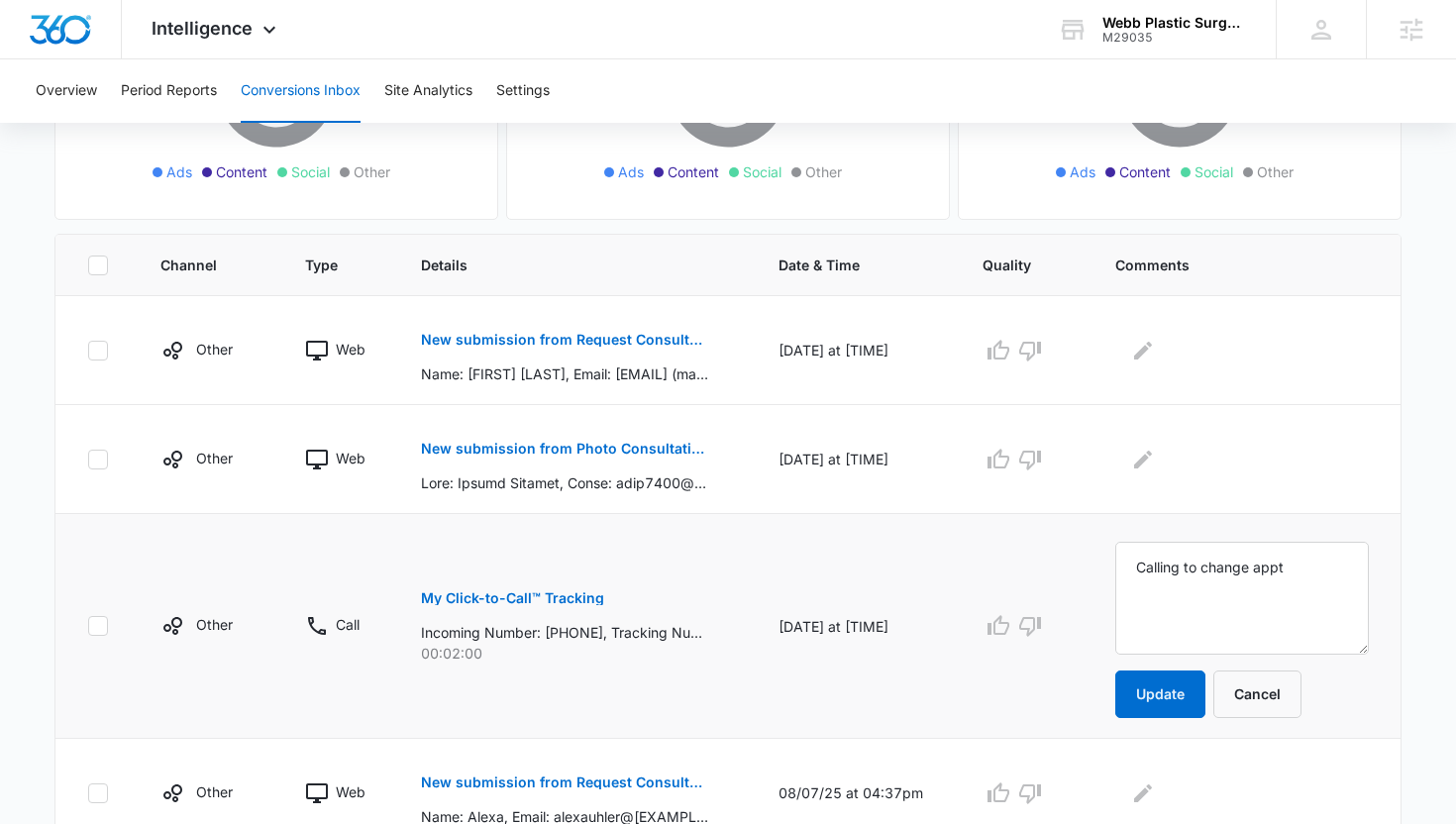 click on "Calling to change appt Update Cancel" at bounding box center [1242, 630] 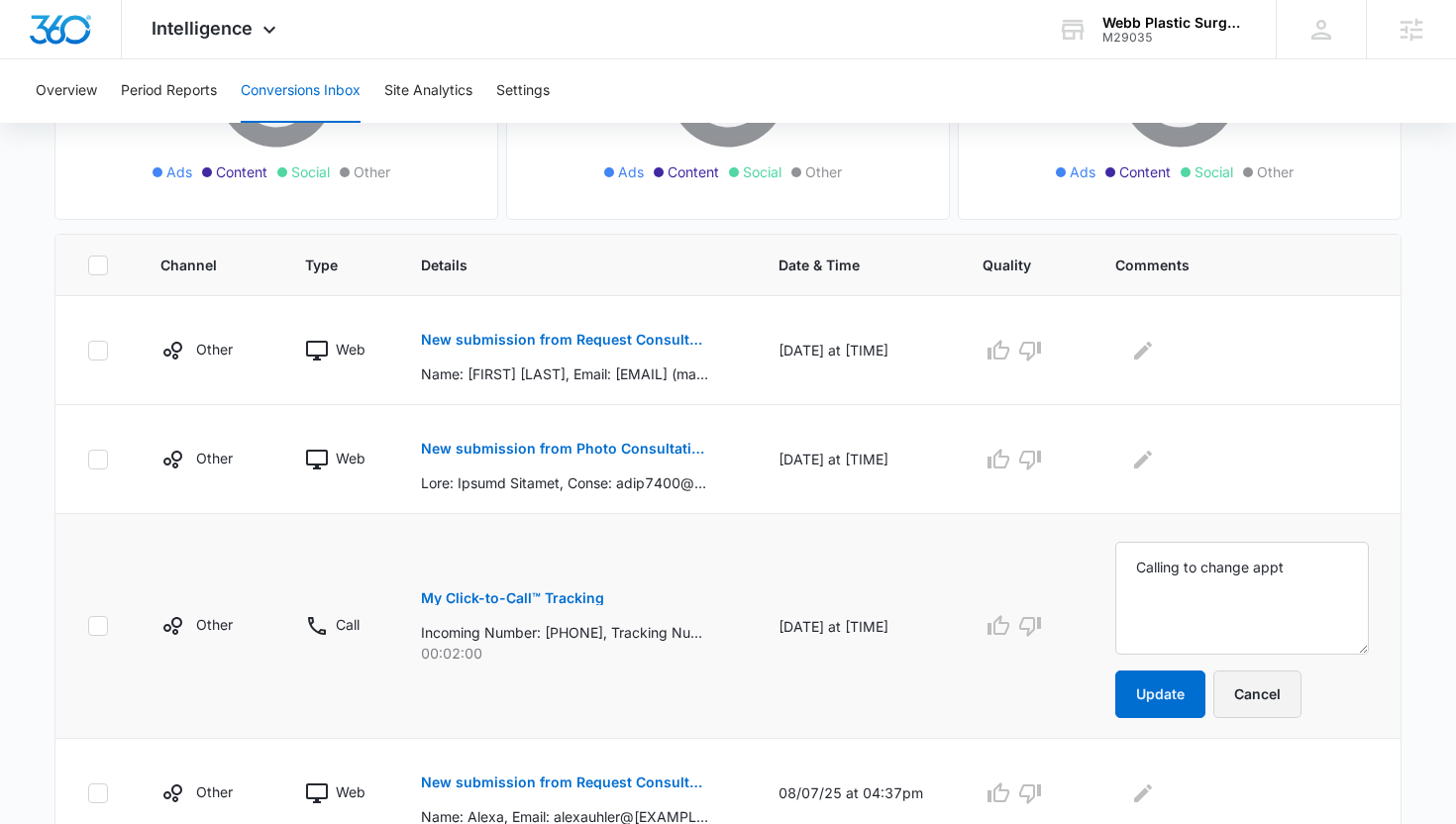 click on "Cancel" at bounding box center [1257, 694] 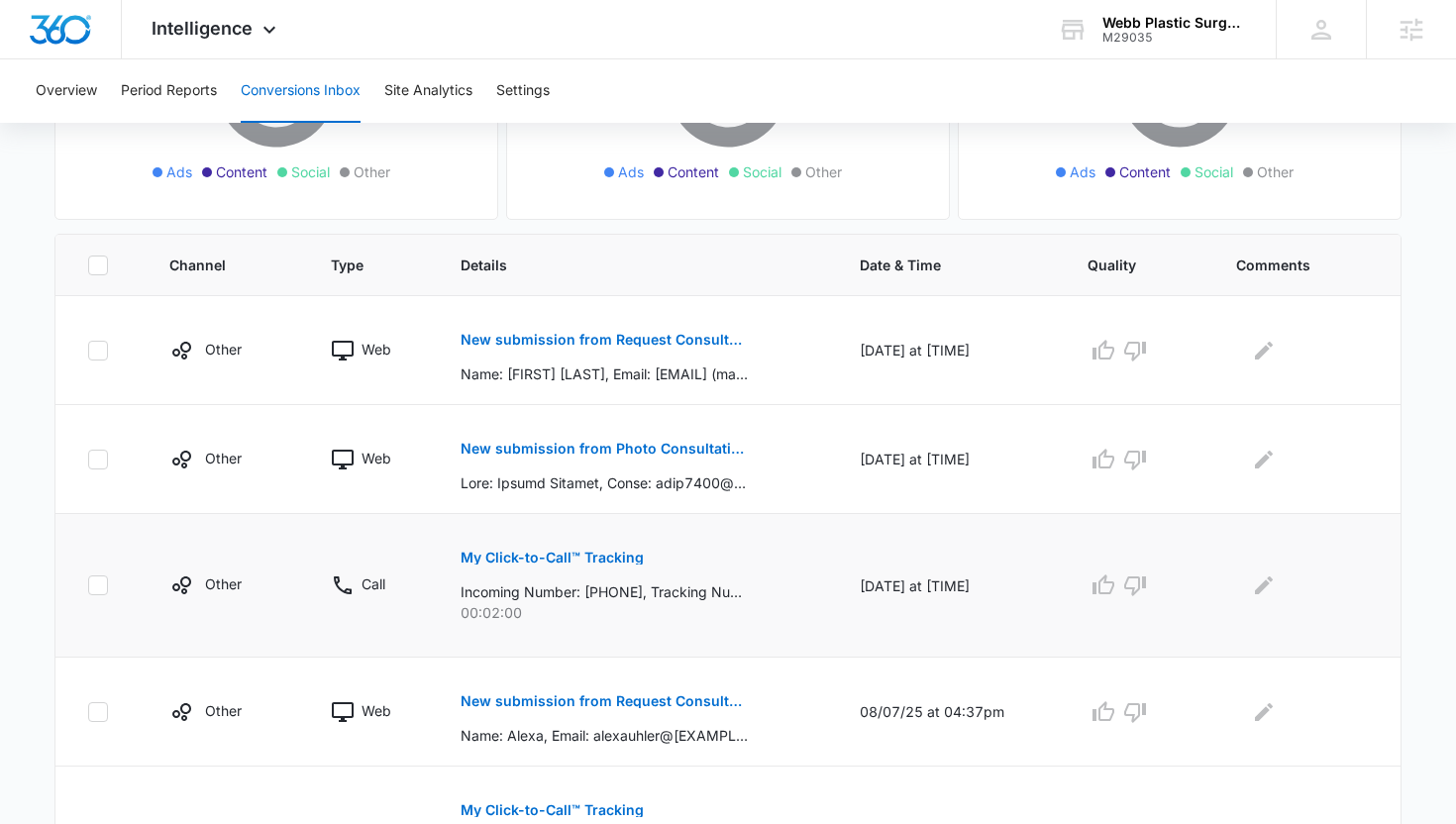click on "My Click-to-Call™ Tracking" at bounding box center (552, 558) 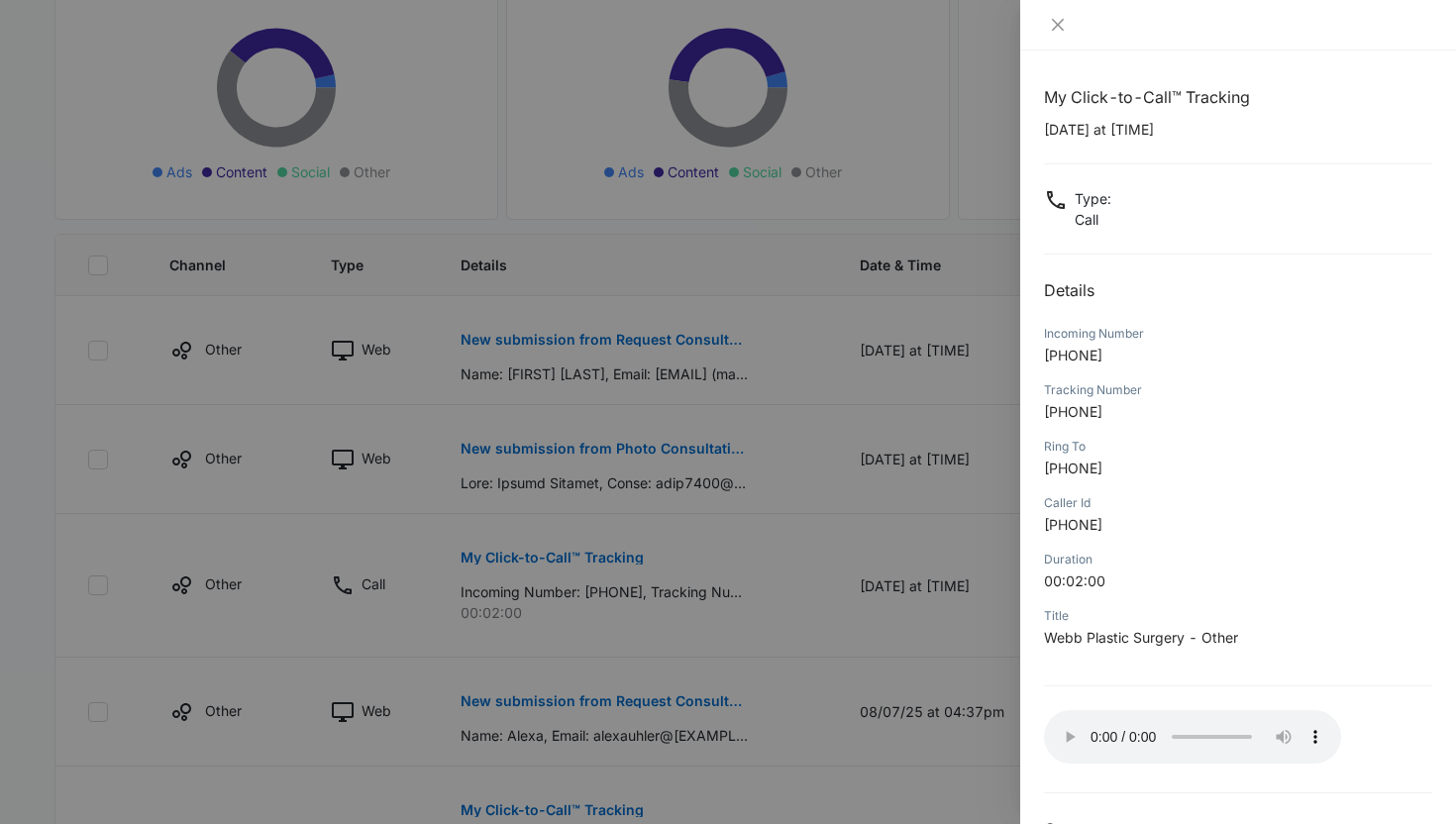 scroll, scrollTop: 55, scrollLeft: 0, axis: vertical 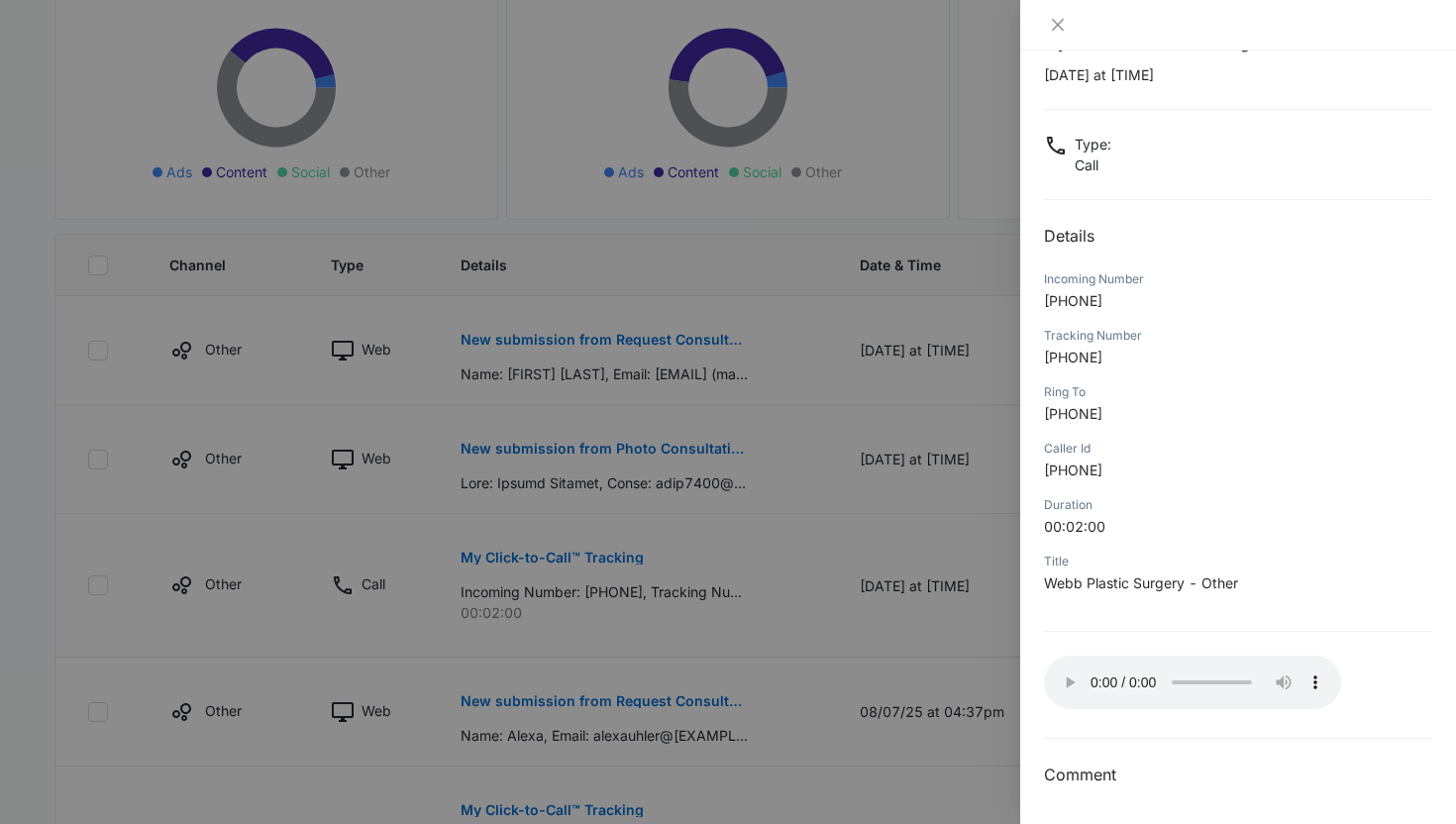 click at bounding box center (728, 412) 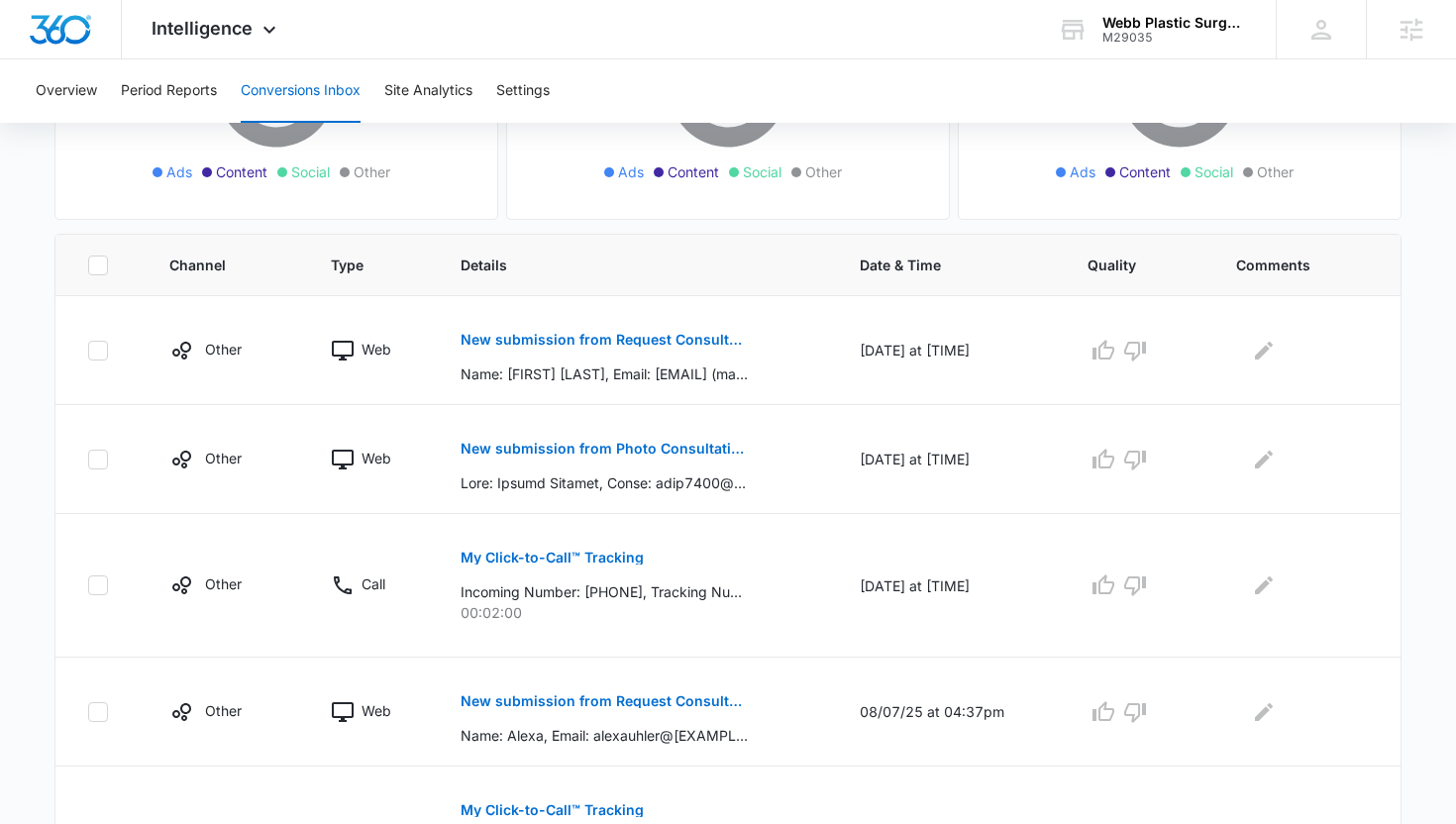 scroll, scrollTop: 0, scrollLeft: 0, axis: both 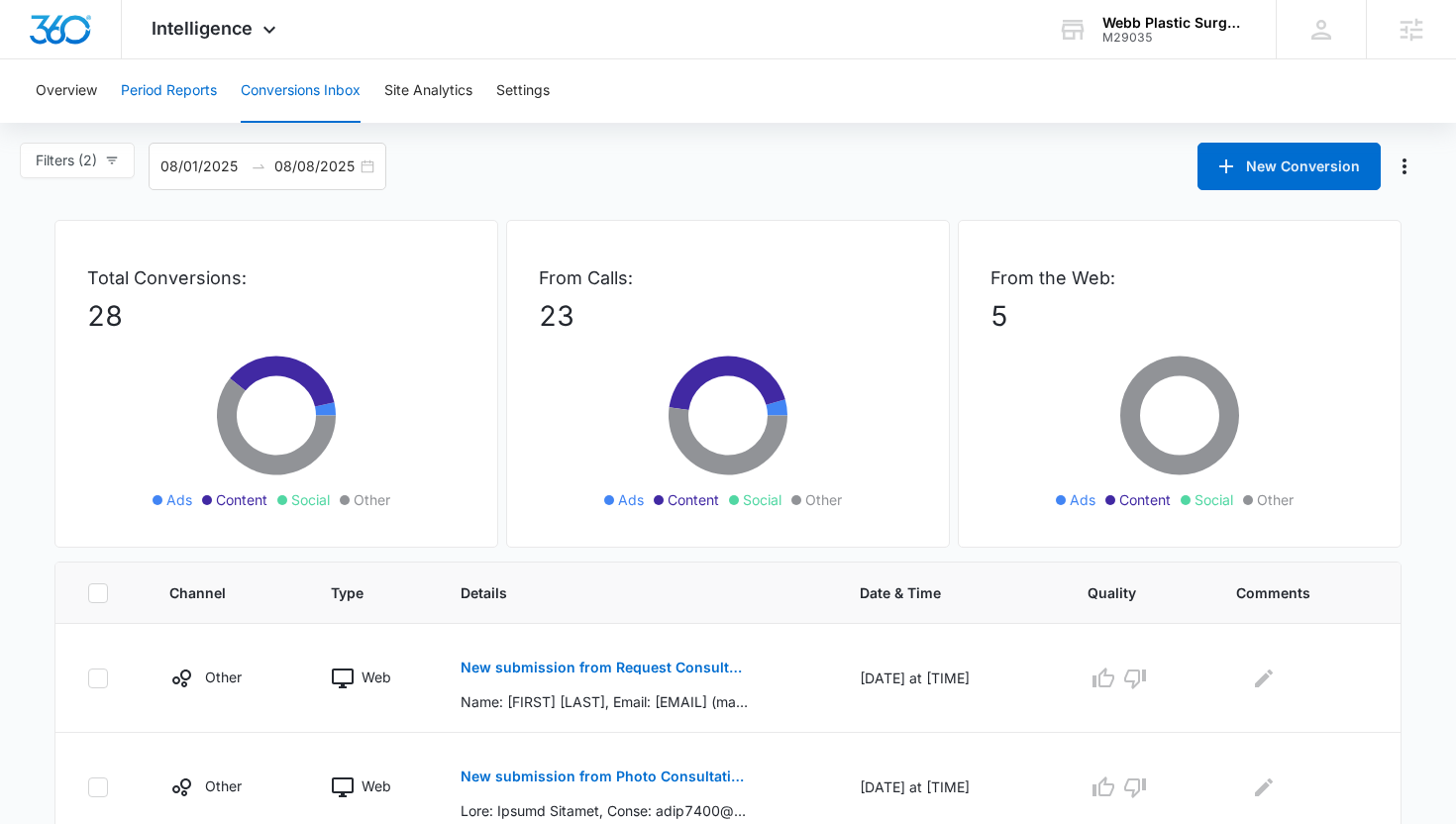 click on "Period Reports" at bounding box center (168, 91) 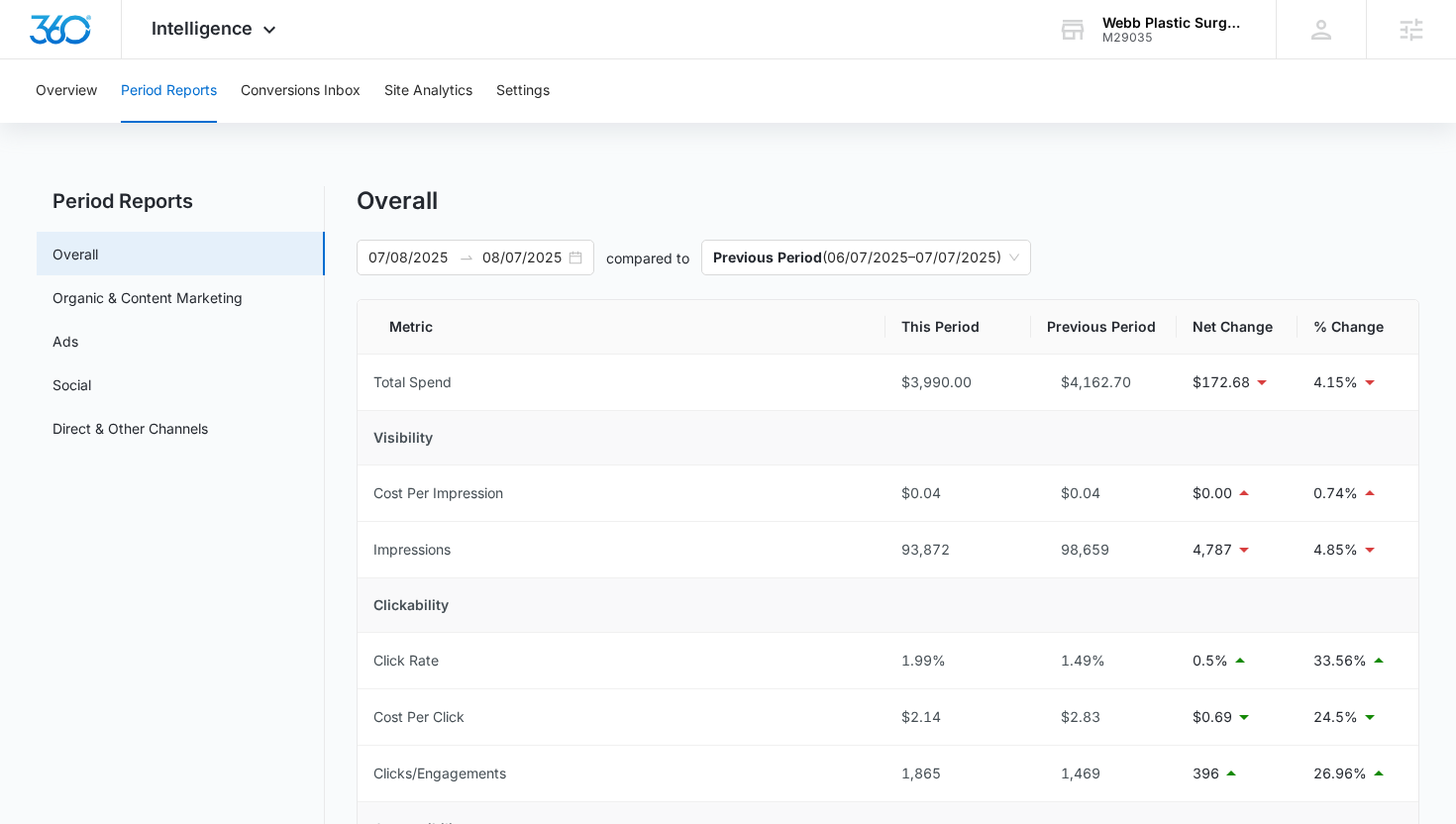 click on "Overall 07/08/2025 08/07/2025 compared to Previous Period ( 06/07/2025 – 07/07/2025 ) Metric This Period Previous Period Net Change % Change 					 Total Spend $3,990.00 $4,162.70 $172.68 4.15% Visibility Cost Per Impression $0.04 $0.04 $0.00 0.74% Impressions 93,872 98,659 4,787 4.85% Clickability Click Rate 1.99% 1.49% 0.5% 33.56% Cost Per Click $2.14 $2.83 $0.69 24.5% Clicks/Engagements 1,865 1,469 396 26.96% Convertibility Conversion Rate 6.49% 4.9% 1.59% 32.45% Cost Per Conversion $32.98 $57.82 $24.84 42.96% Conversions 121 72 49 68.06% Other Average Daily Cost $128.71 $134.28 $5.57 4.15% Pages Per Website Visit 1.79 1.83 0.03 1.7% Average Time On Website 0m 47s 0m 44s 0m 3s 7.06% Website Bounce Rate 60.09% 58.43% 1.66% 2.84% % New Website Visits 61.14% 62.19% 1.05% 1.68% New Website Visits 1,048 778 270 34.7% Website Visits 1,714 1,251 463 37.01% % ROI -100% -100% 0% 0% ROI -$3,990.00 -$4,162.70 $172.68 4.15% Estimated Revenue $0.00 $0.00 $0.00 0% Spend" at bounding box center (888, 937) 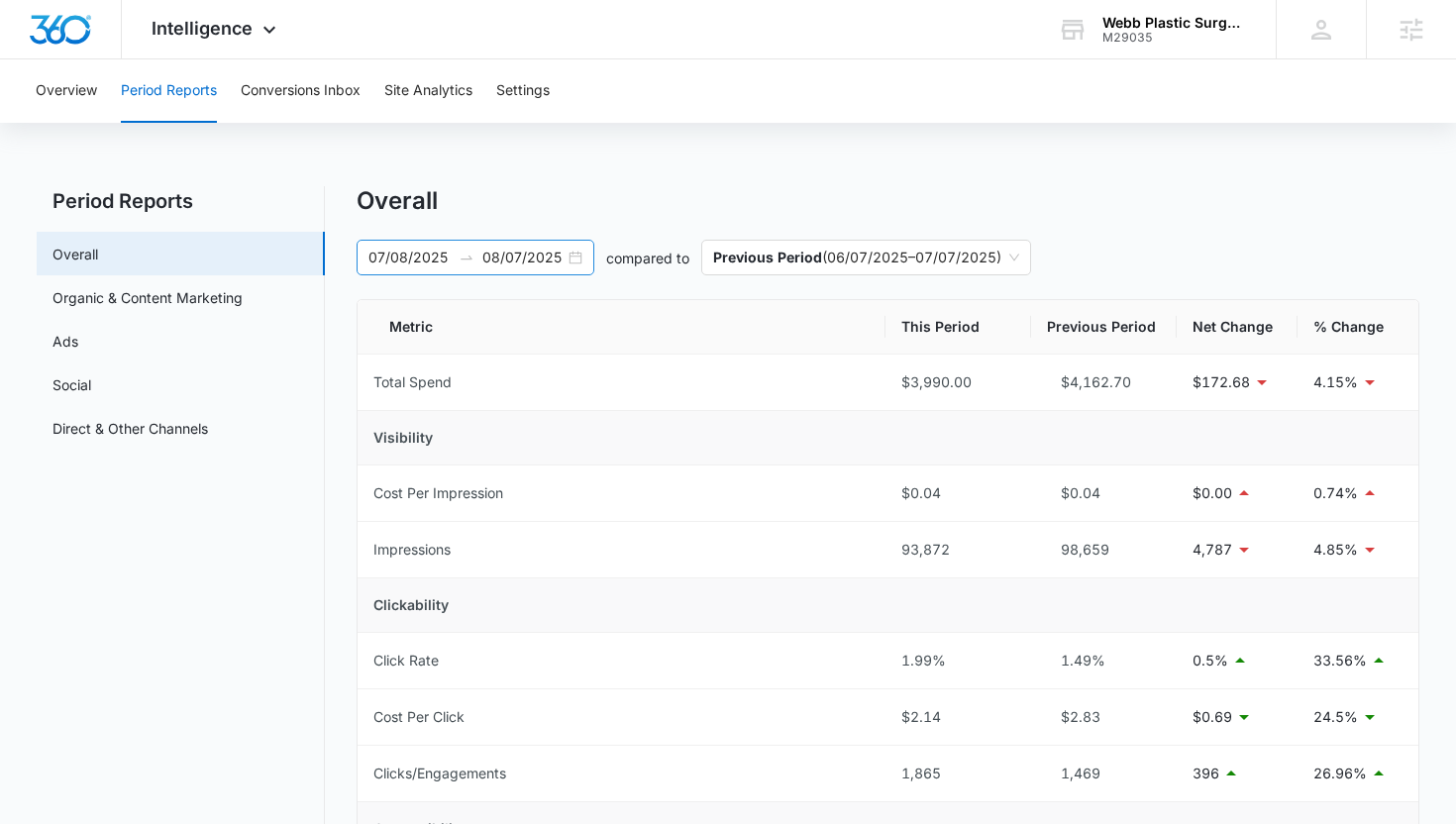 click on "07/08/2025" at bounding box center (409, 258) 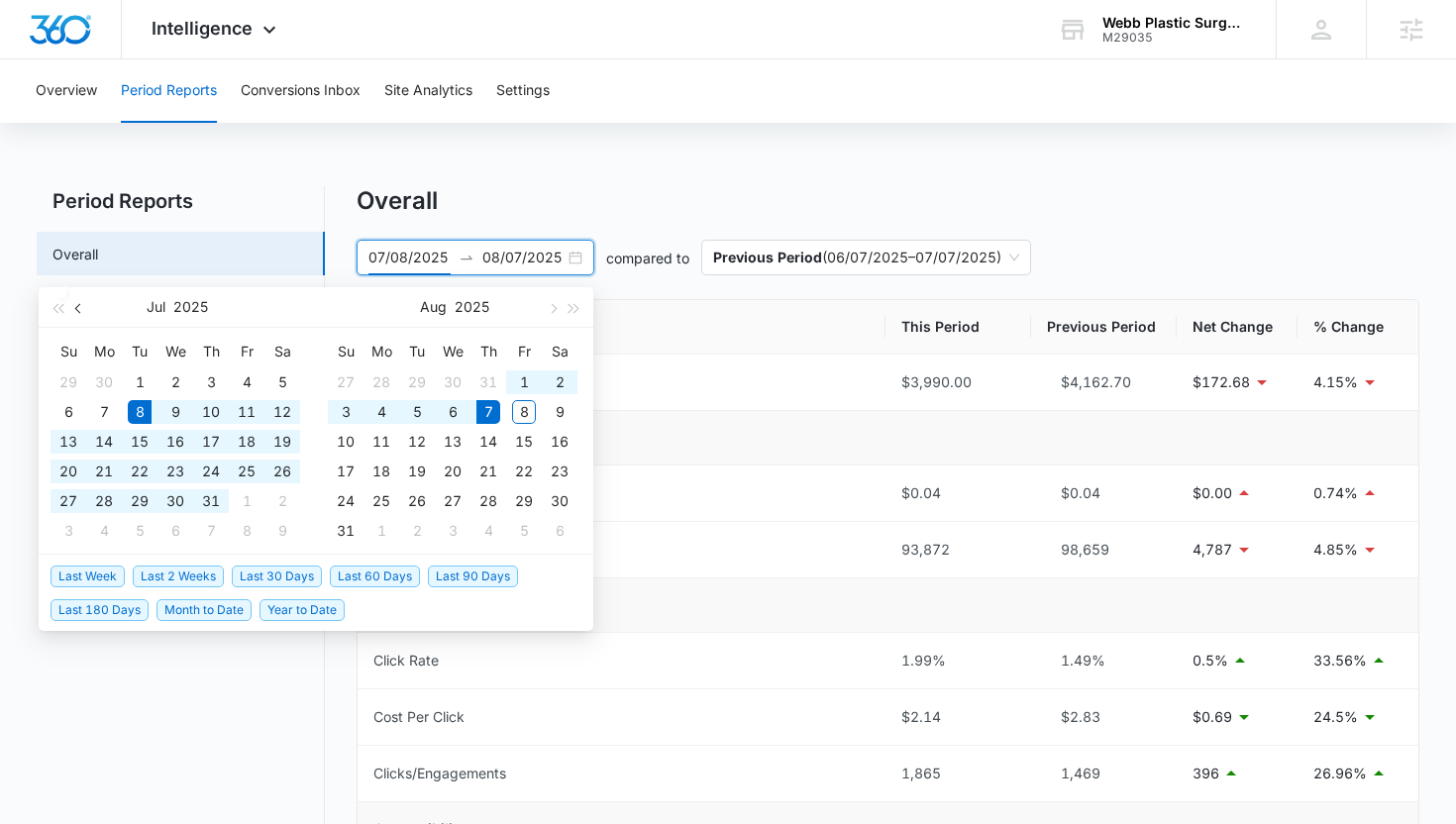 click at bounding box center [80, 308] 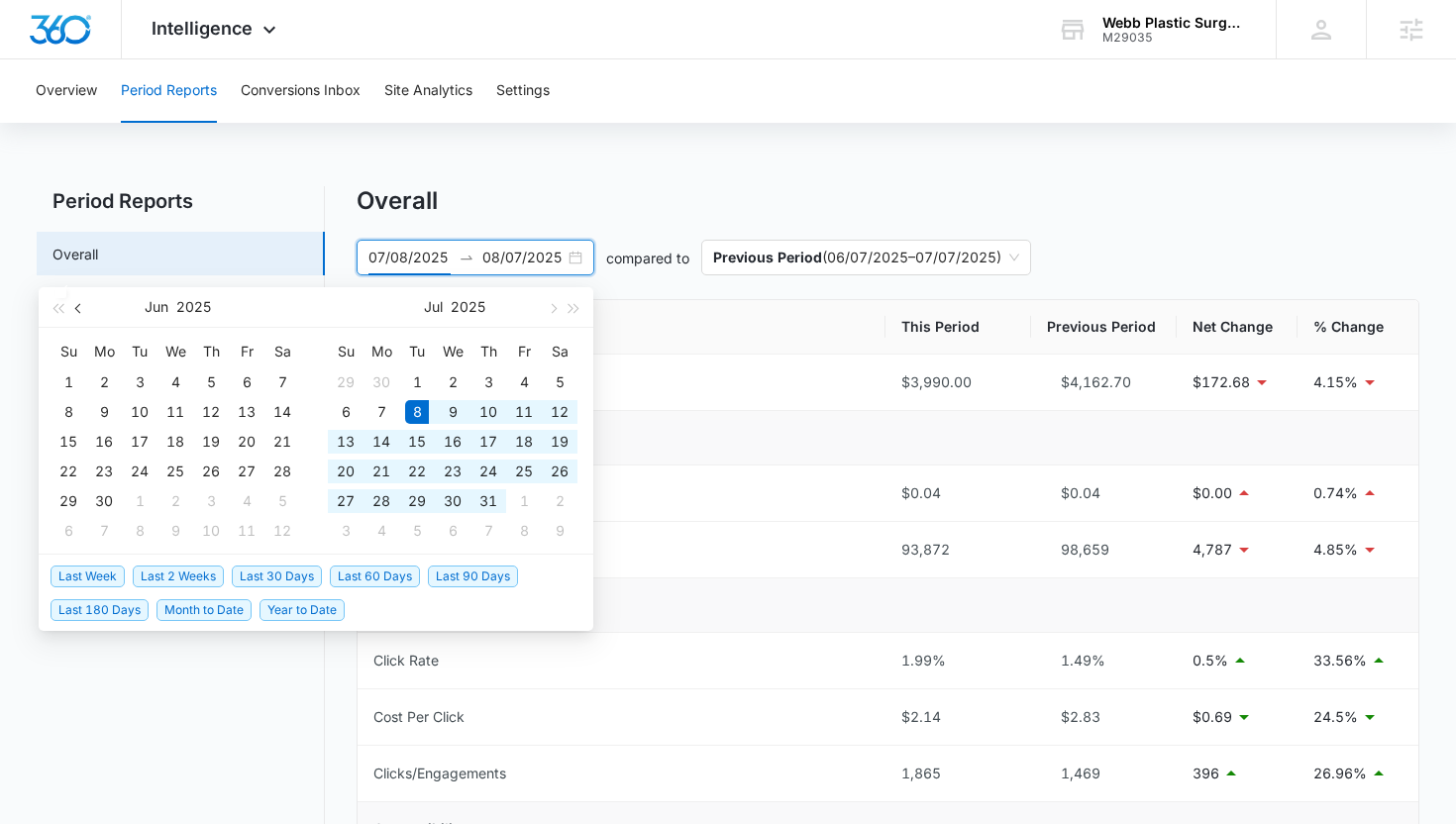 click at bounding box center [80, 308] 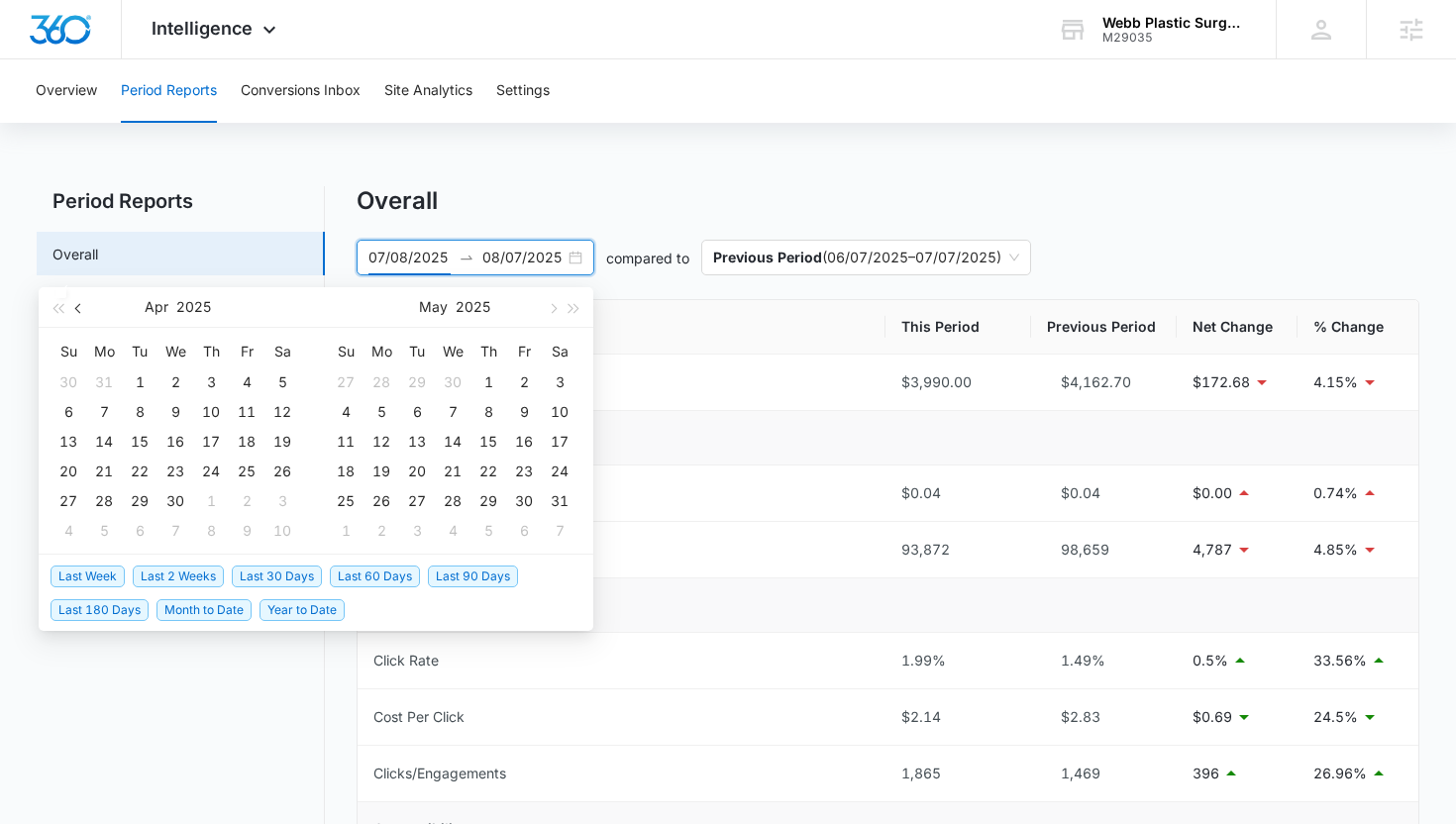 click at bounding box center (80, 308) 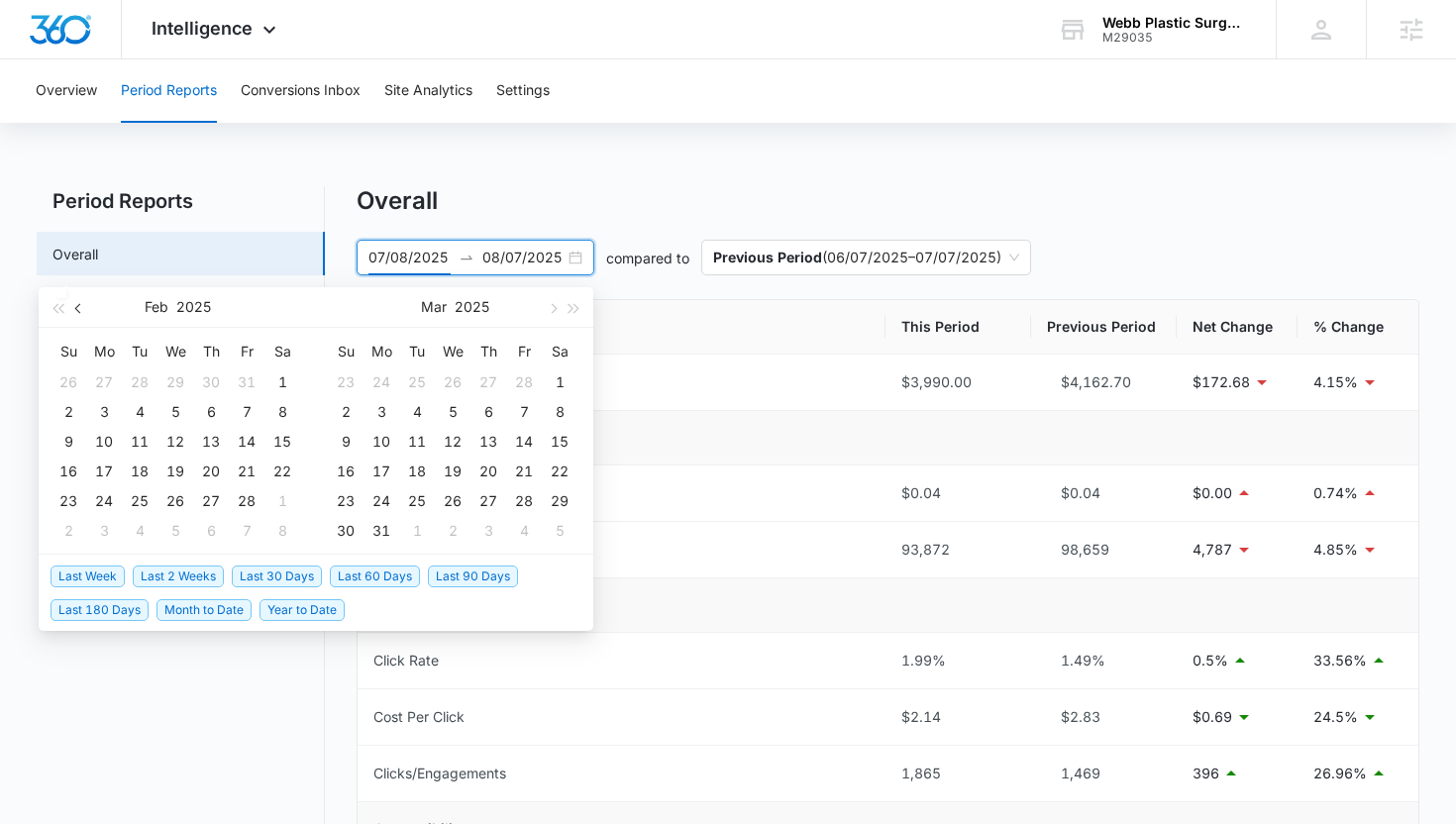 click at bounding box center [80, 308] 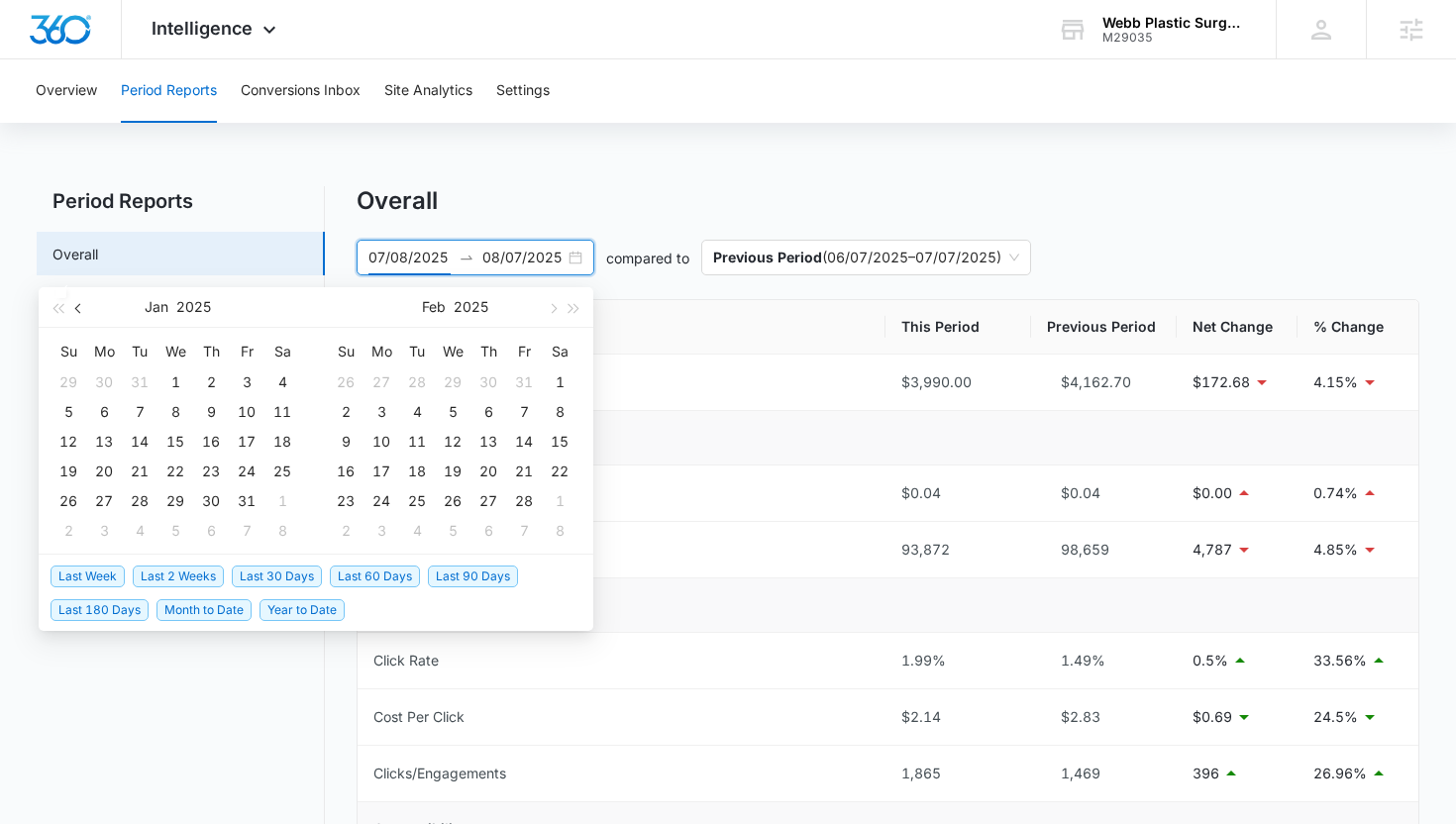 click at bounding box center (80, 308) 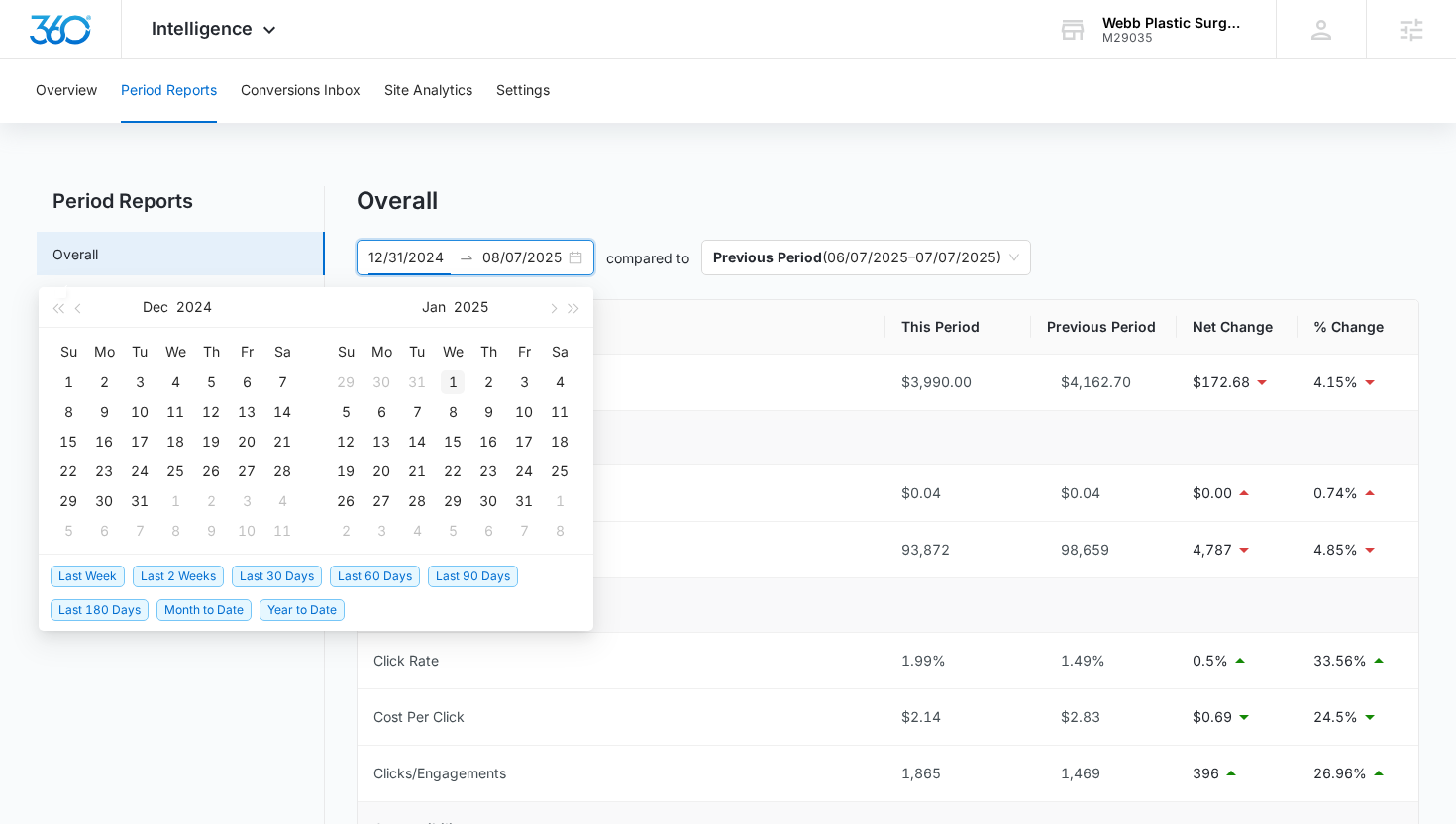 type on "01/01/2025" 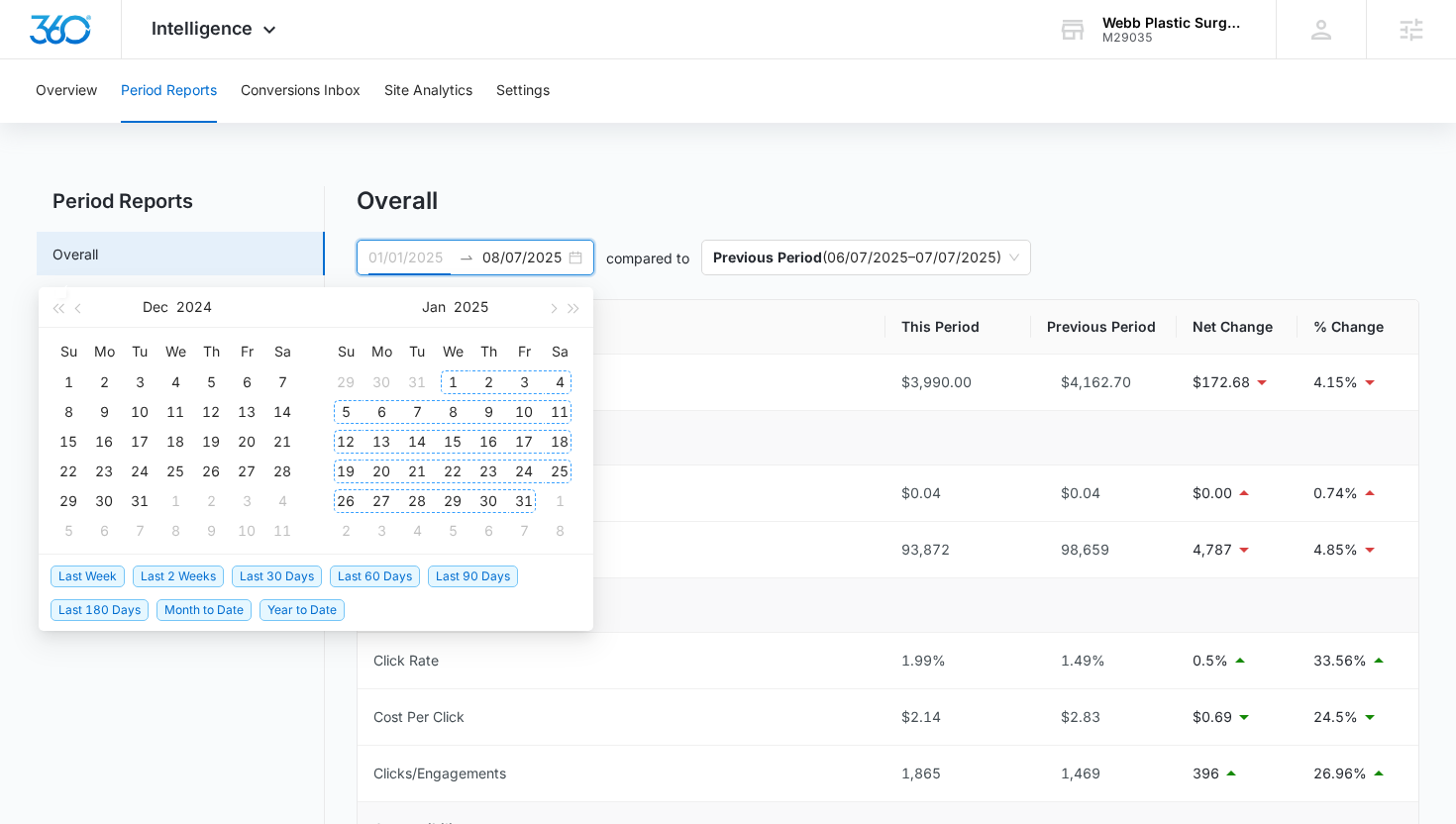 click on "1" at bounding box center [453, 382] 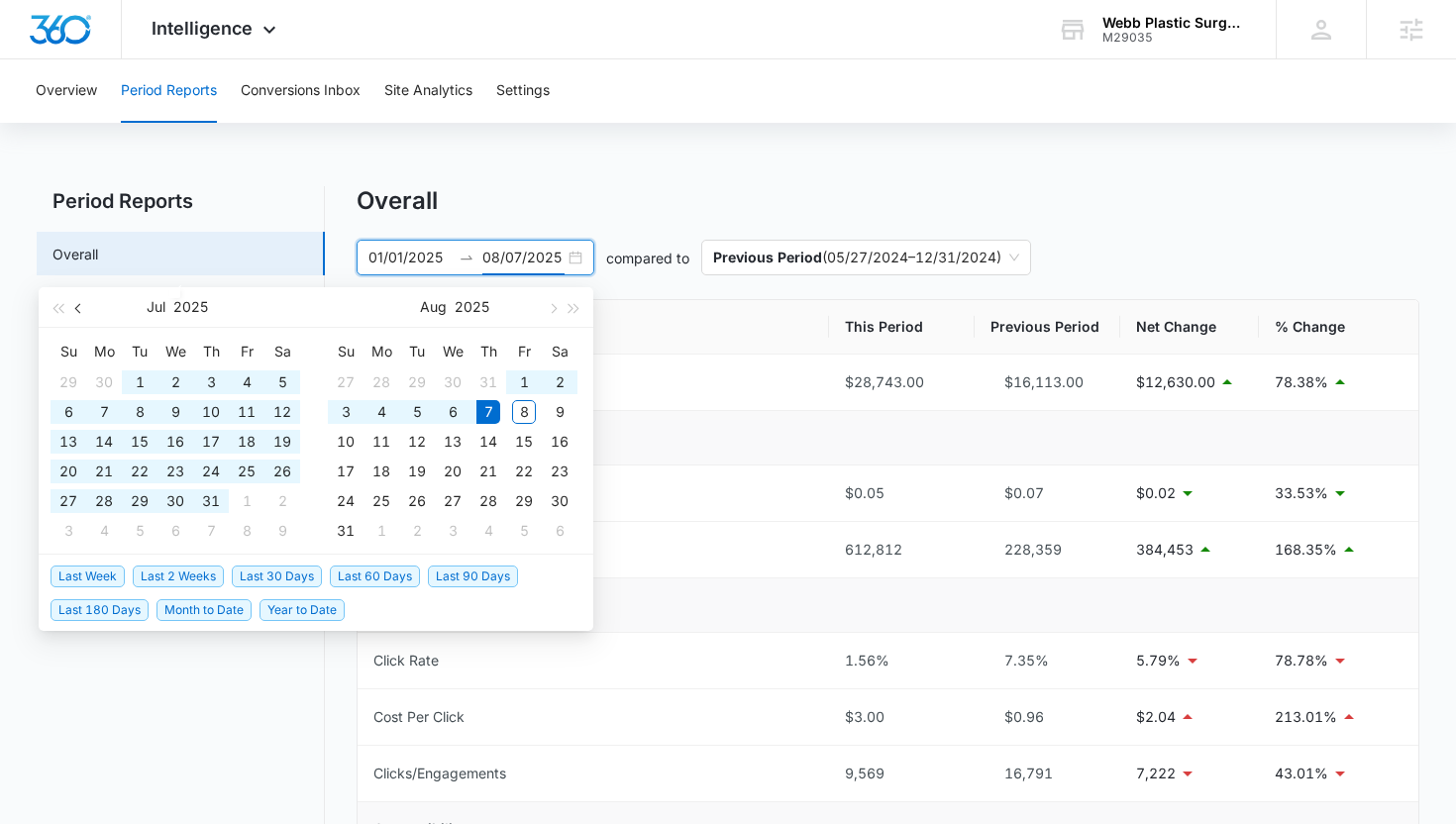 click at bounding box center (79, 307) 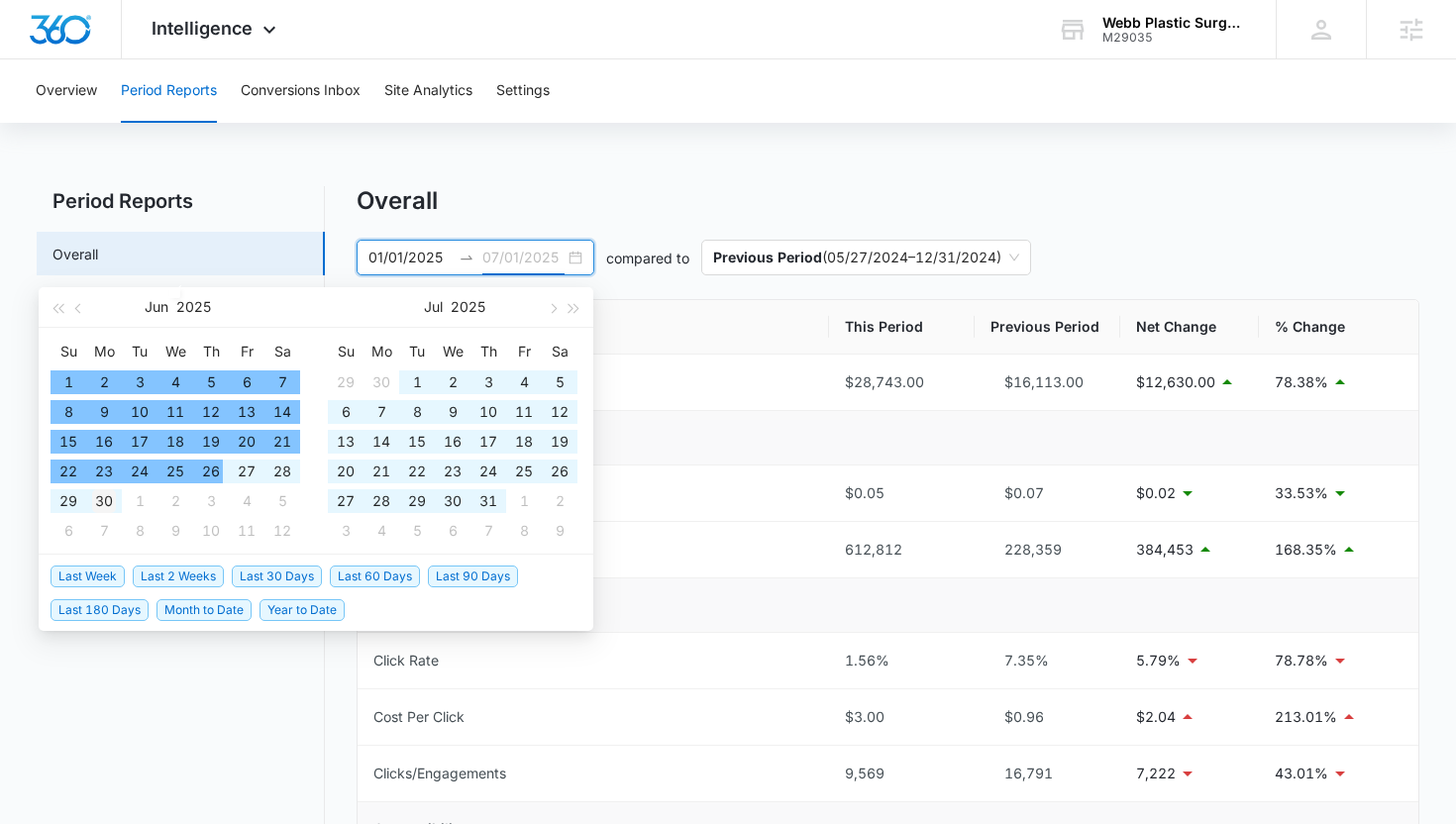 type on "06/30/2025" 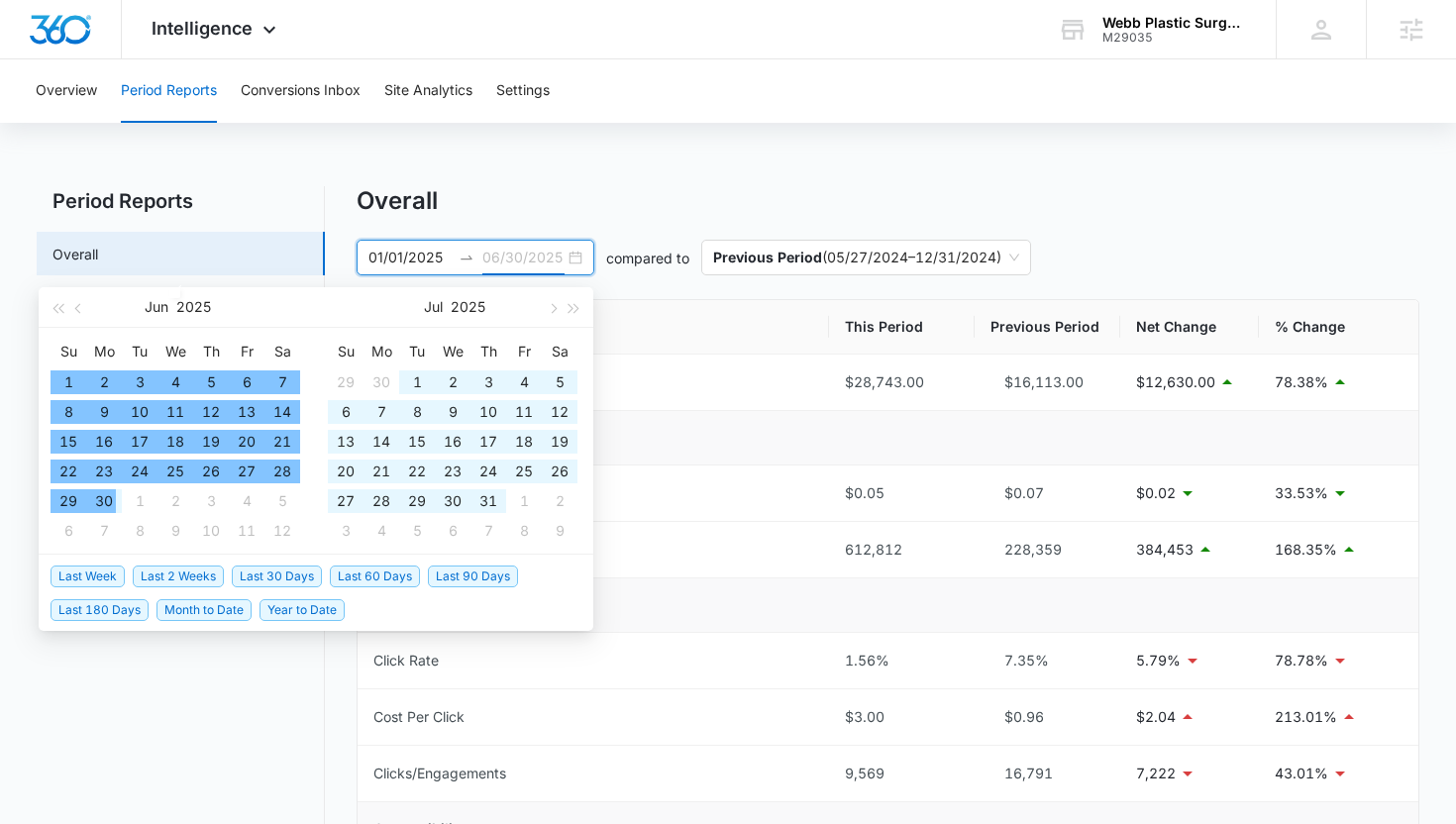 click on "30" at bounding box center (104, 501) 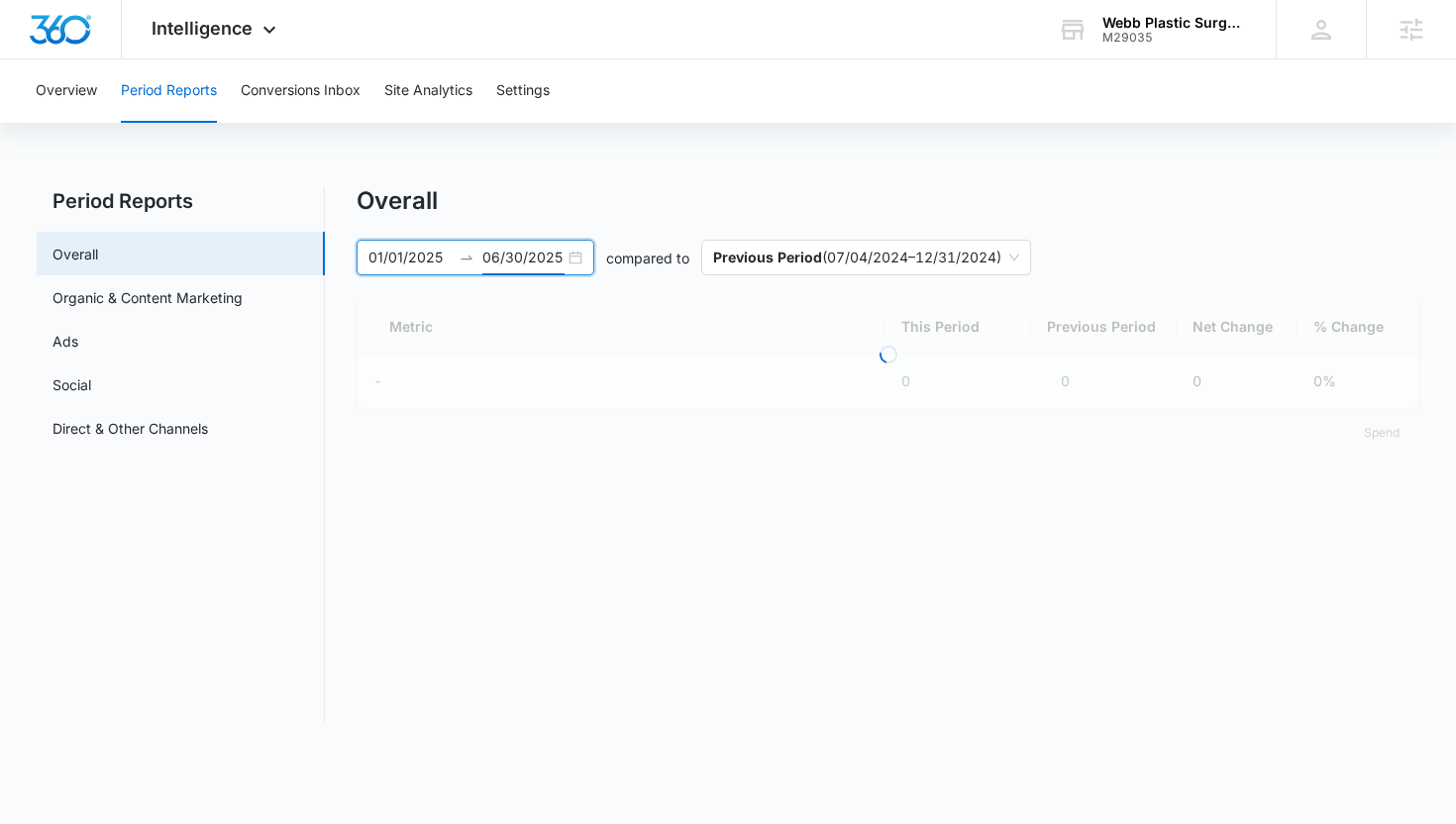 click on "Period Reports Overall Organic & Content Marketing Ads Social Direct & Other Channels" at bounding box center [180, 454] 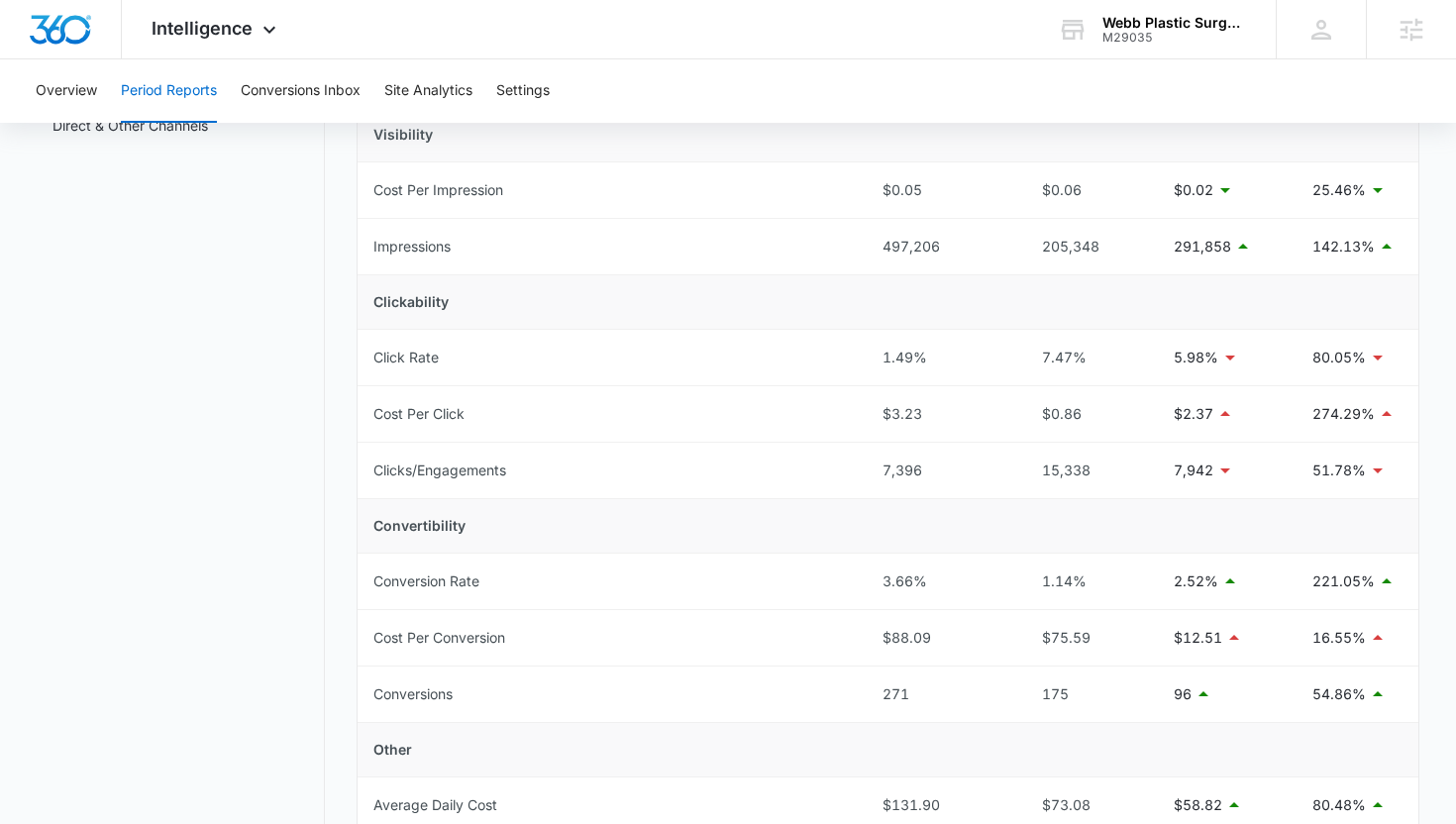 scroll, scrollTop: 0, scrollLeft: 0, axis: both 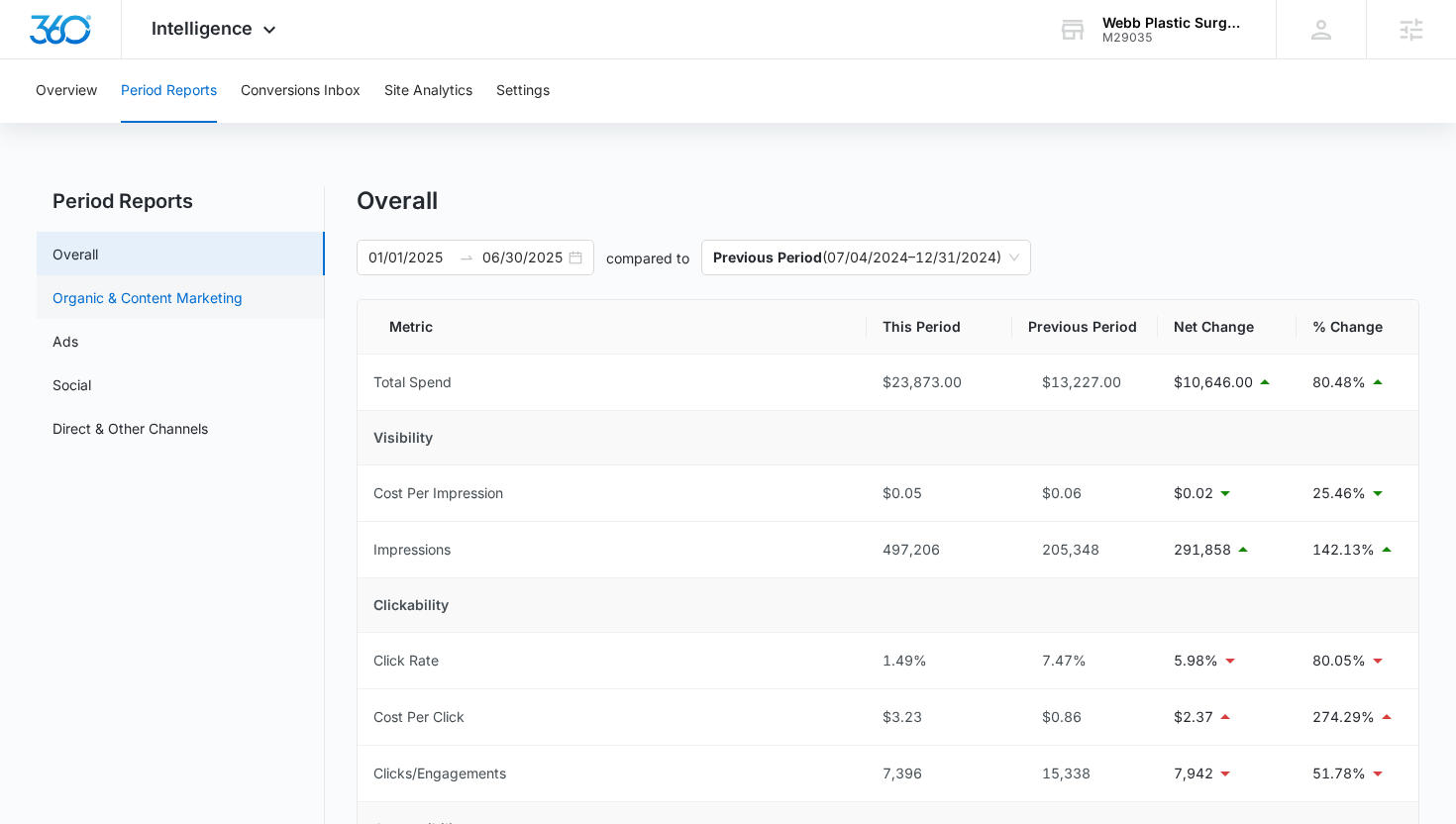 click on "Organic & Content Marketing" at bounding box center [148, 297] 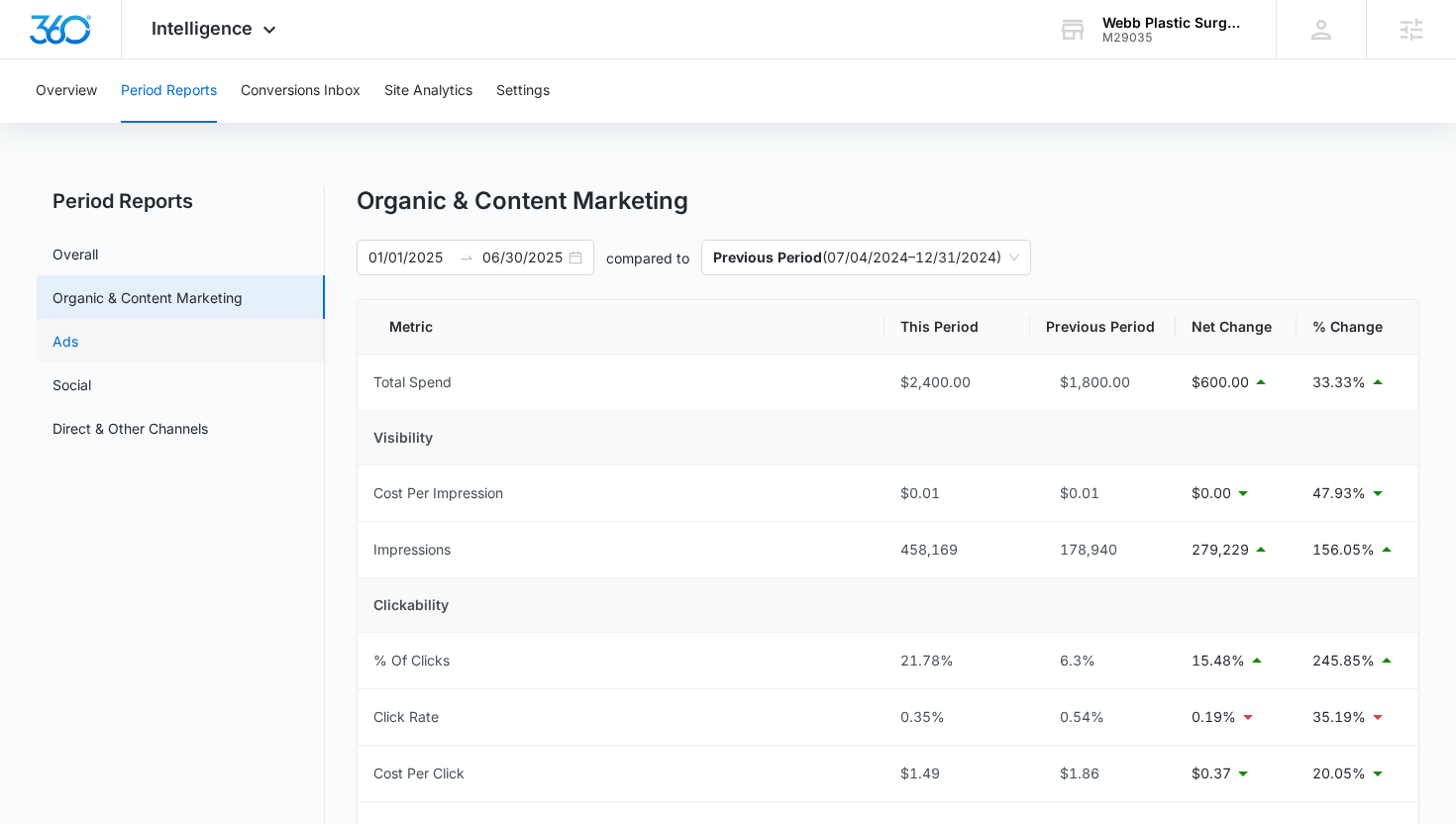 click on "Ads" at bounding box center (65, 341) 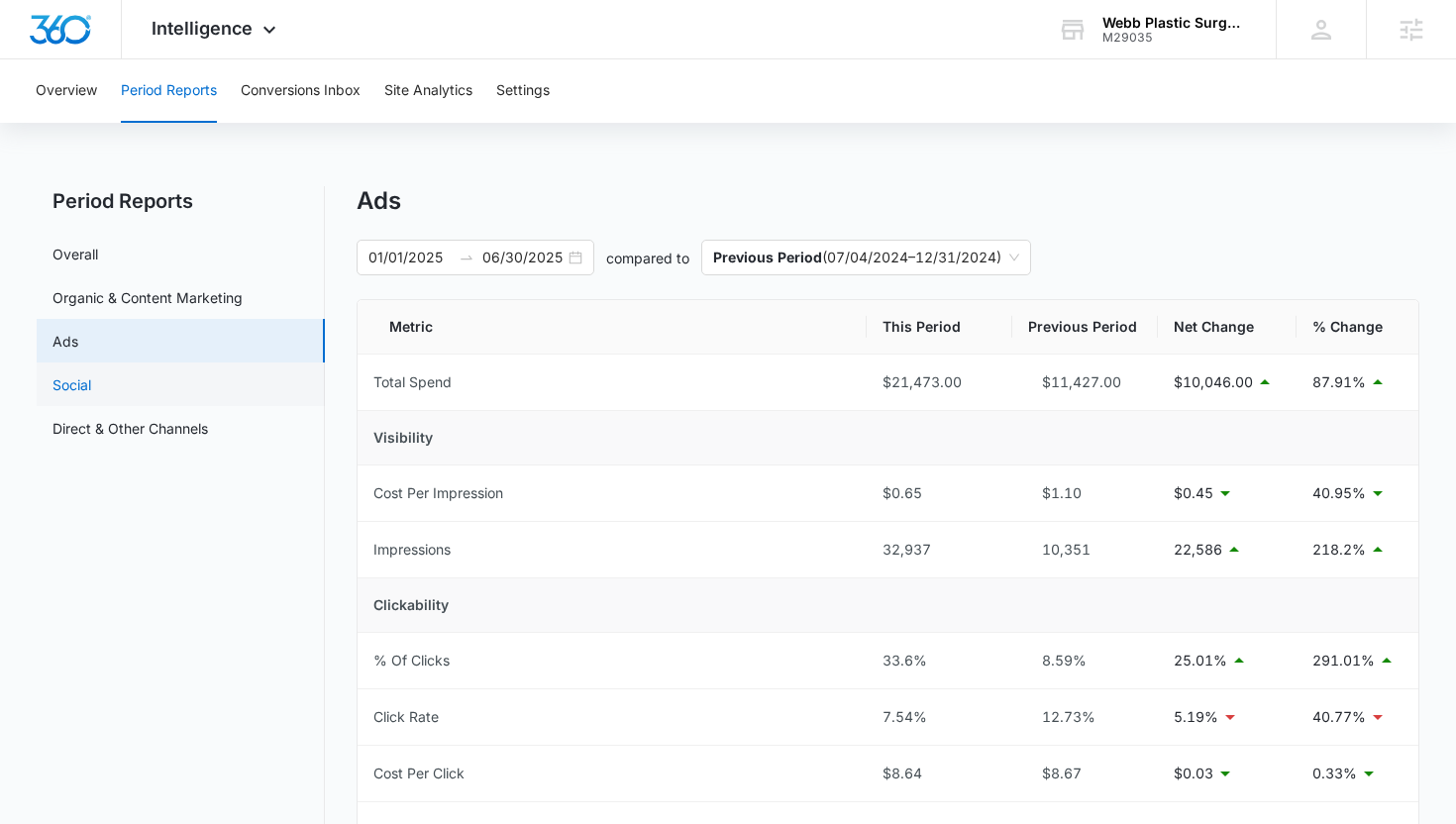 click on "Social" at bounding box center [71, 384] 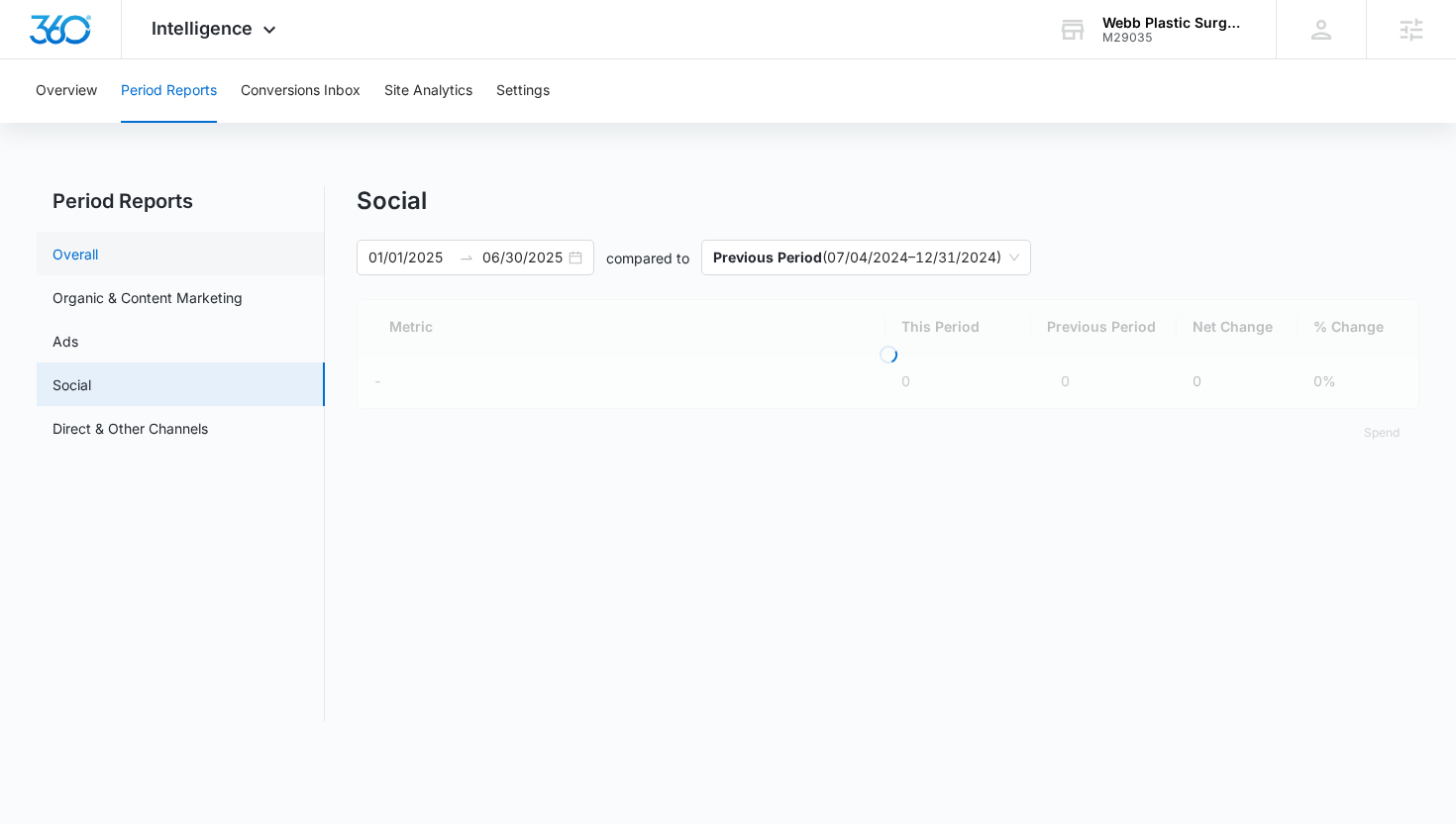 click on "Overall" at bounding box center (75, 254) 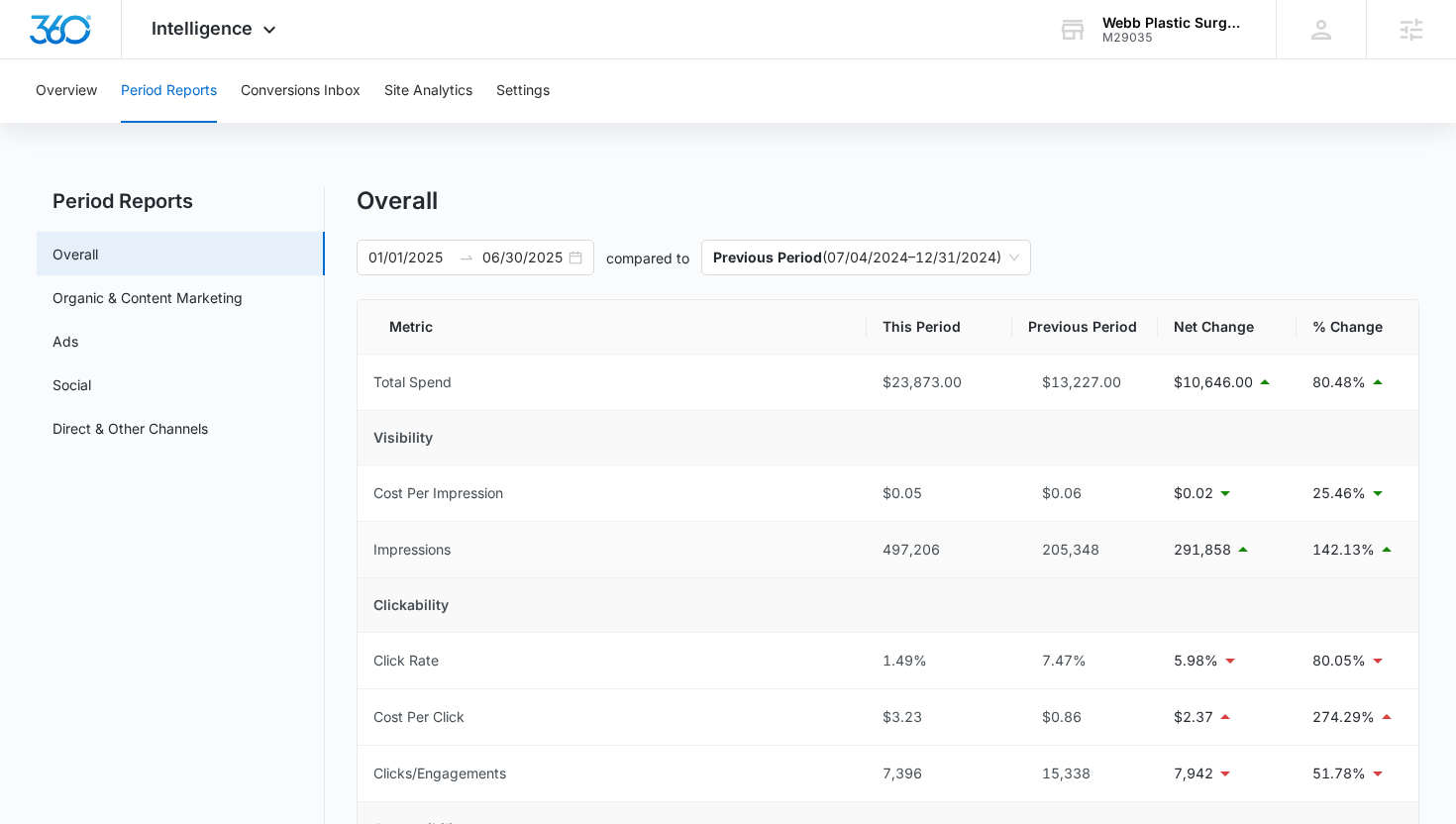 click on "497,206" at bounding box center (939, 550) 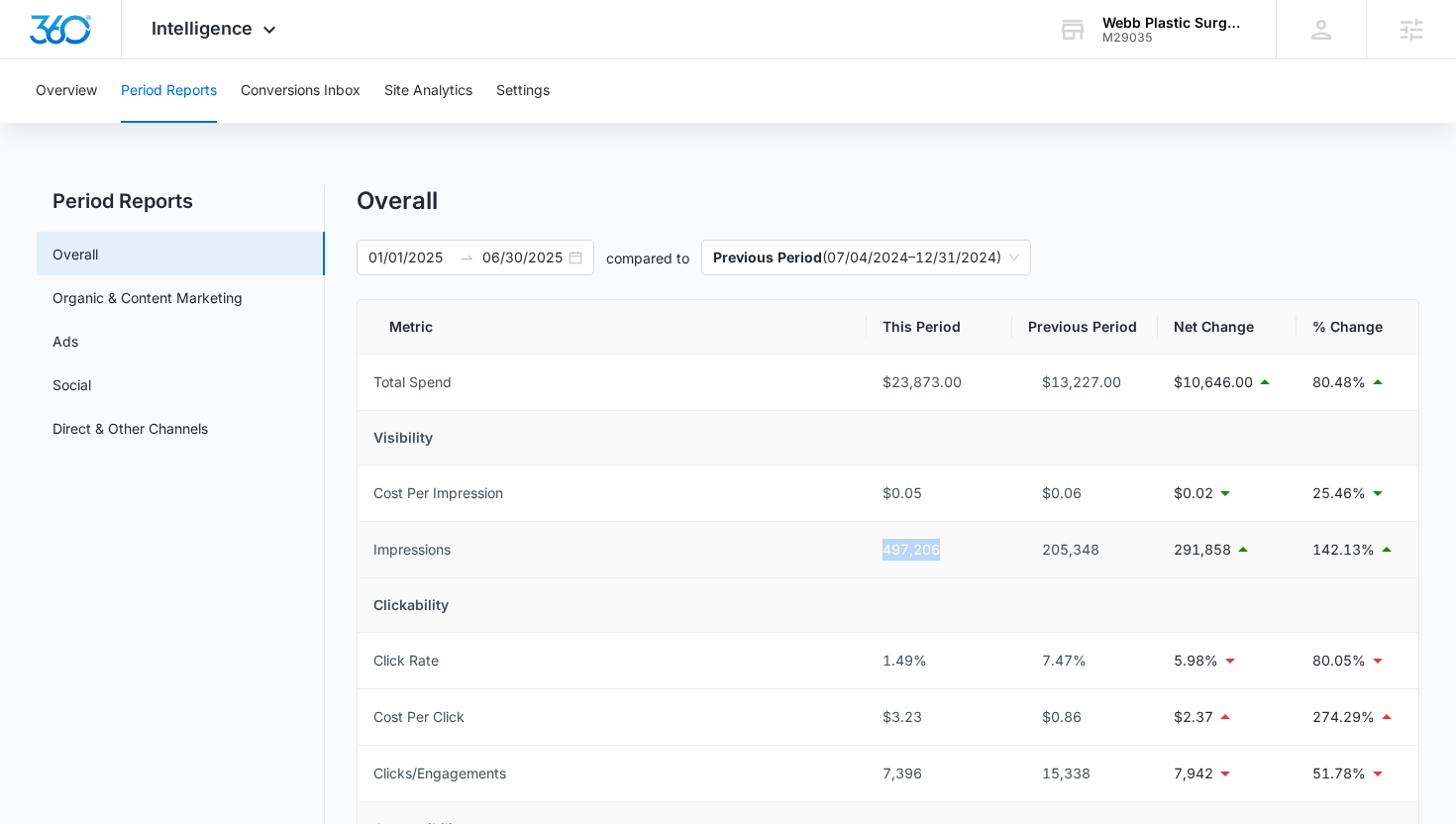 click on "497,206" at bounding box center [939, 550] 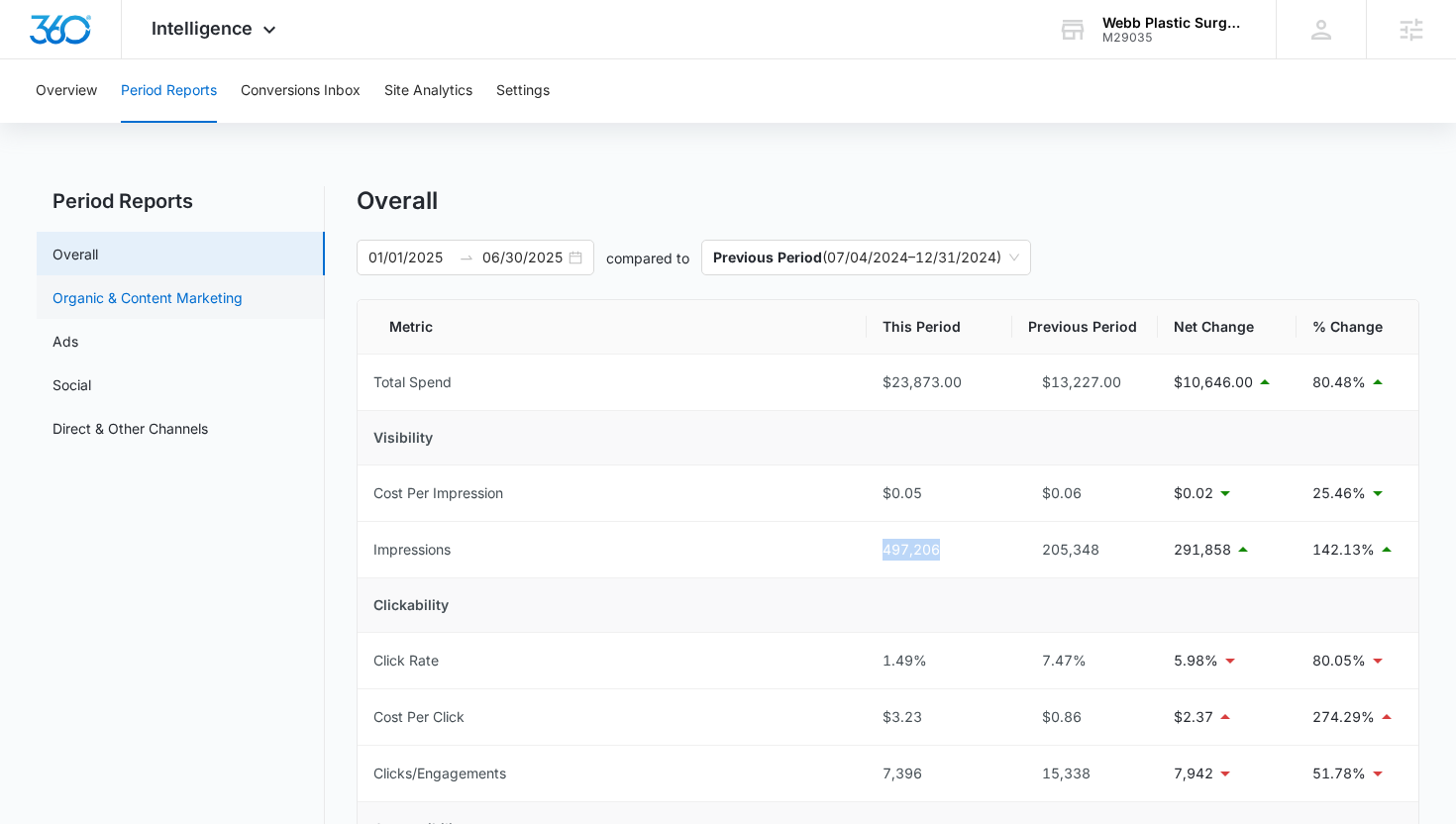 click on "Organic & Content Marketing" at bounding box center [148, 297] 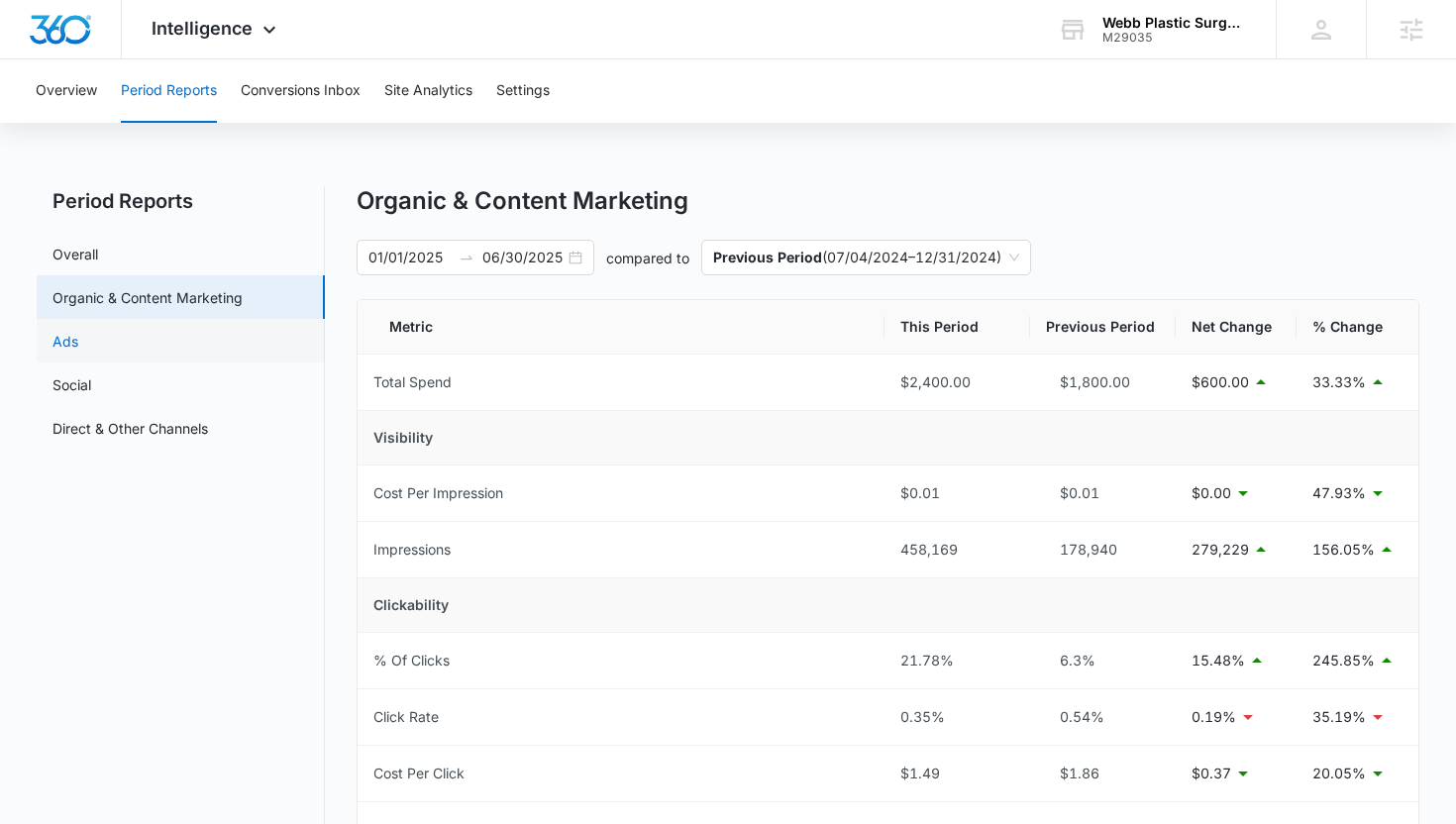 click on "Ads" at bounding box center (65, 341) 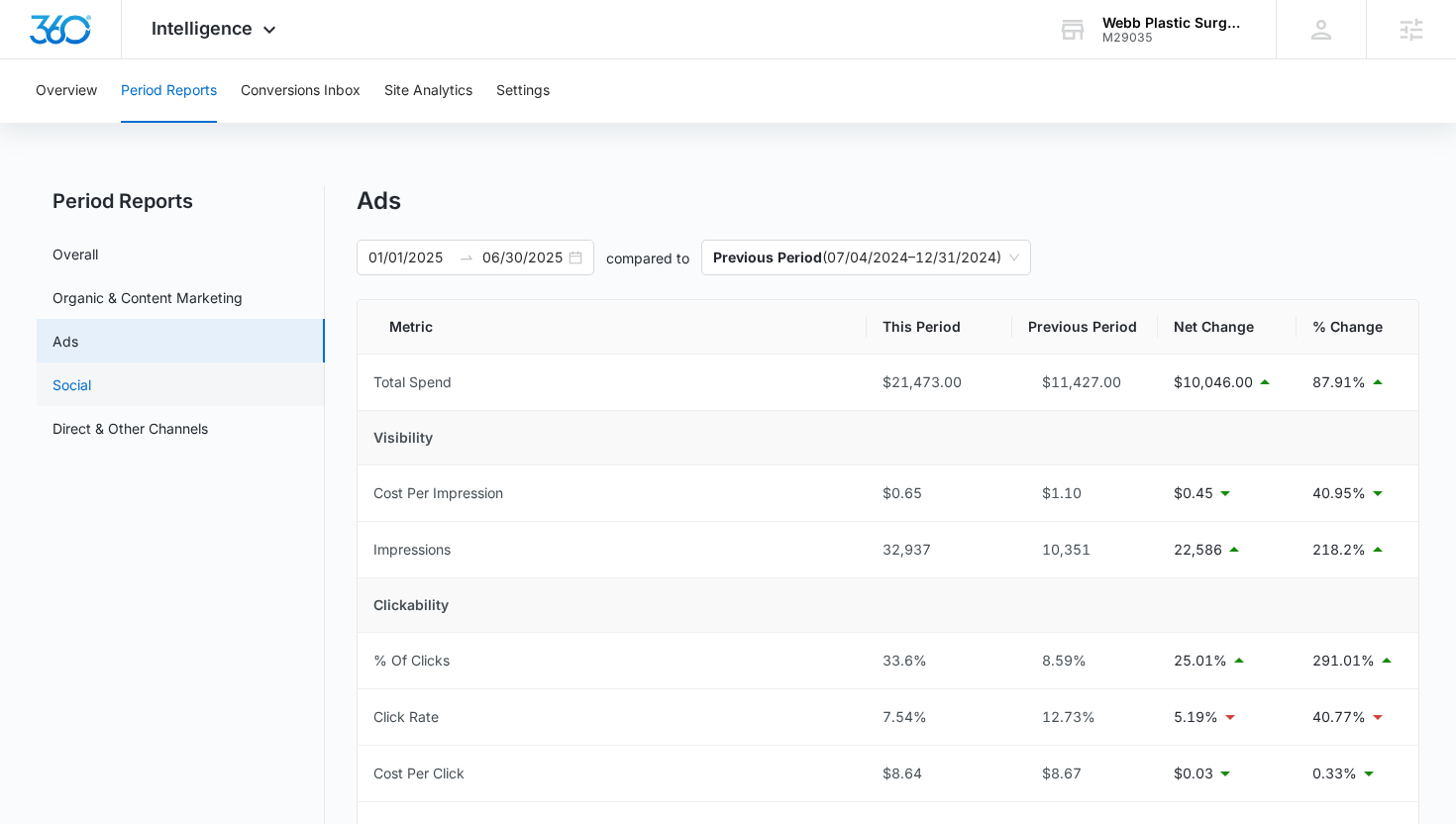 click on "Social" at bounding box center (71, 384) 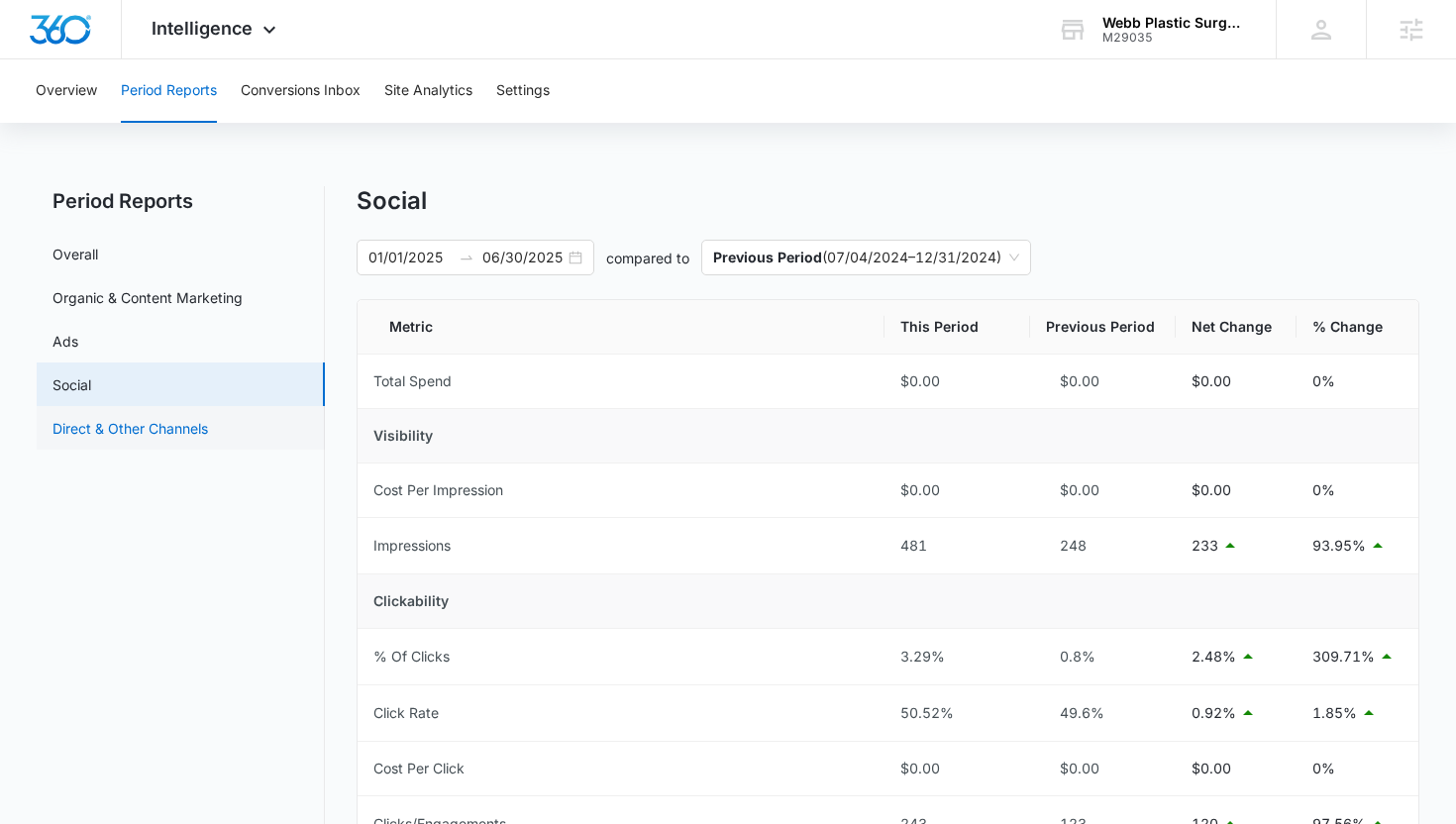 click on "Direct & Other Channels" at bounding box center (130, 428) 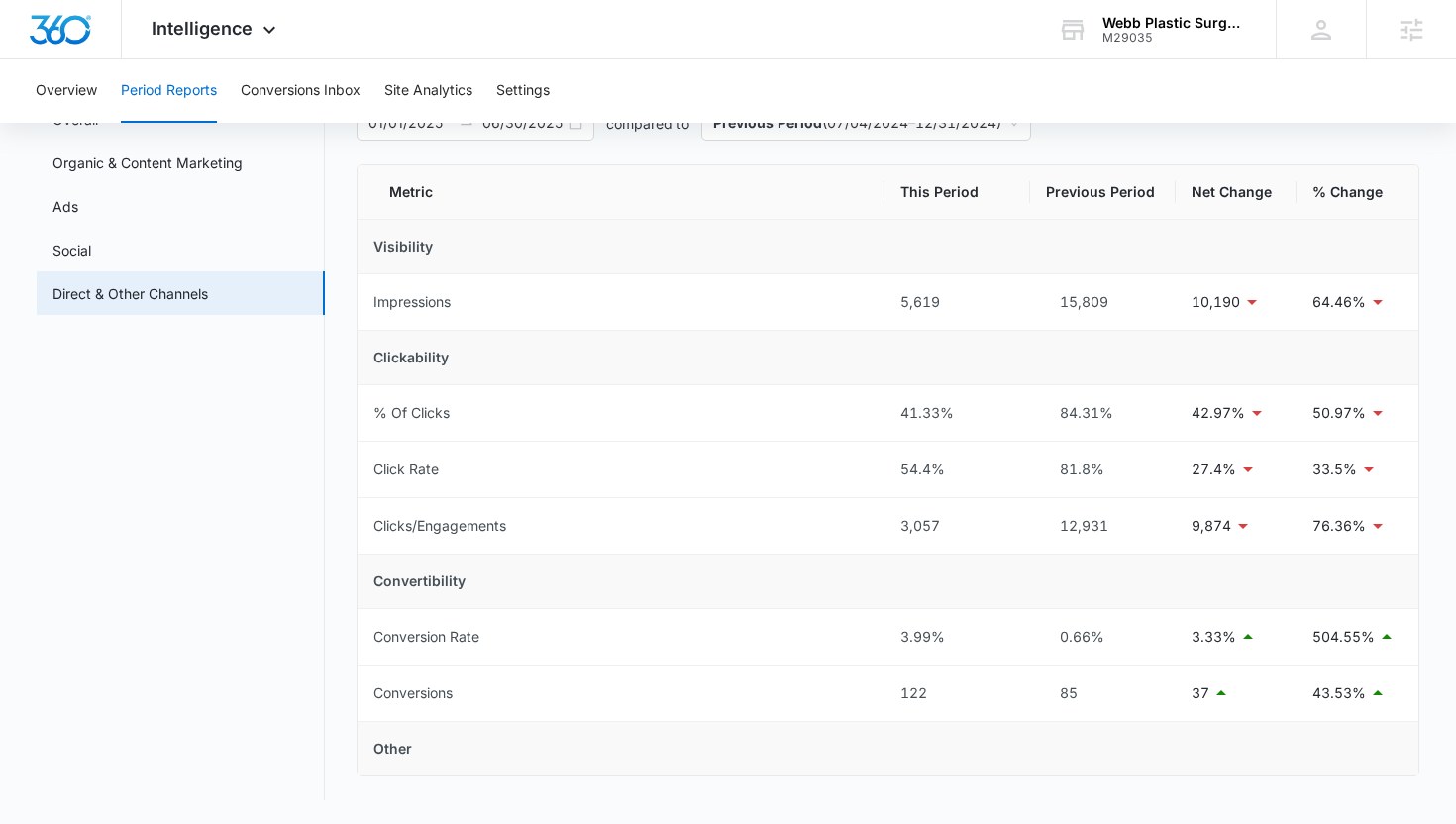 scroll, scrollTop: 0, scrollLeft: 0, axis: both 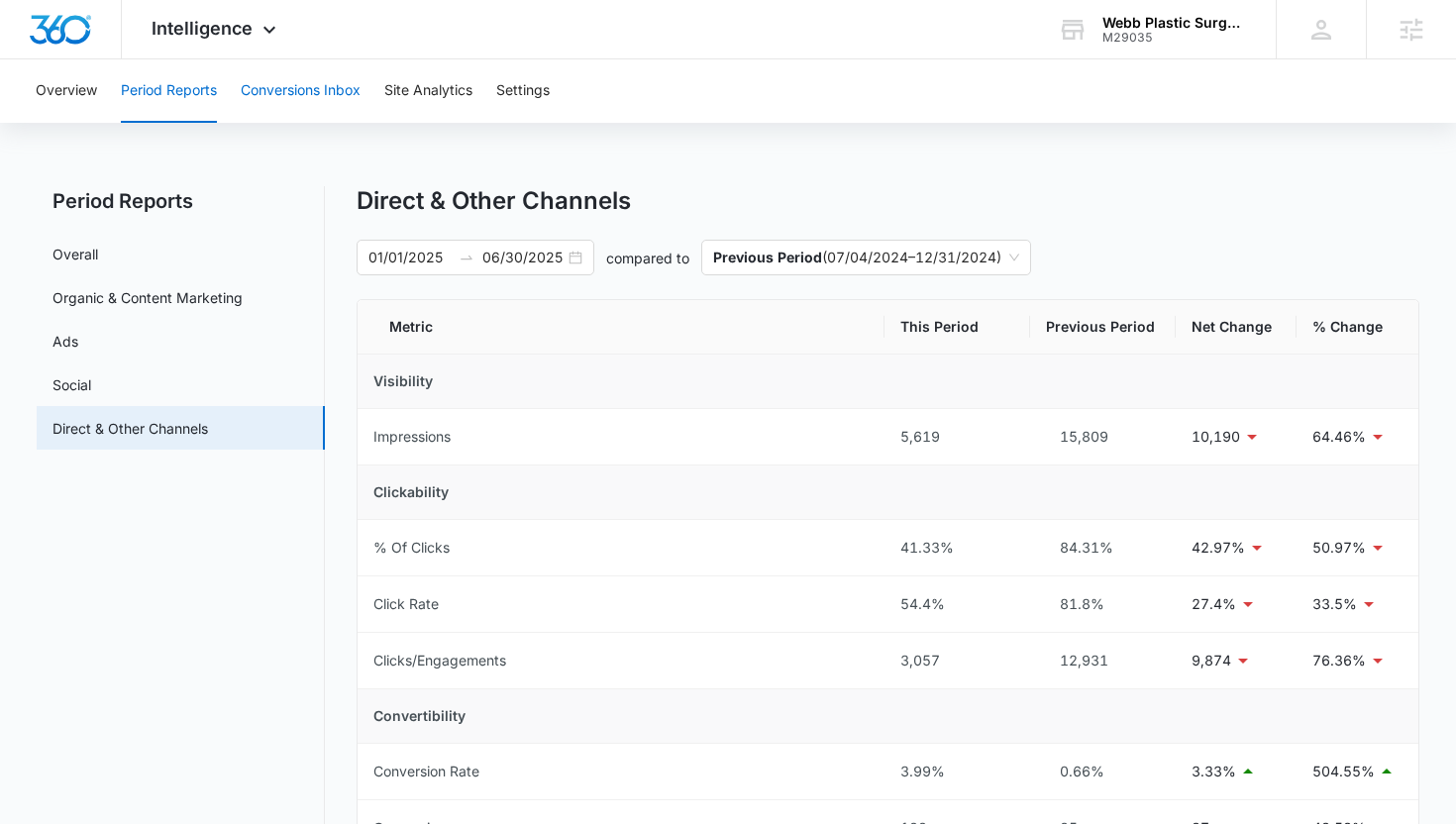 click on "Conversions Inbox" at bounding box center [300, 91] 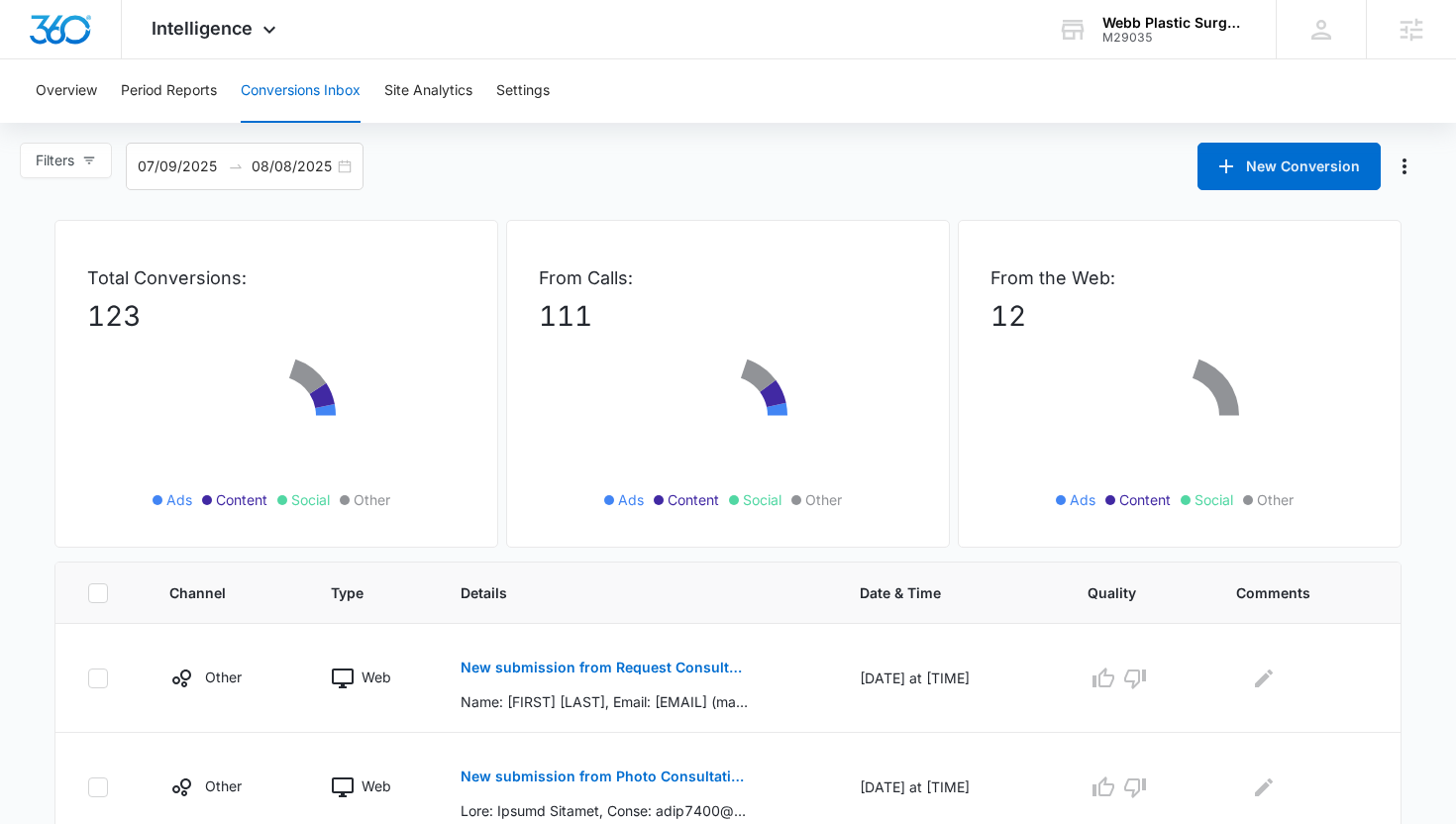 scroll, scrollTop: 4, scrollLeft: 0, axis: vertical 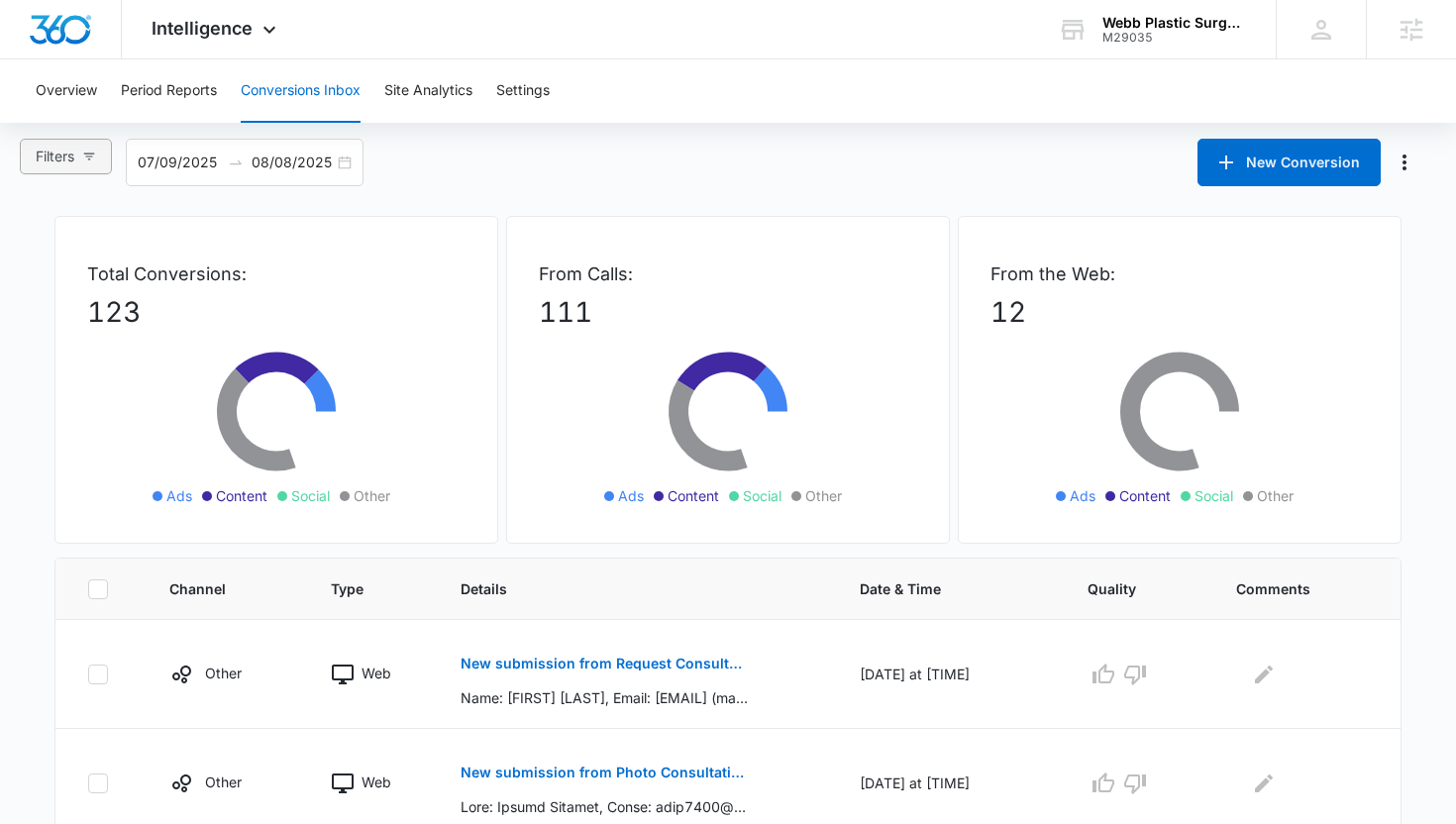 click on "Filters" at bounding box center [65, 156] 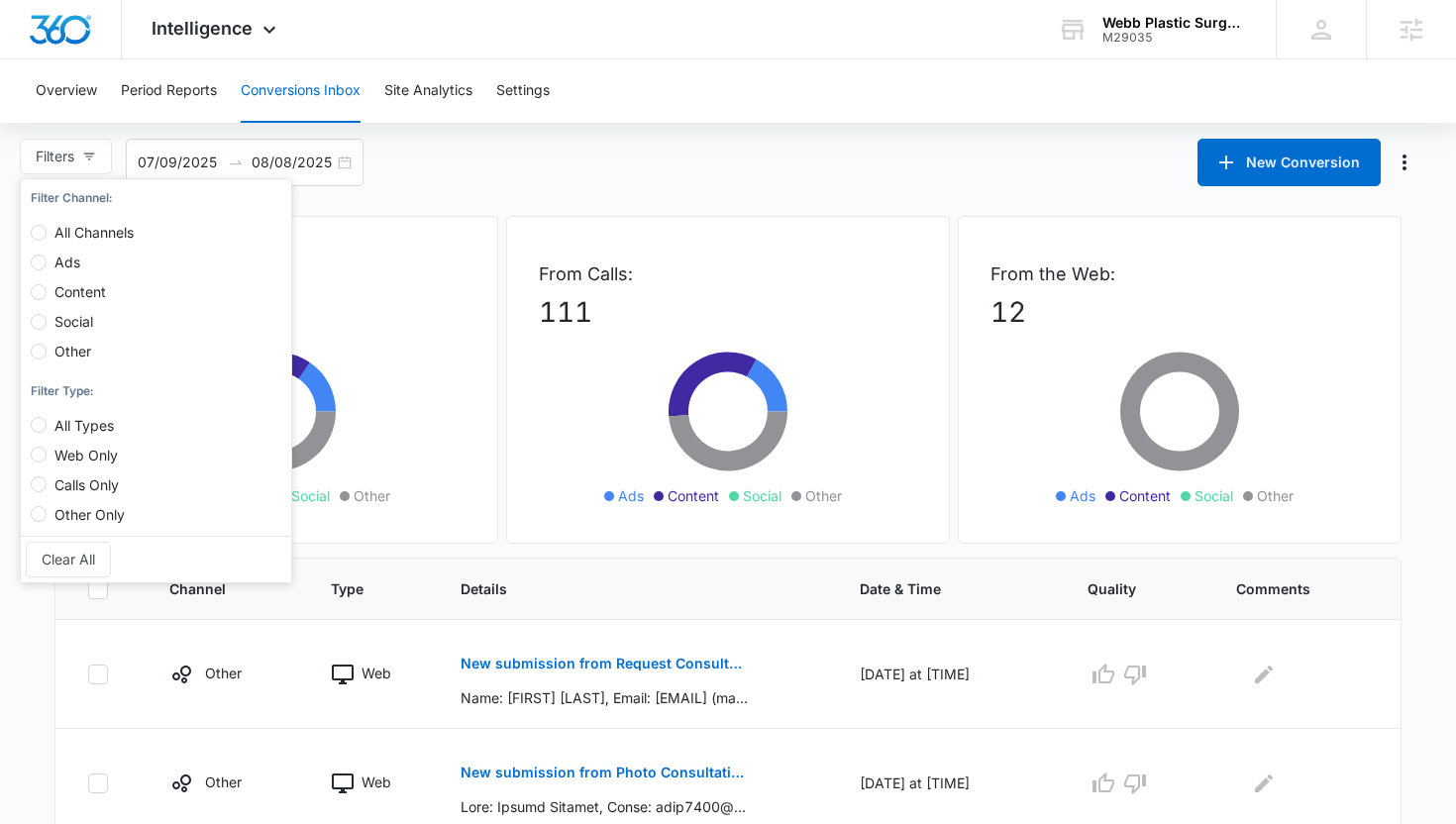 click on "Ads" at bounding box center [67, 261] 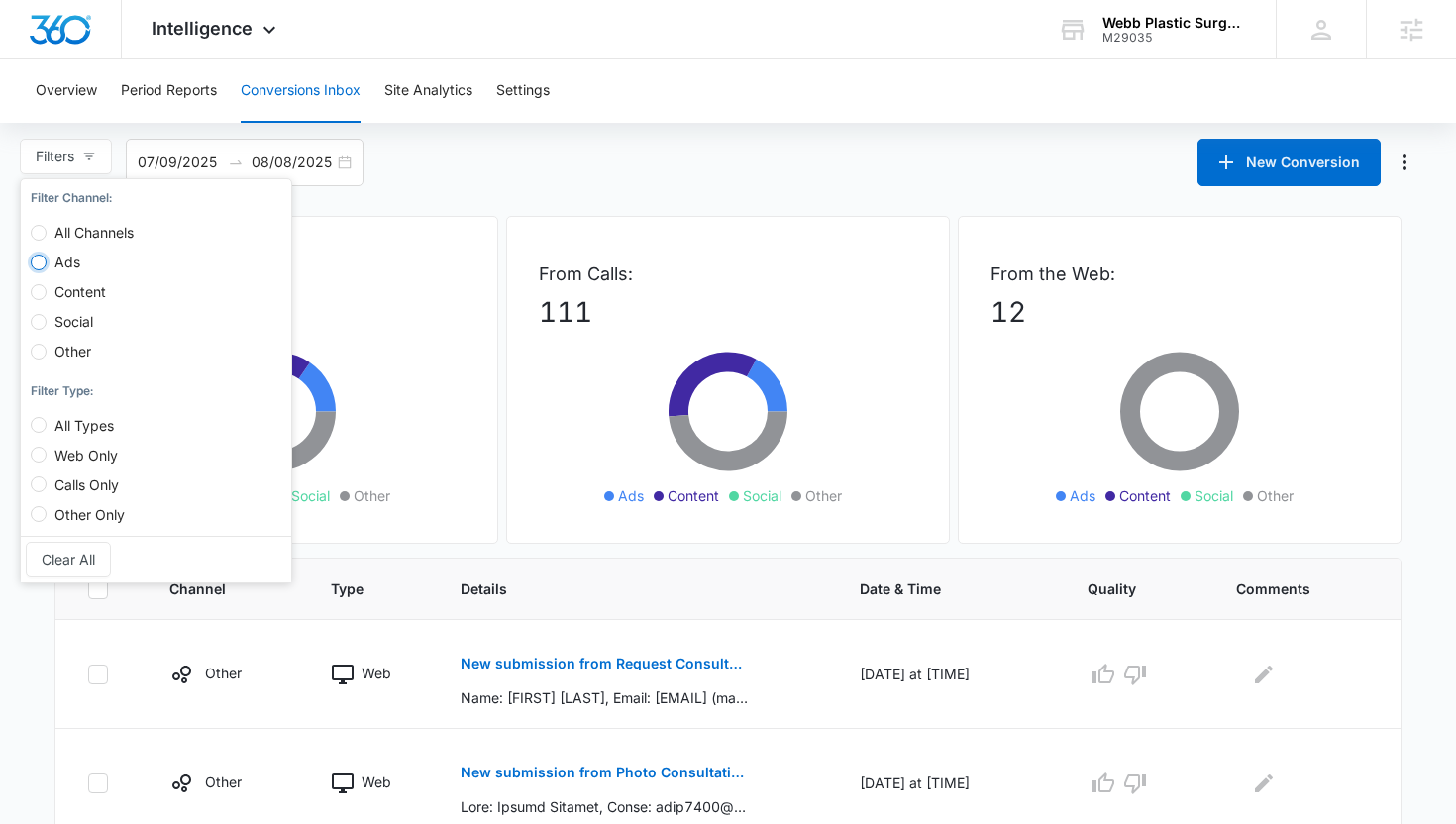 click on "Ads" at bounding box center [39, 262] 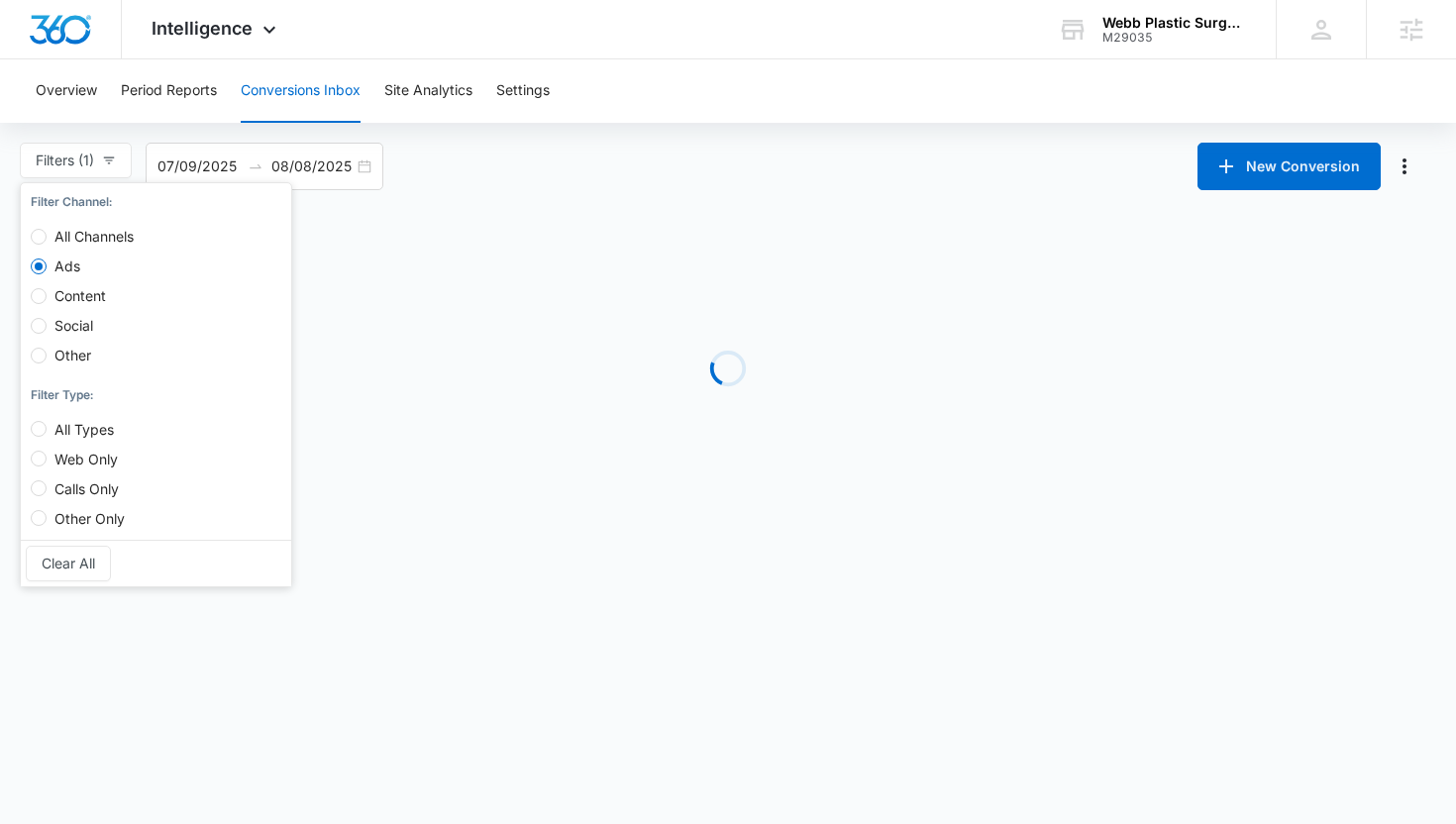 click on "Filters (1) Filter Channel : All Channels Ads Content Social Other Filter Type : All Types Web Only Calls Only Other Only Clear All 07/09/2025 08/08/2025 New Conversion Loading" at bounding box center [728, 330] 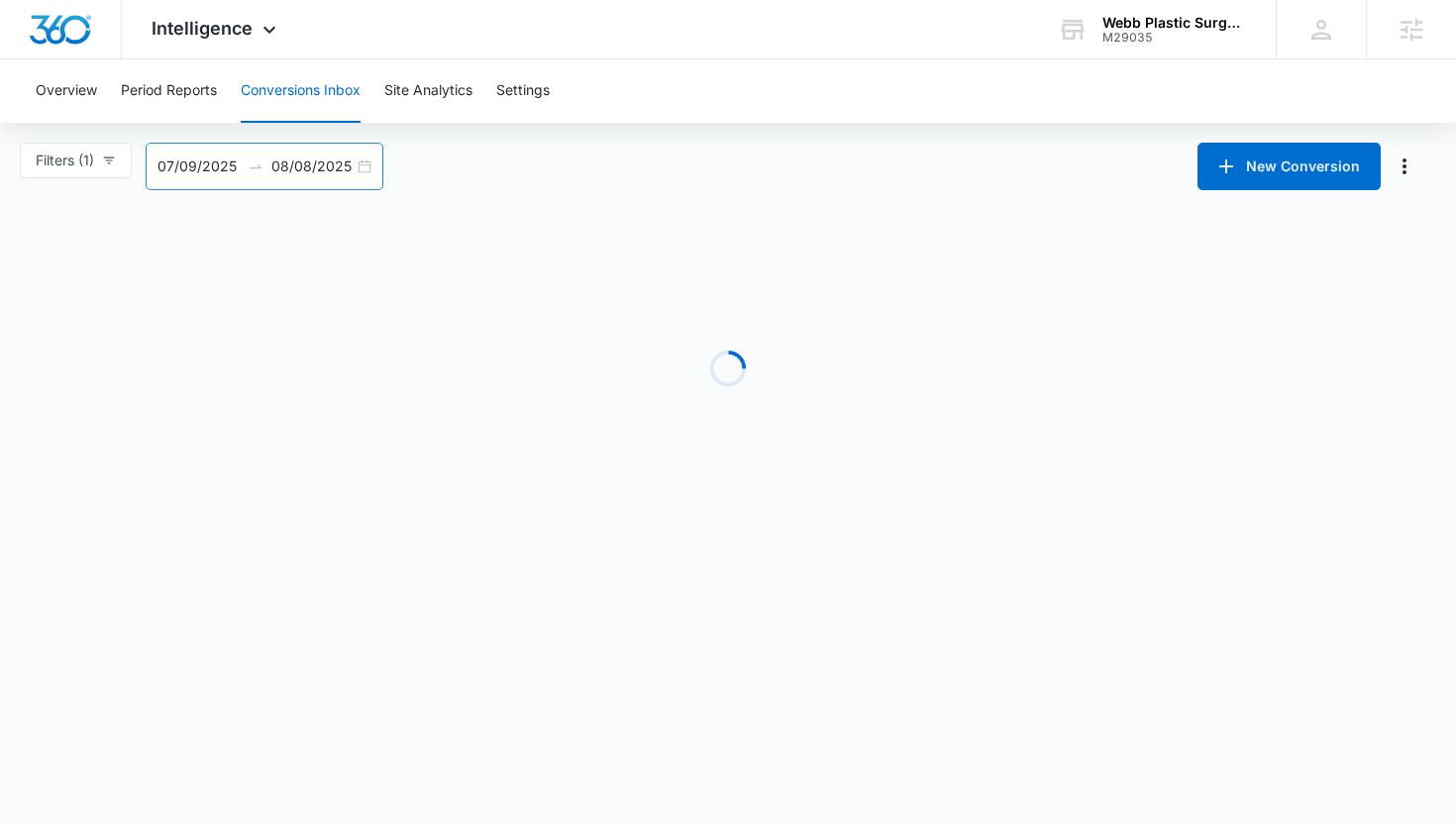click on "08/08/2025" at bounding box center (312, 166) 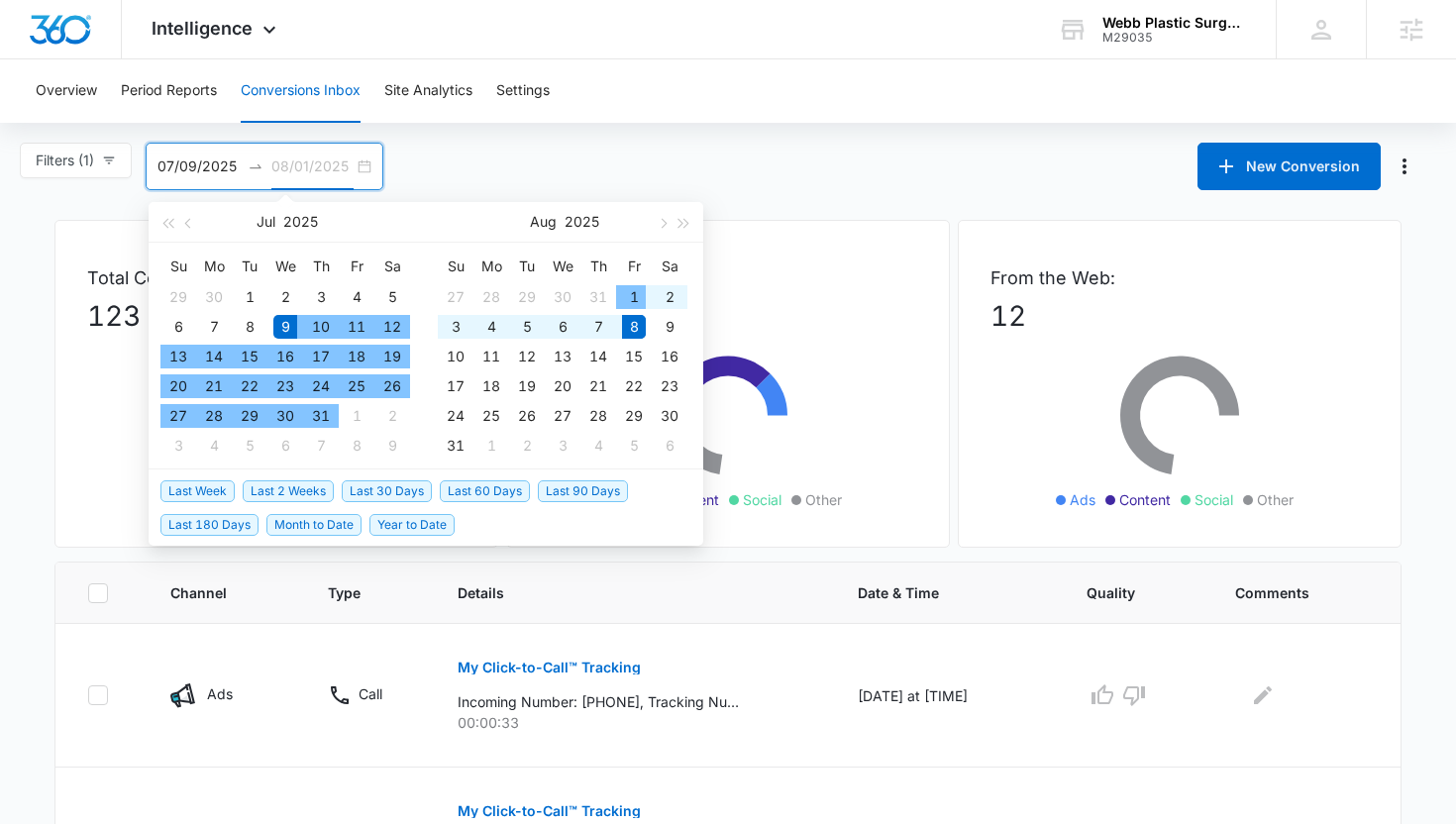 type on "08/08/2025" 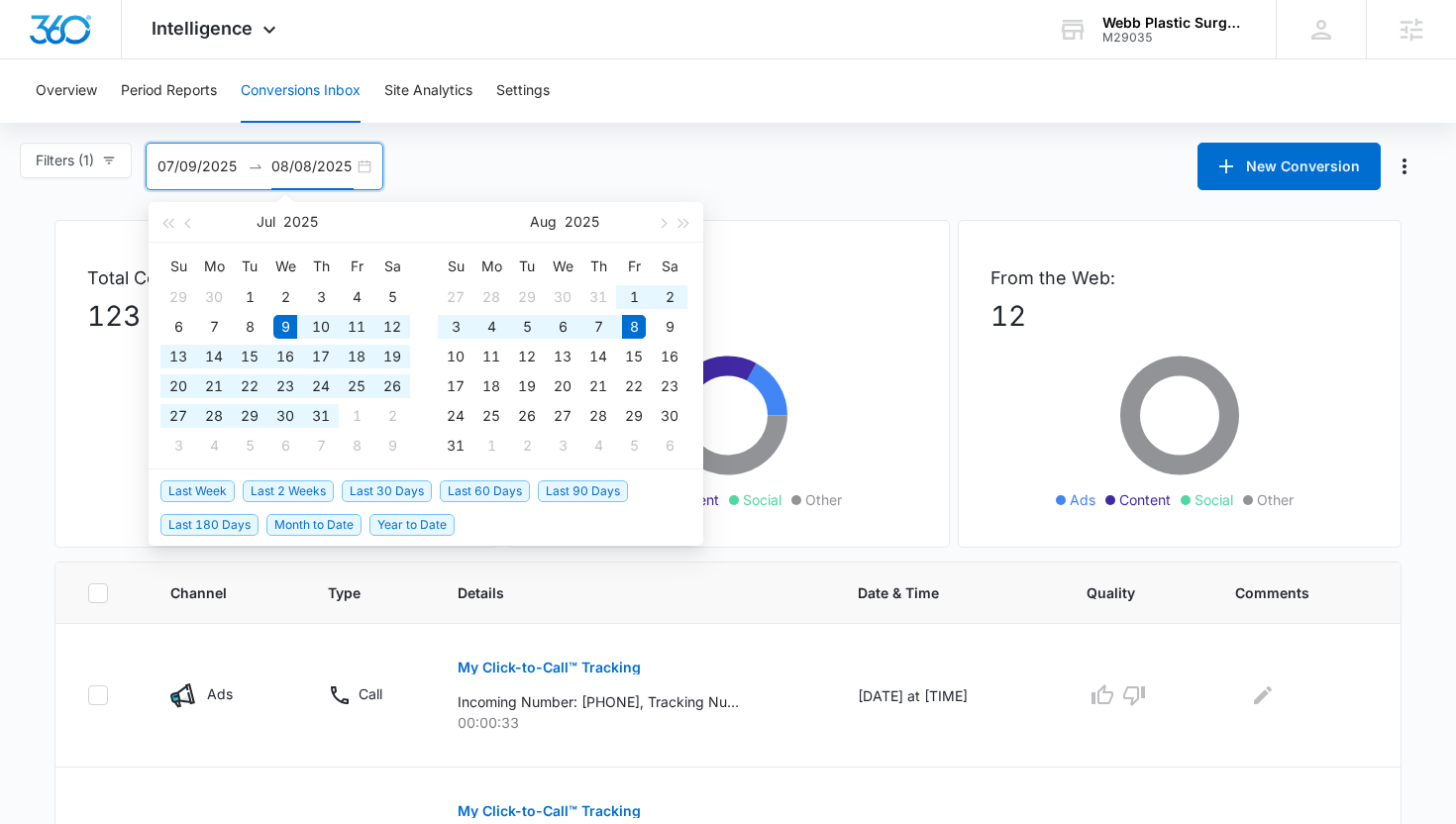click on "07/09/2025" at bounding box center [198, 166] 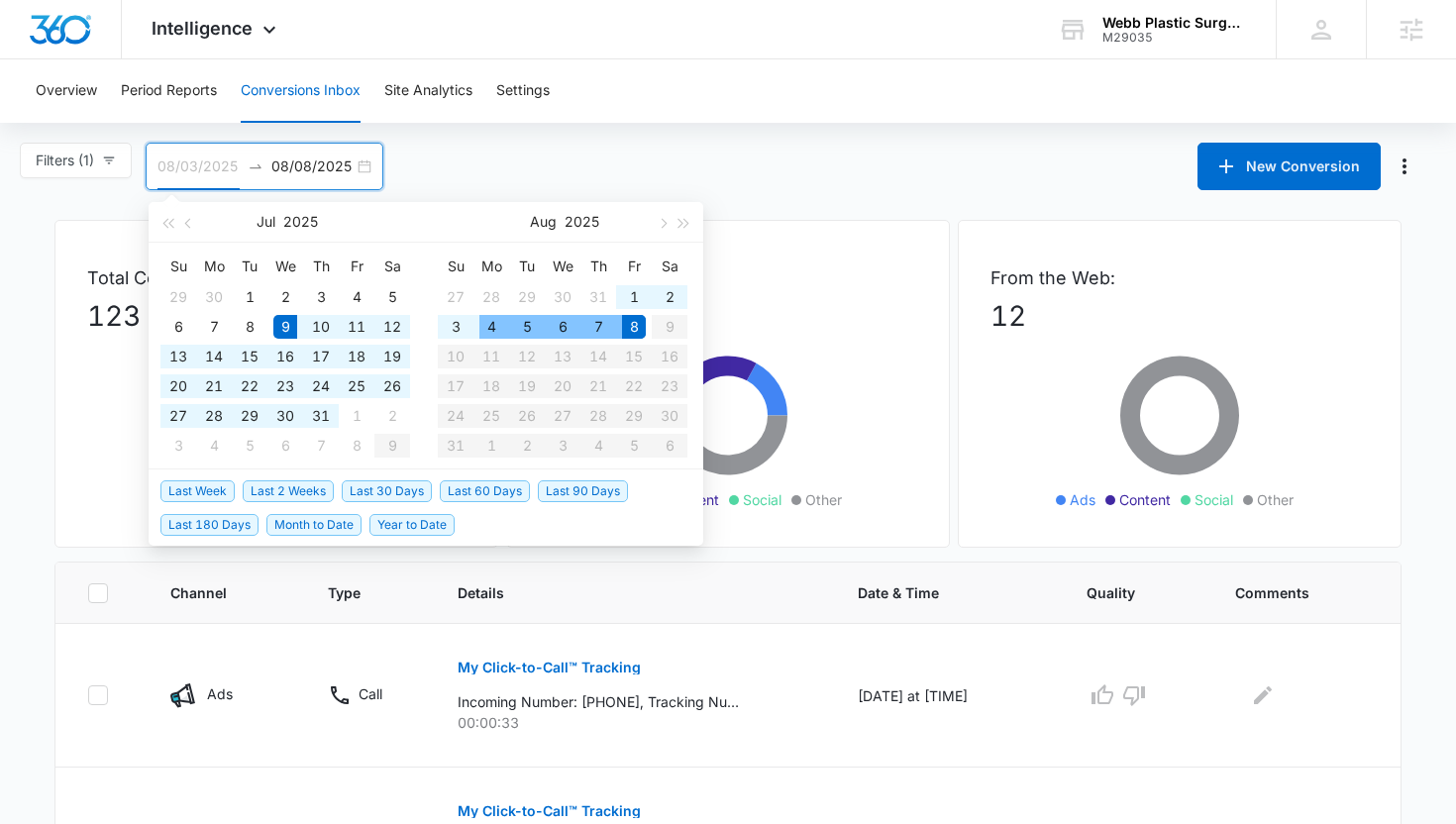 type on "08/04/2025" 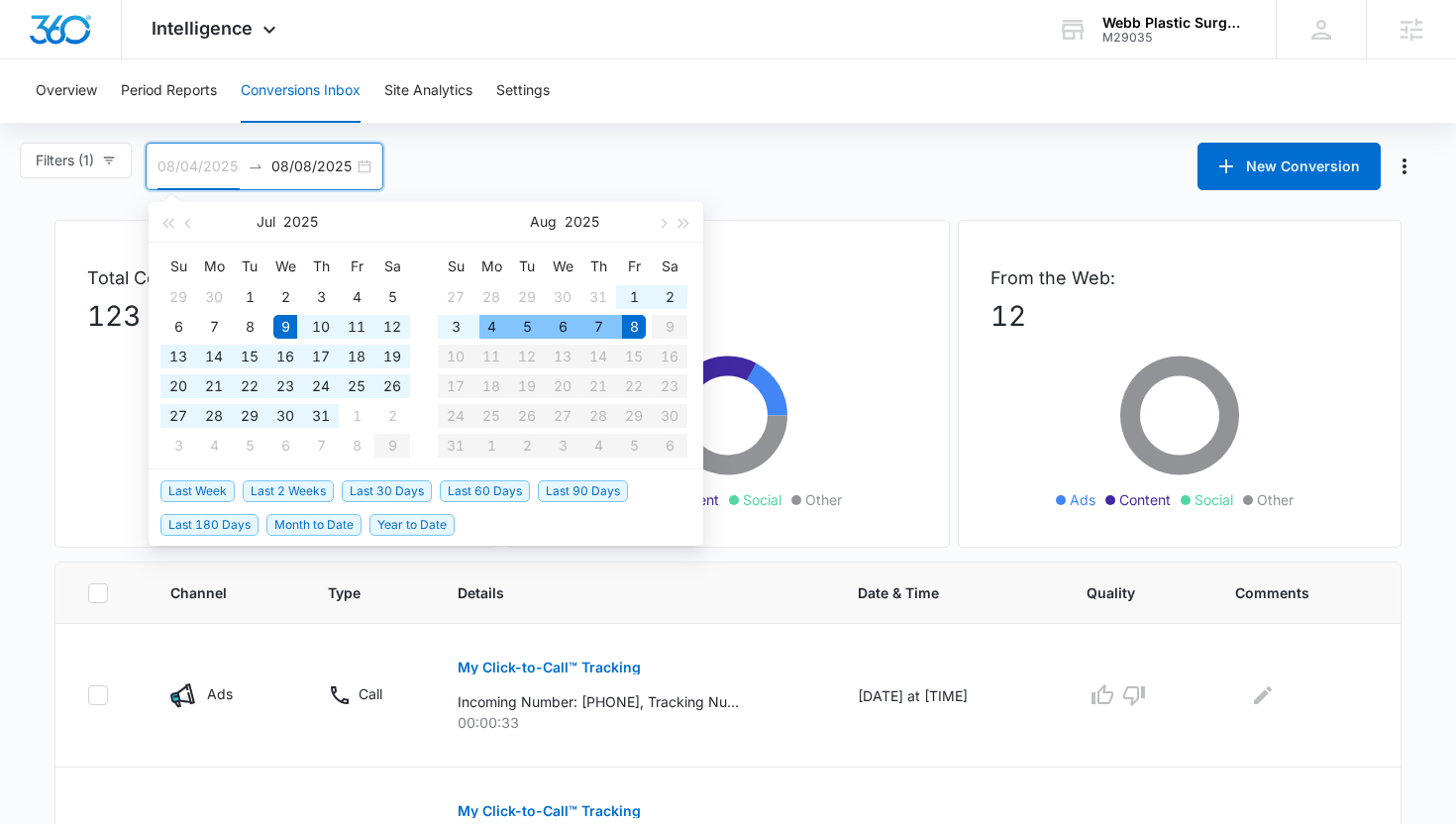 click on "4" at bounding box center [491, 327] 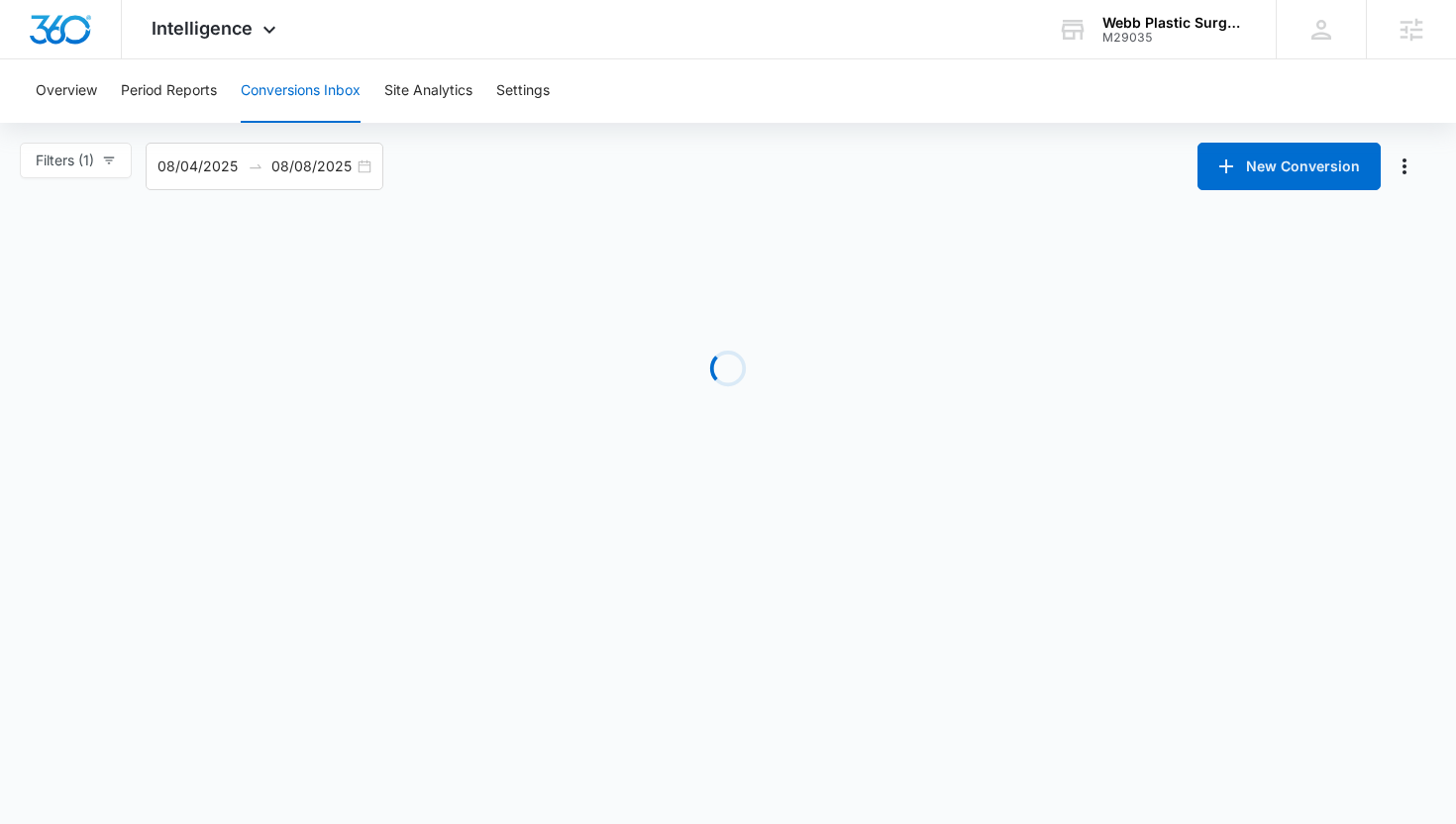 click on "Overview Period Reports Conversions Inbox Site Analytics Settings Filters (1) Filter Channel : All Channels Ads Content Social Other Filter Type : All Types Web Only Calls Only Other Only Clear All 08/04/2025 08/08/2025 New Conversion Jul 2025 Su Mo Tu We Th Fr Sa 29 30 1 2 3 4 5 6 7 8 9 10 11 12 13 14 15 16 17 18 19 20 21 22 23 24 25 26 27 28 29 30 31 1 2 3 4 5 6 7 8 9 Aug 2025 Su Mo Tu We Th Fr Sa 27 28 29 30 31 1 2 3 4 5 6 7 8 9 10 11 12 13 14 15 16 17 18 19 20 21 22 23 24 25 26 27 28 29 30 31 1 2 3 4 5 6 Last Week Last 2 Weeks Last 30 Days Last 60 Days Last 90 Days Last 180 Days Month to Date Year to Date Loading" at bounding box center [728, 288] 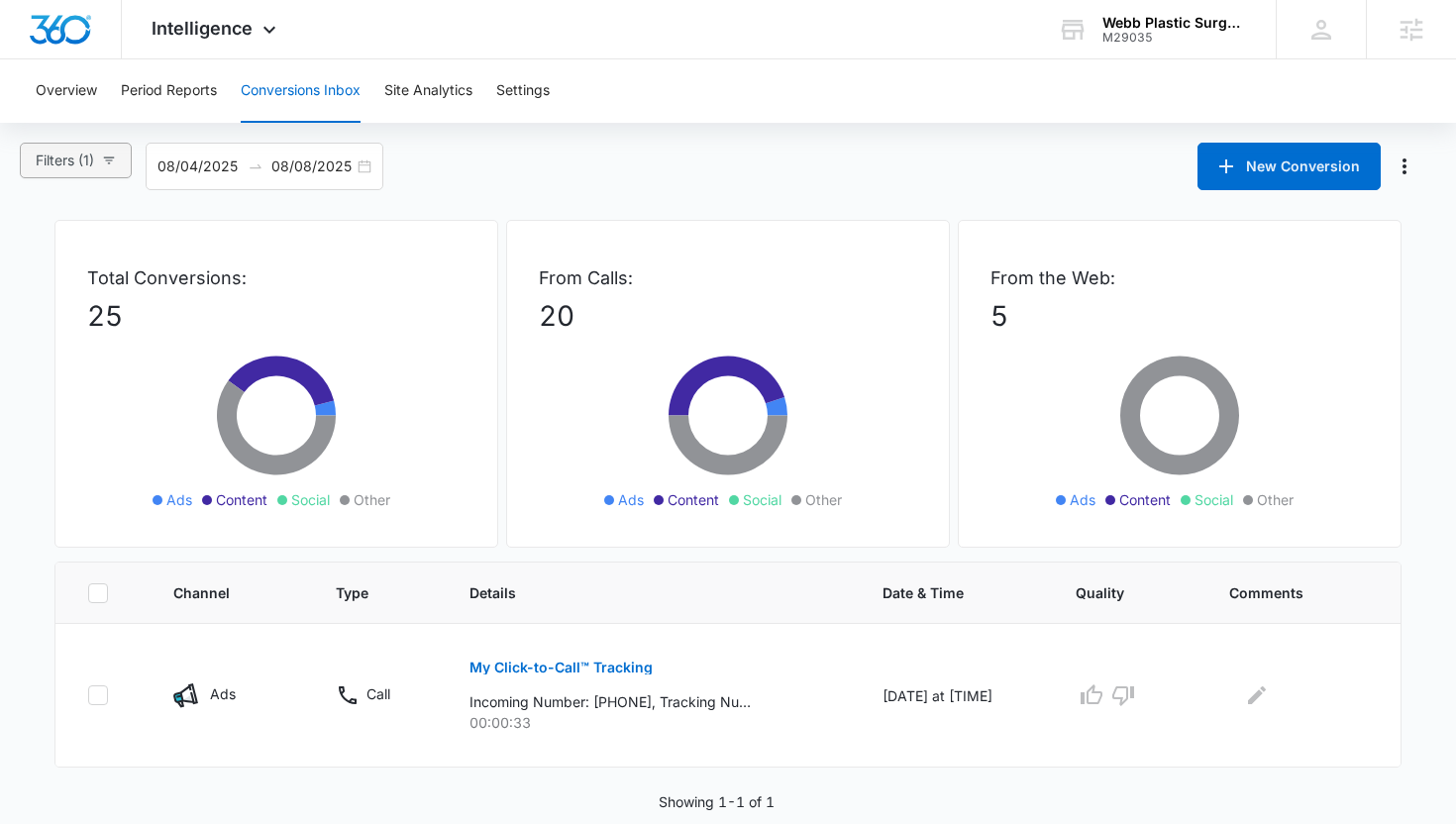 click 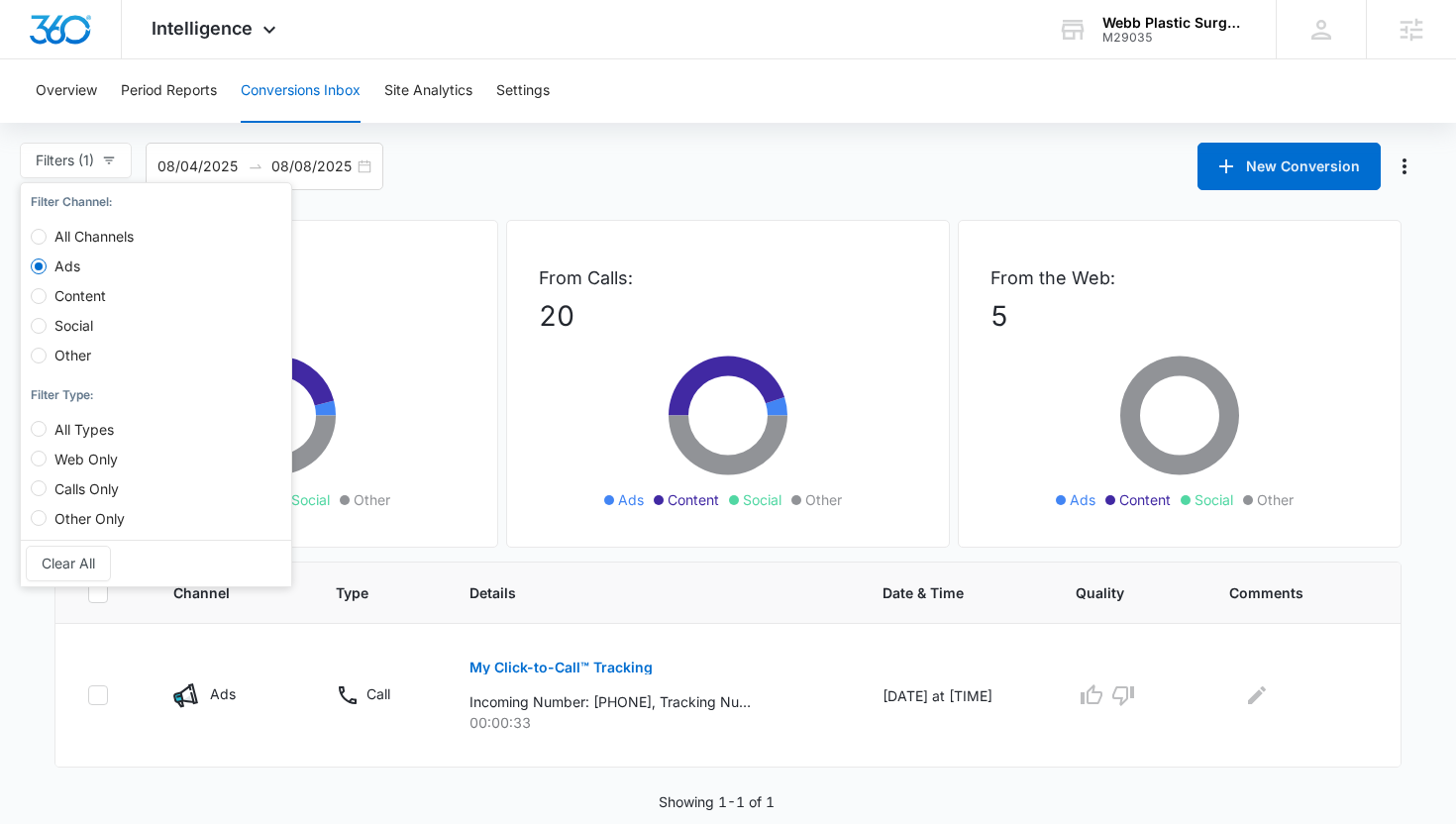 click on "All Channels" at bounding box center [94, 236] 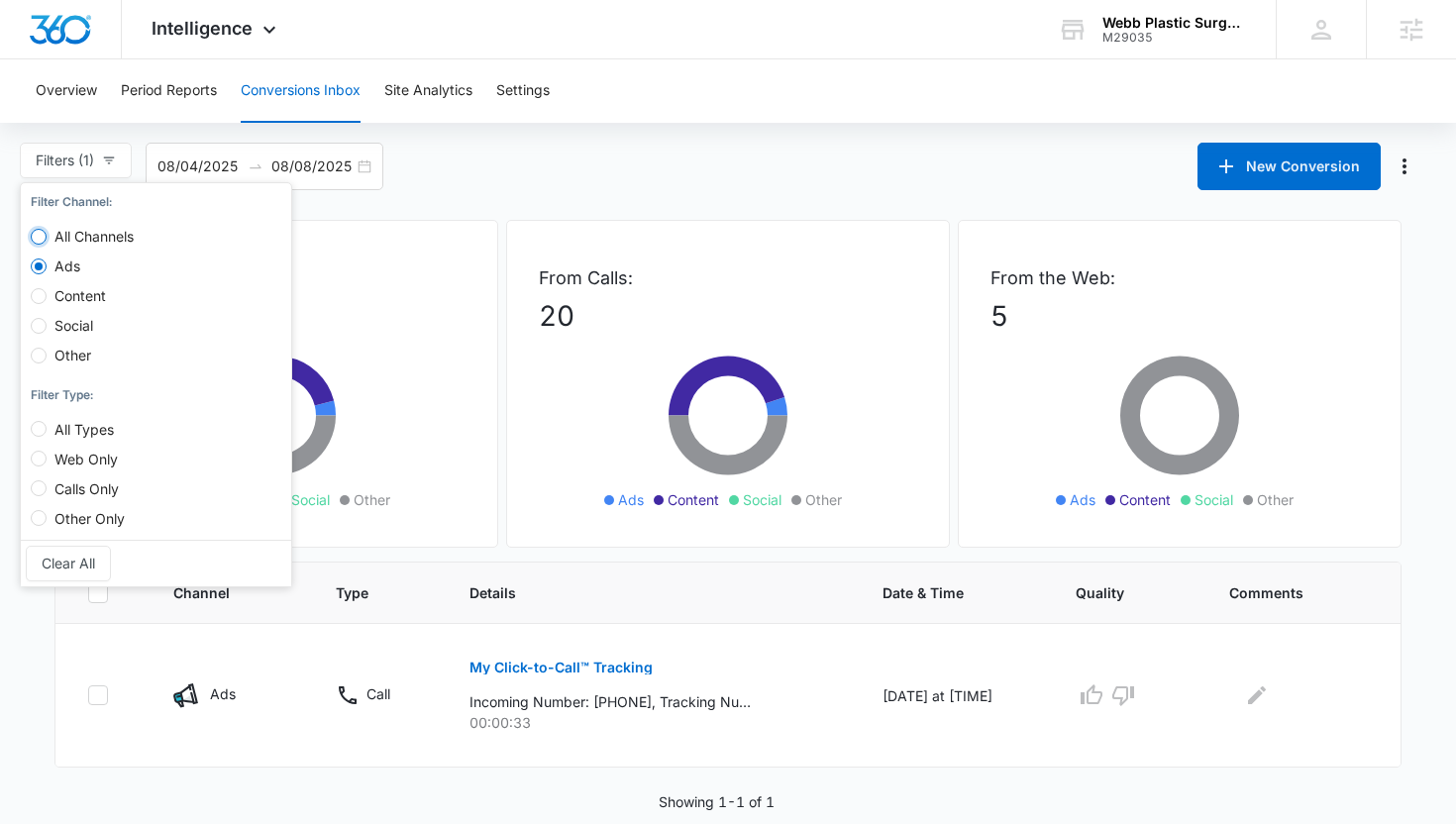 click on "All Channels" at bounding box center [39, 237] 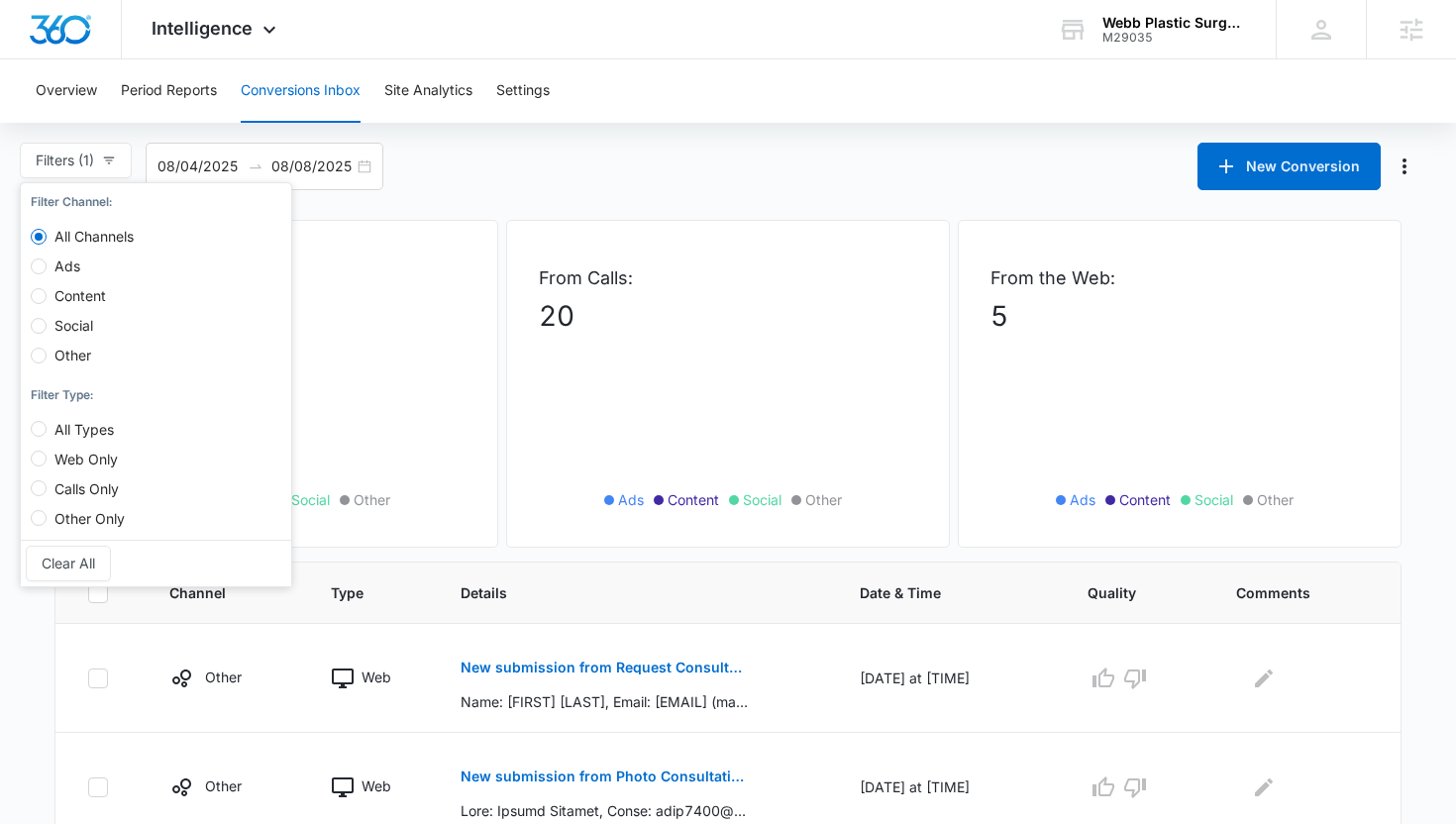 click on "From Calls: 20 Ads Content Social Other" at bounding box center (728, 383) 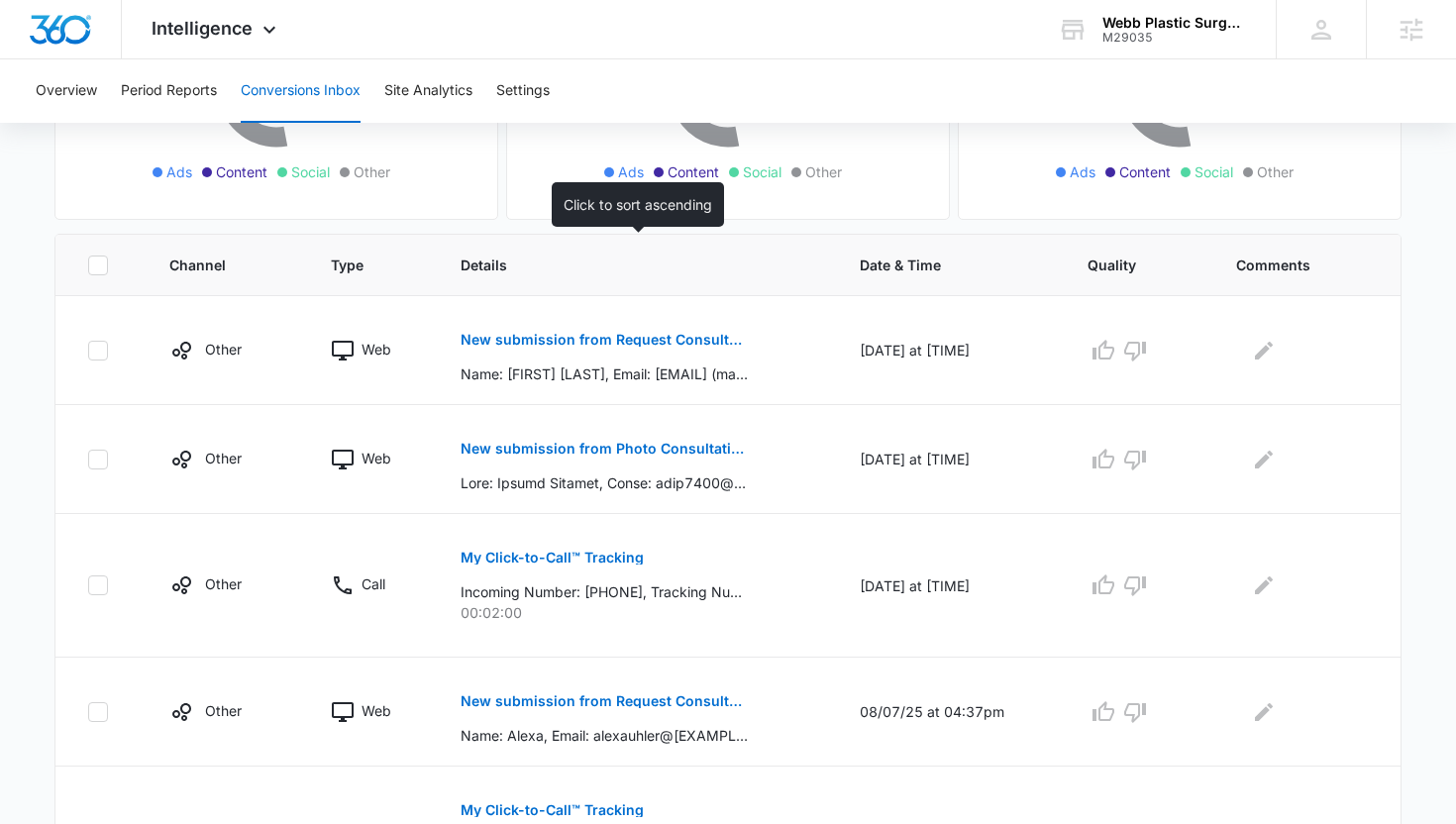 scroll, scrollTop: 389, scrollLeft: 0, axis: vertical 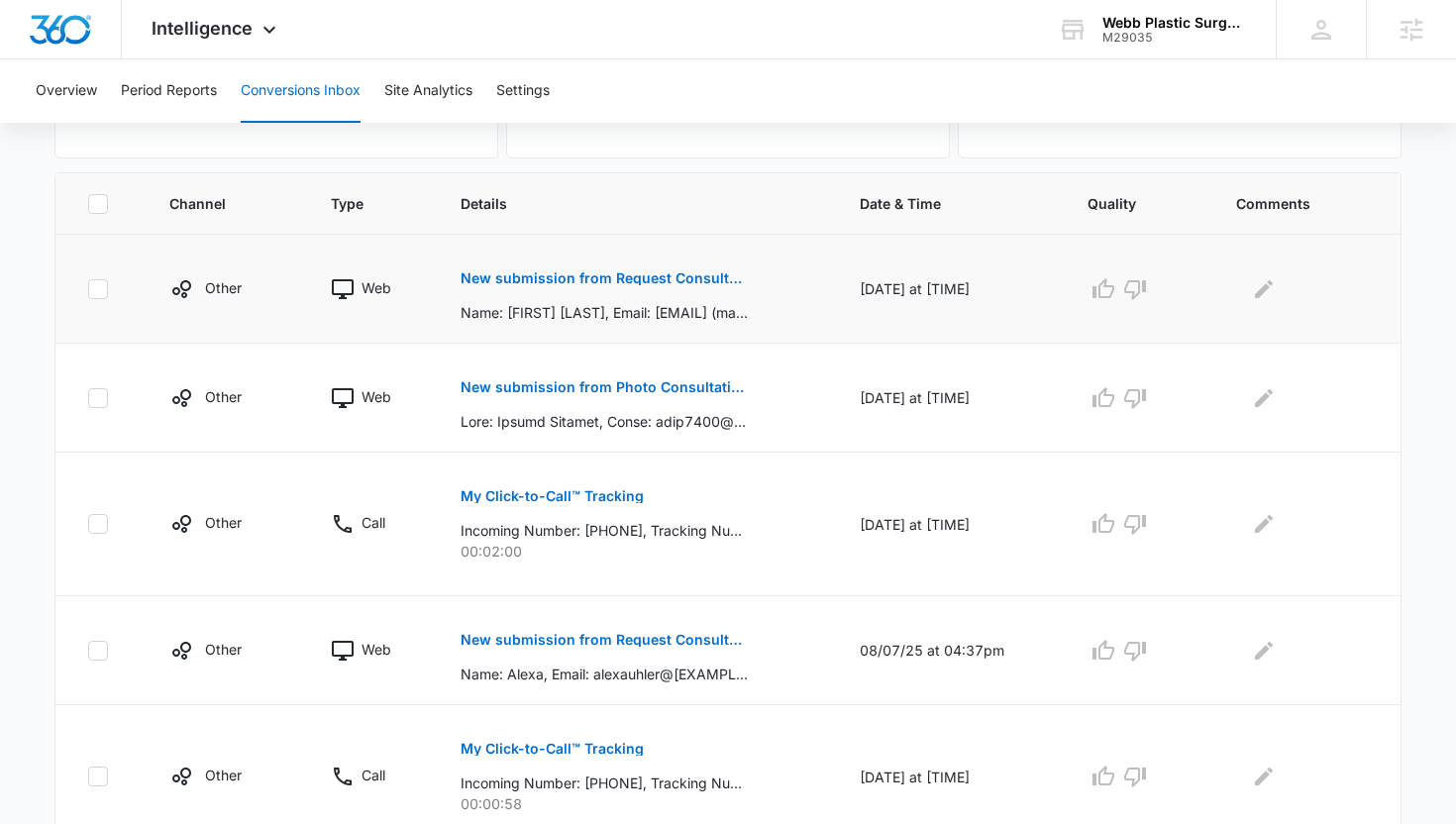 click on "New submission from Request Consultation - Webb Plastic Surgery" at bounding box center [604, 278] 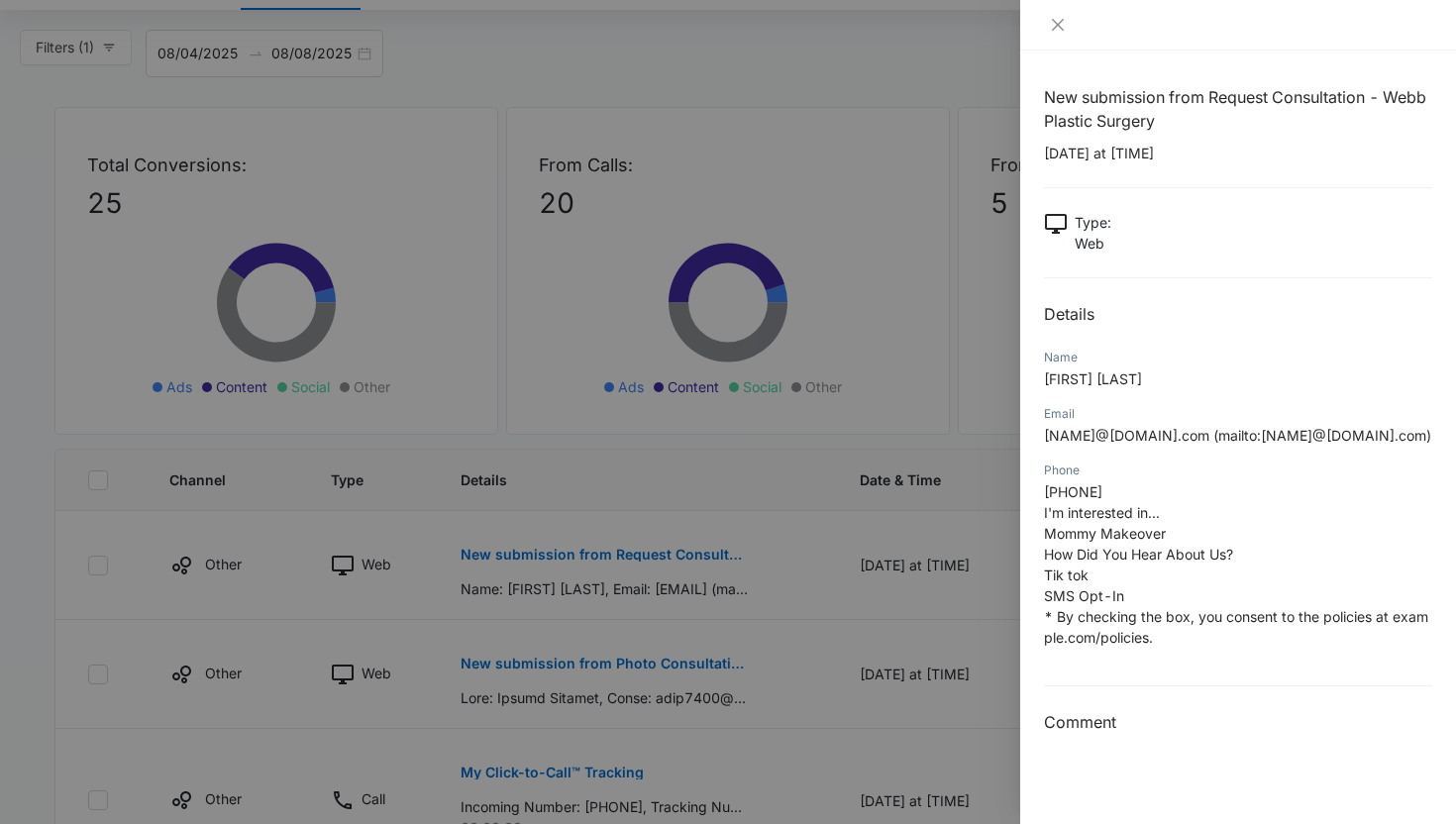 scroll, scrollTop: 0, scrollLeft: 0, axis: both 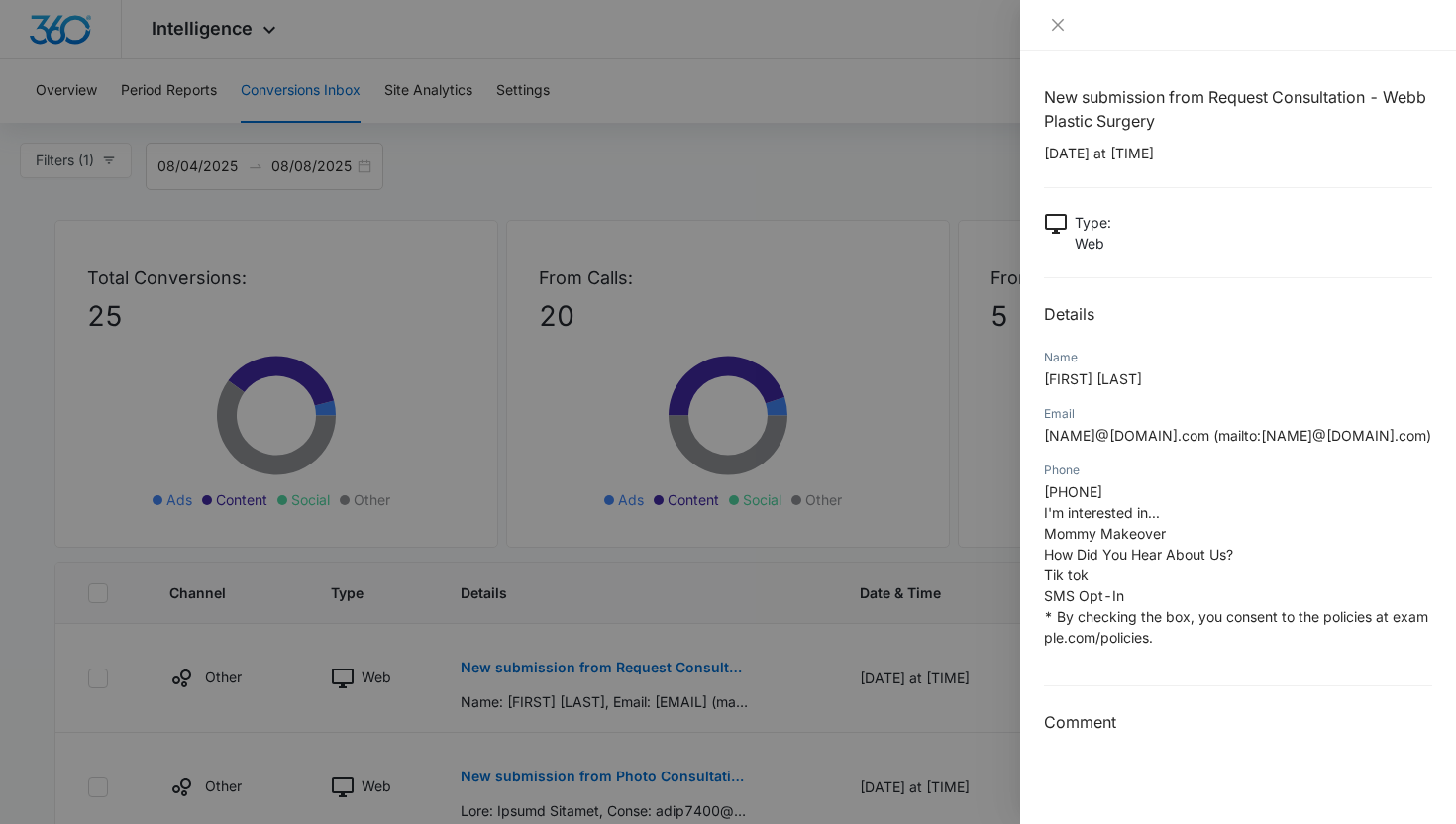 click at bounding box center [728, 412] 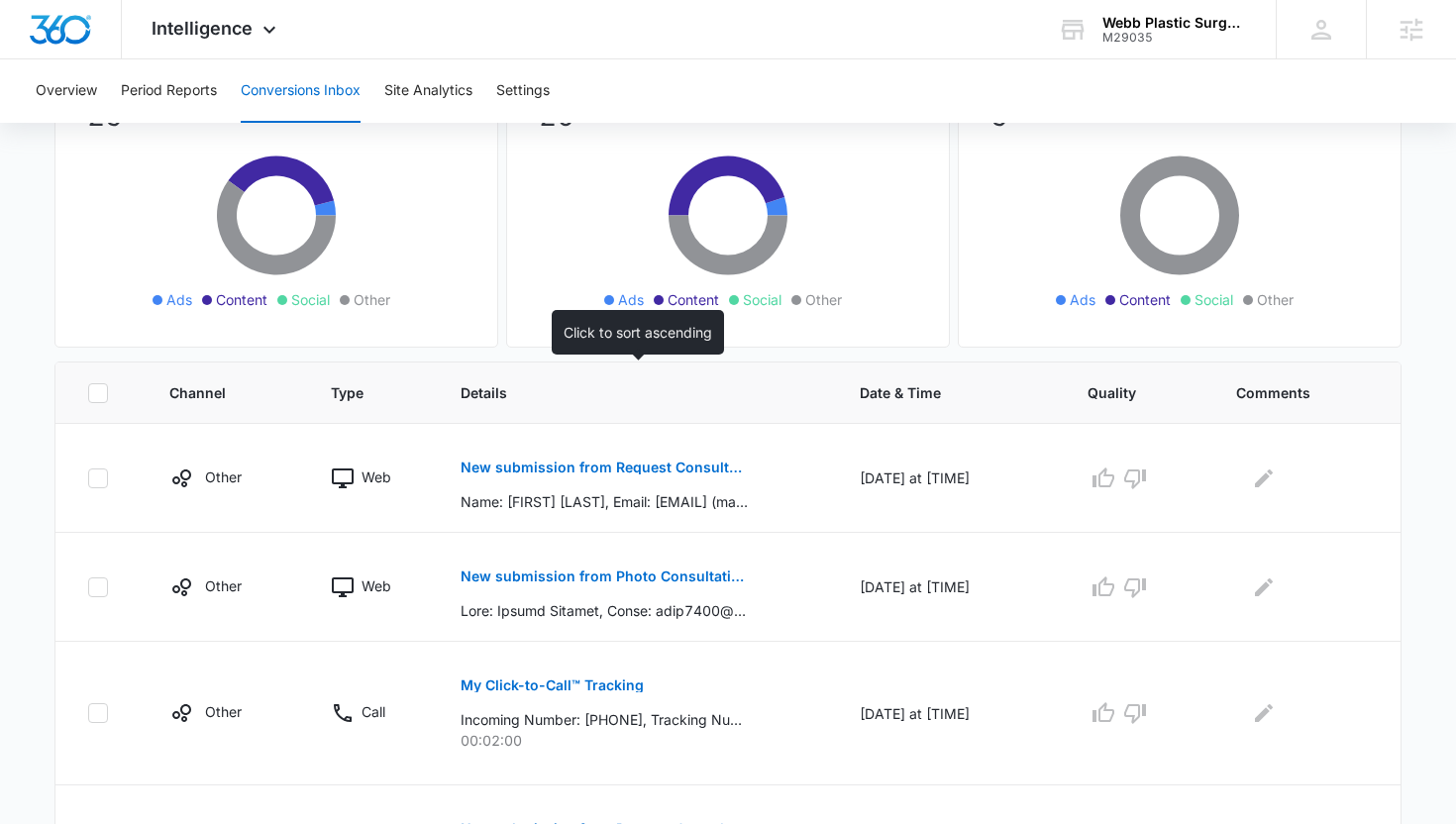 scroll, scrollTop: 201, scrollLeft: 0, axis: vertical 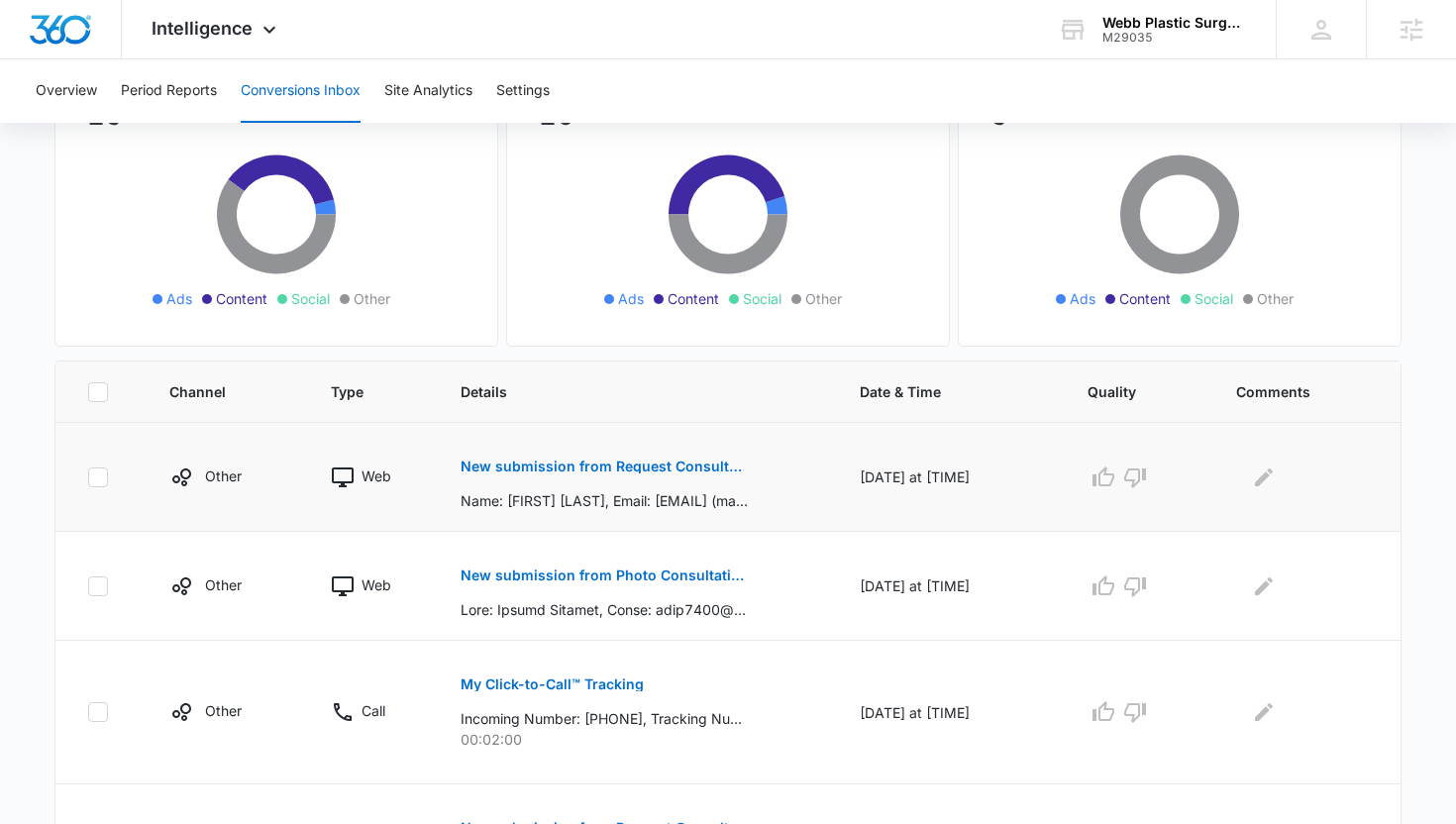 click on "New submission from Request Consultation - Webb Plastic Surgery" at bounding box center [604, 466] 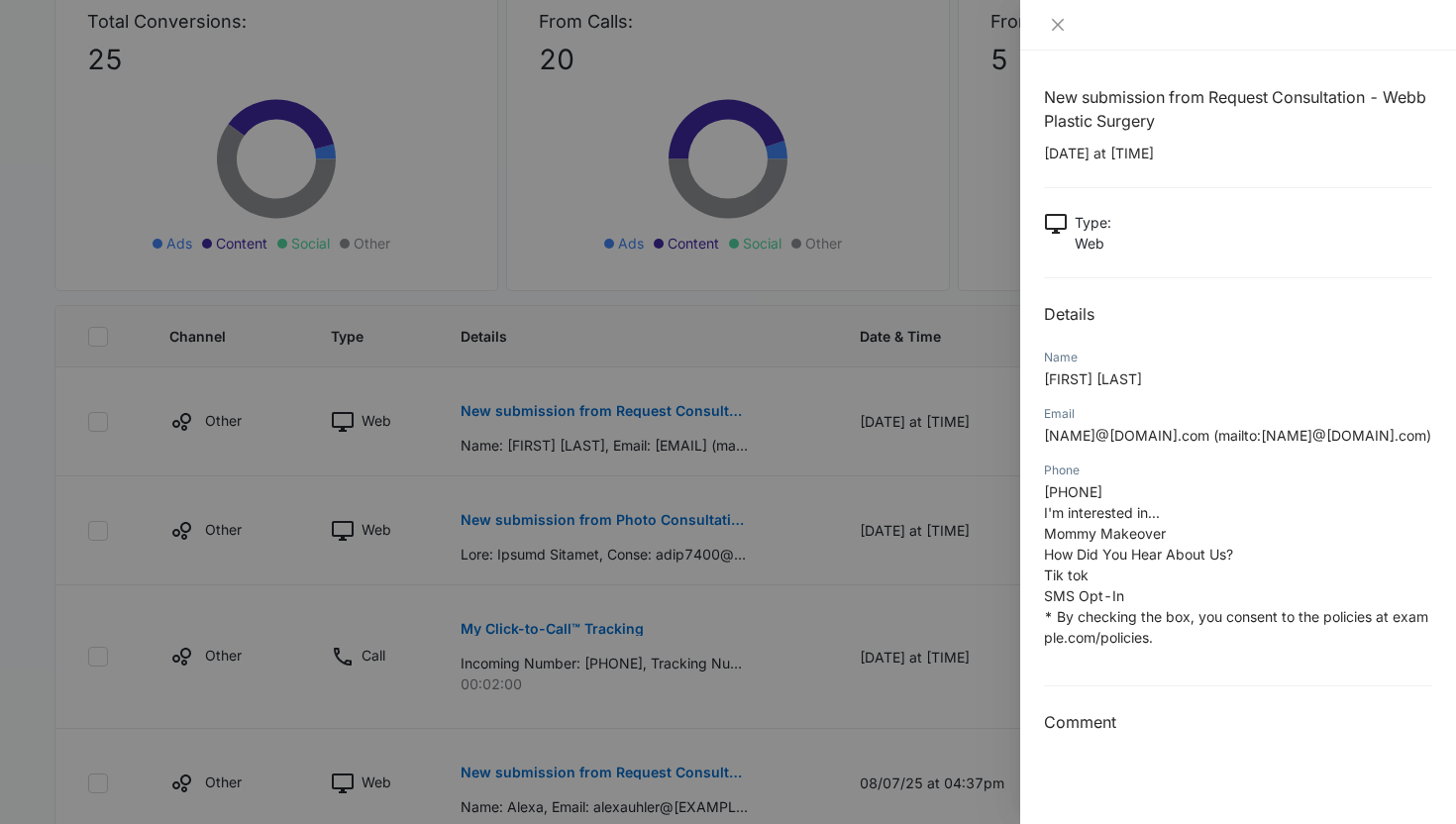 scroll, scrollTop: 258, scrollLeft: 0, axis: vertical 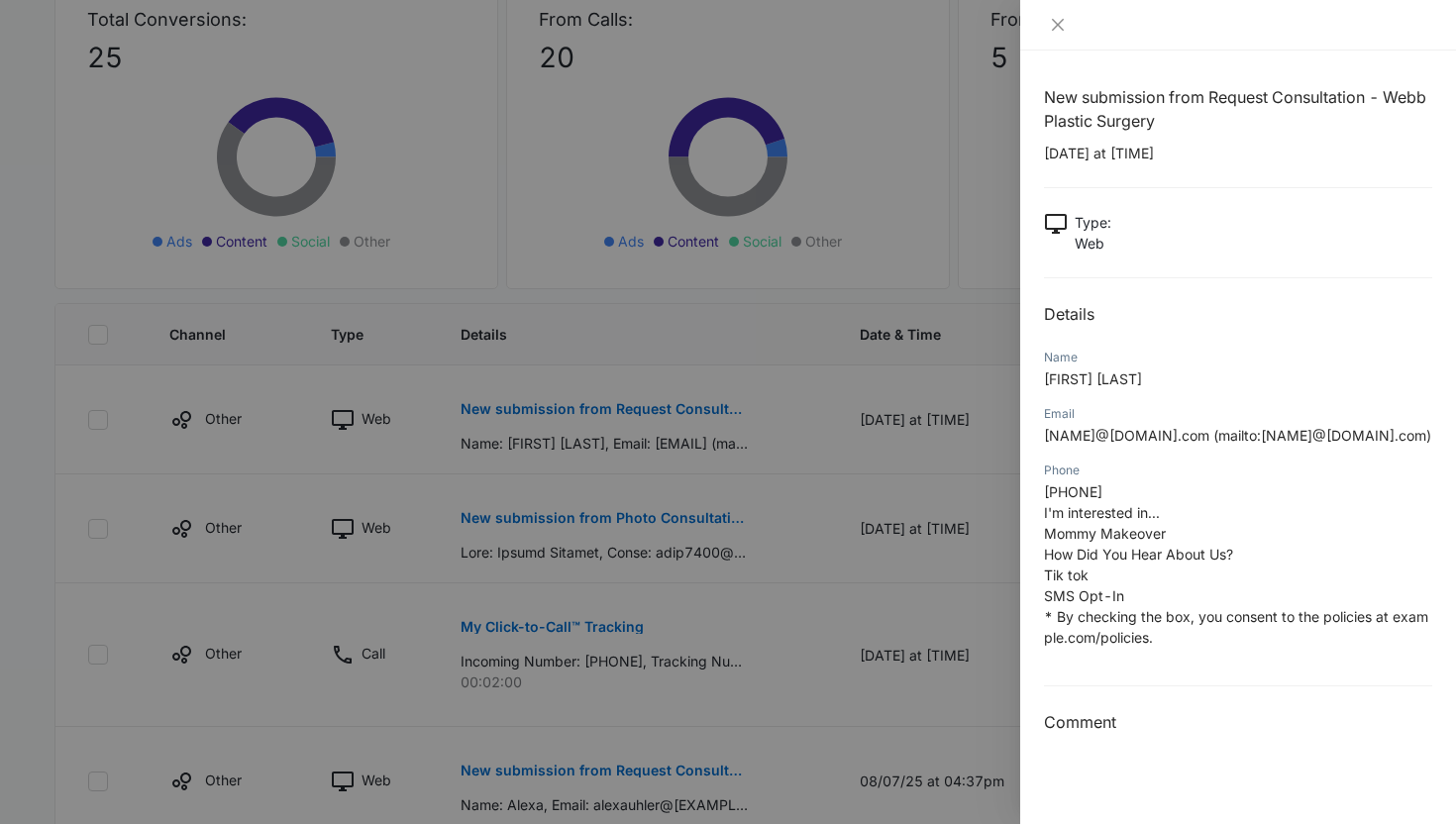 click at bounding box center (728, 412) 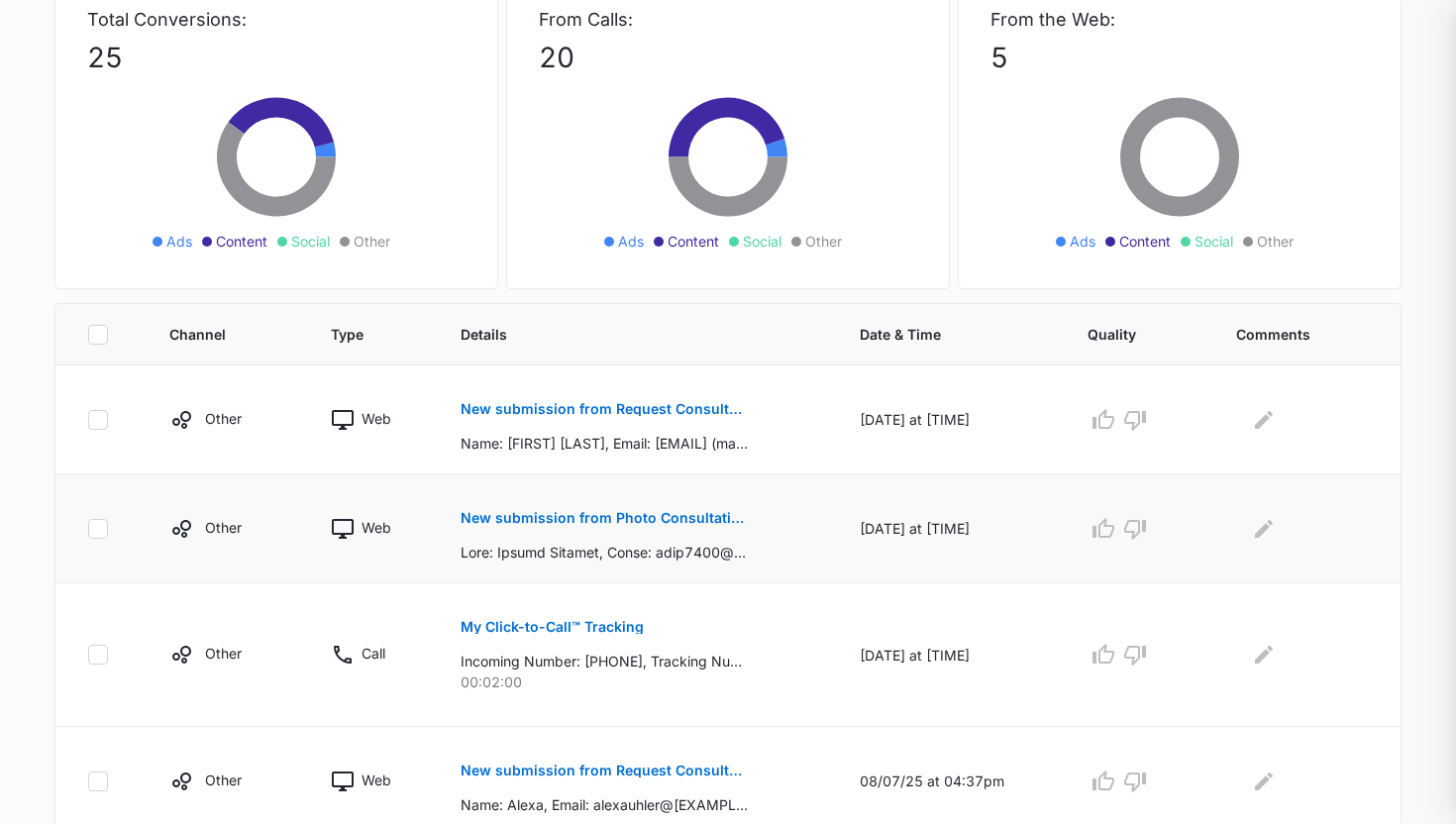 click on "New submission from Photo Consultation - Webb Plastic Surgery" at bounding box center [604, 518] 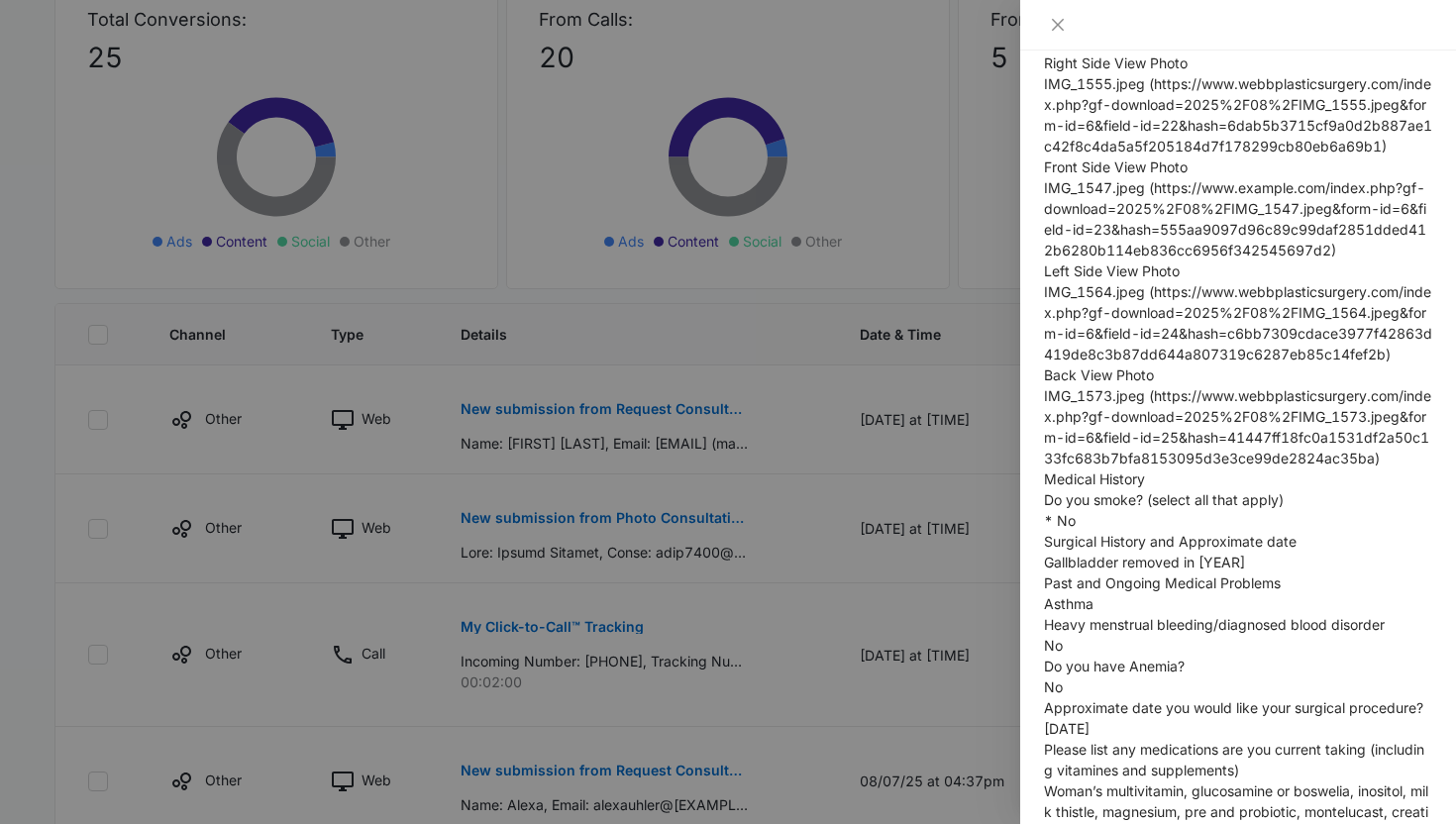 scroll, scrollTop: 898, scrollLeft: 0, axis: vertical 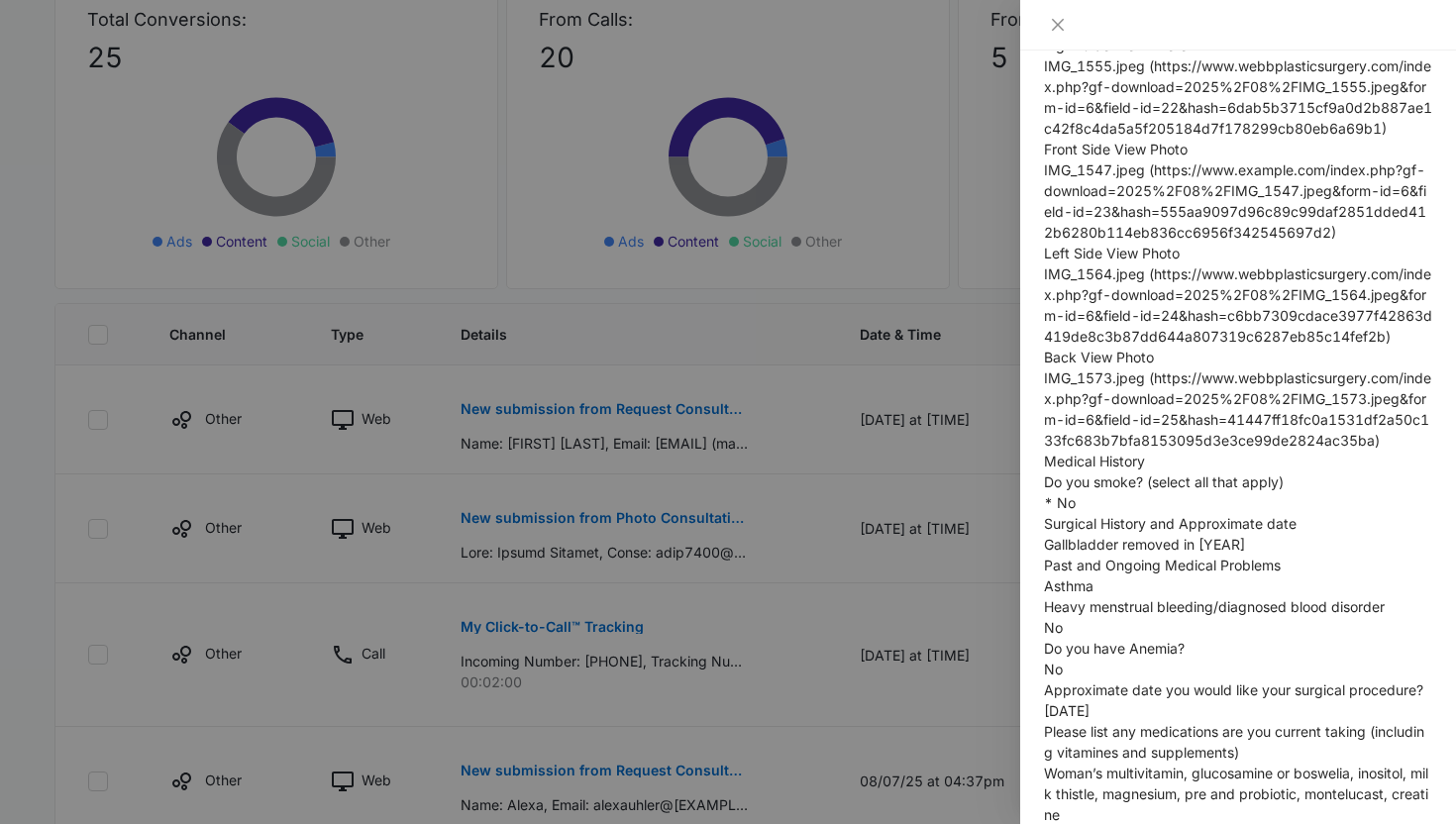 click on "IMG_1573.jpeg (https://www.webbplasticsurgery.com/index.php?gf-download=2025%2F08%2FIMG_1573.jpeg&form-id=6&field-id=25&hash=41447ff18fc0a1531df2a50c133fc683b7bfa8153095d3e3ce99de2824ac35ba)" at bounding box center [1237, 409] 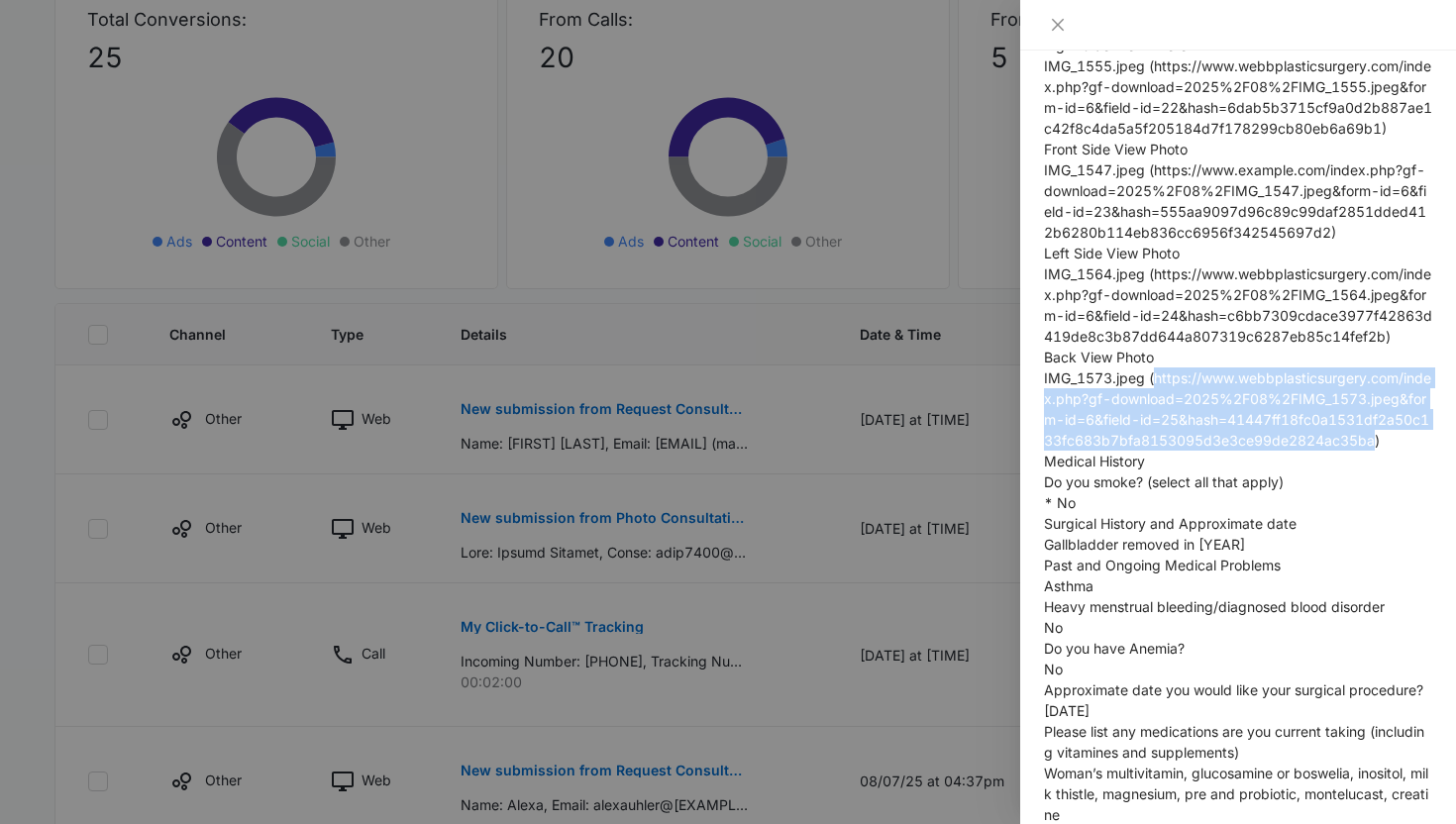 drag, startPoint x: 1160, startPoint y: 383, endPoint x: 1315, endPoint y: 444, distance: 166.57131 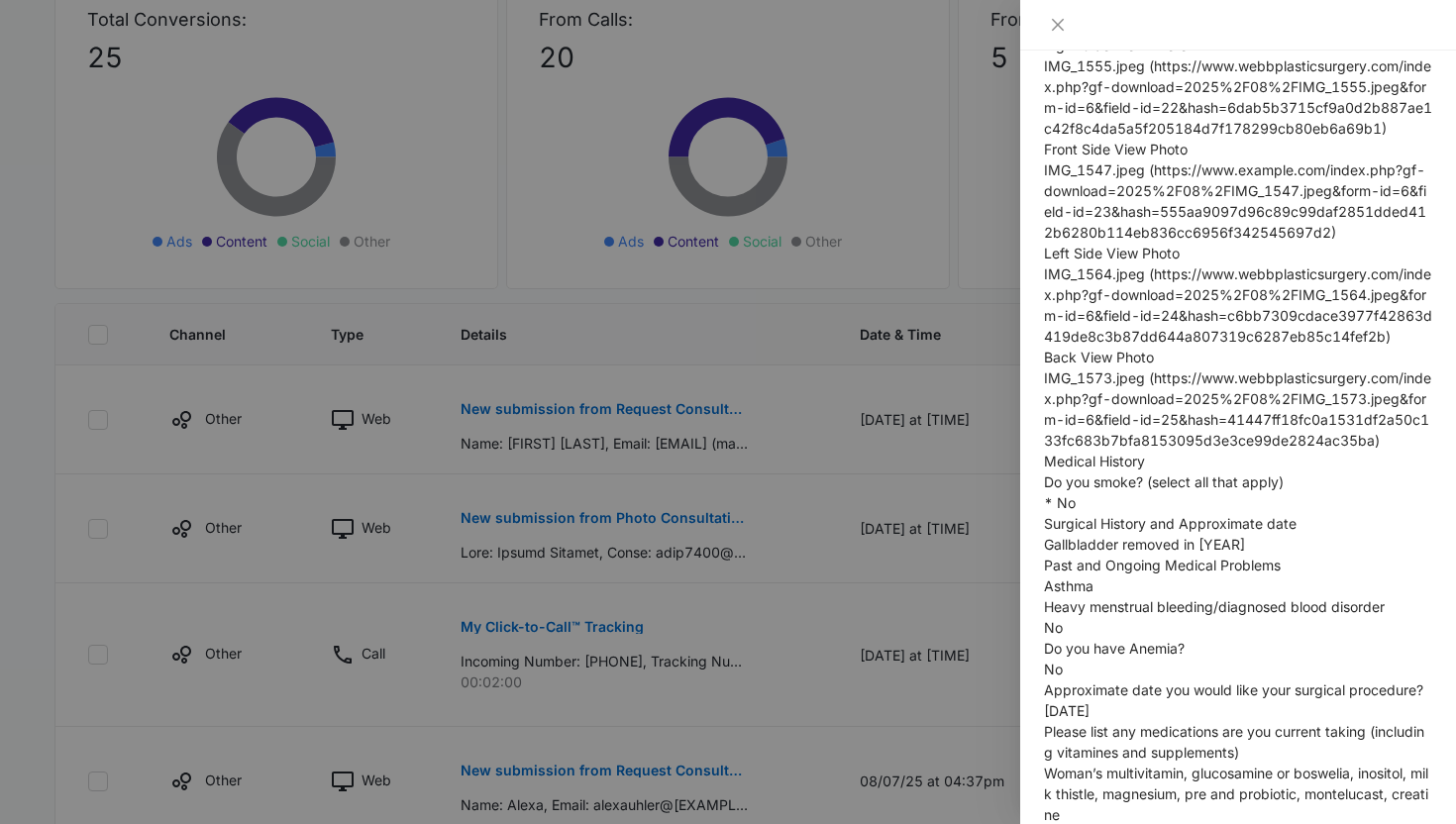 click at bounding box center (728, 412) 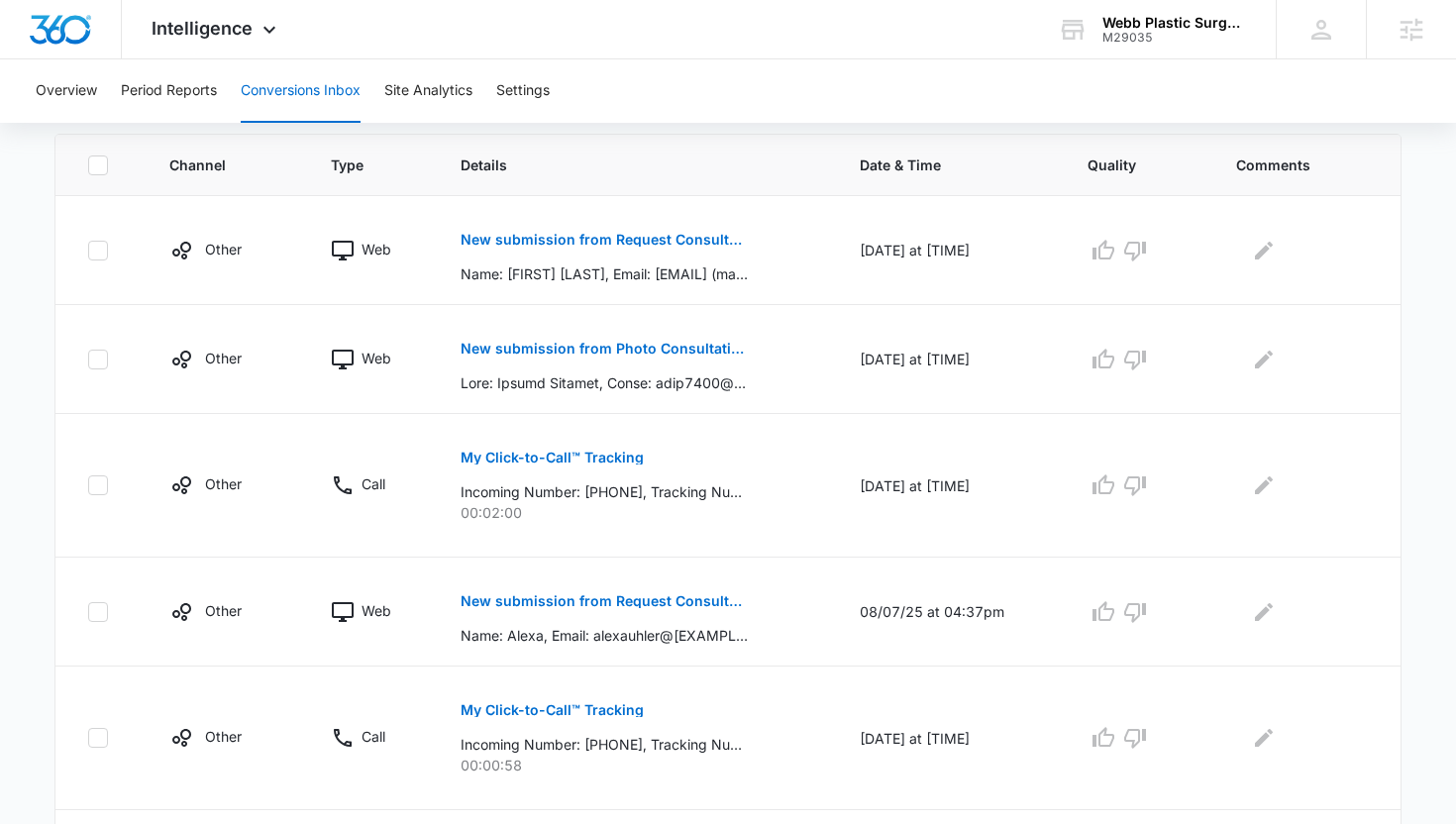 scroll, scrollTop: 447, scrollLeft: 0, axis: vertical 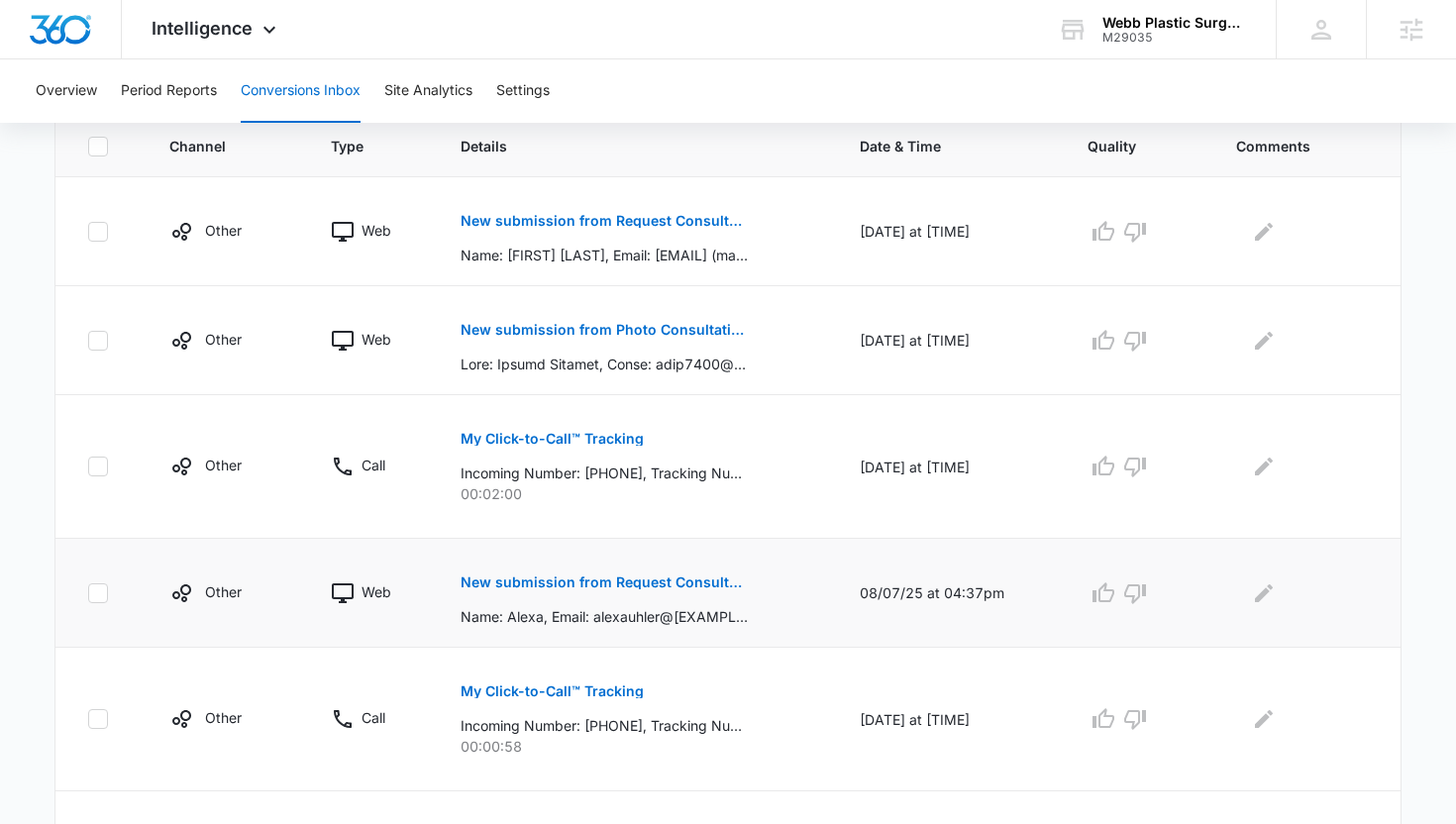 click on "New submission from Request Consultation - Webb Plastic Surgery" at bounding box center [604, 582] 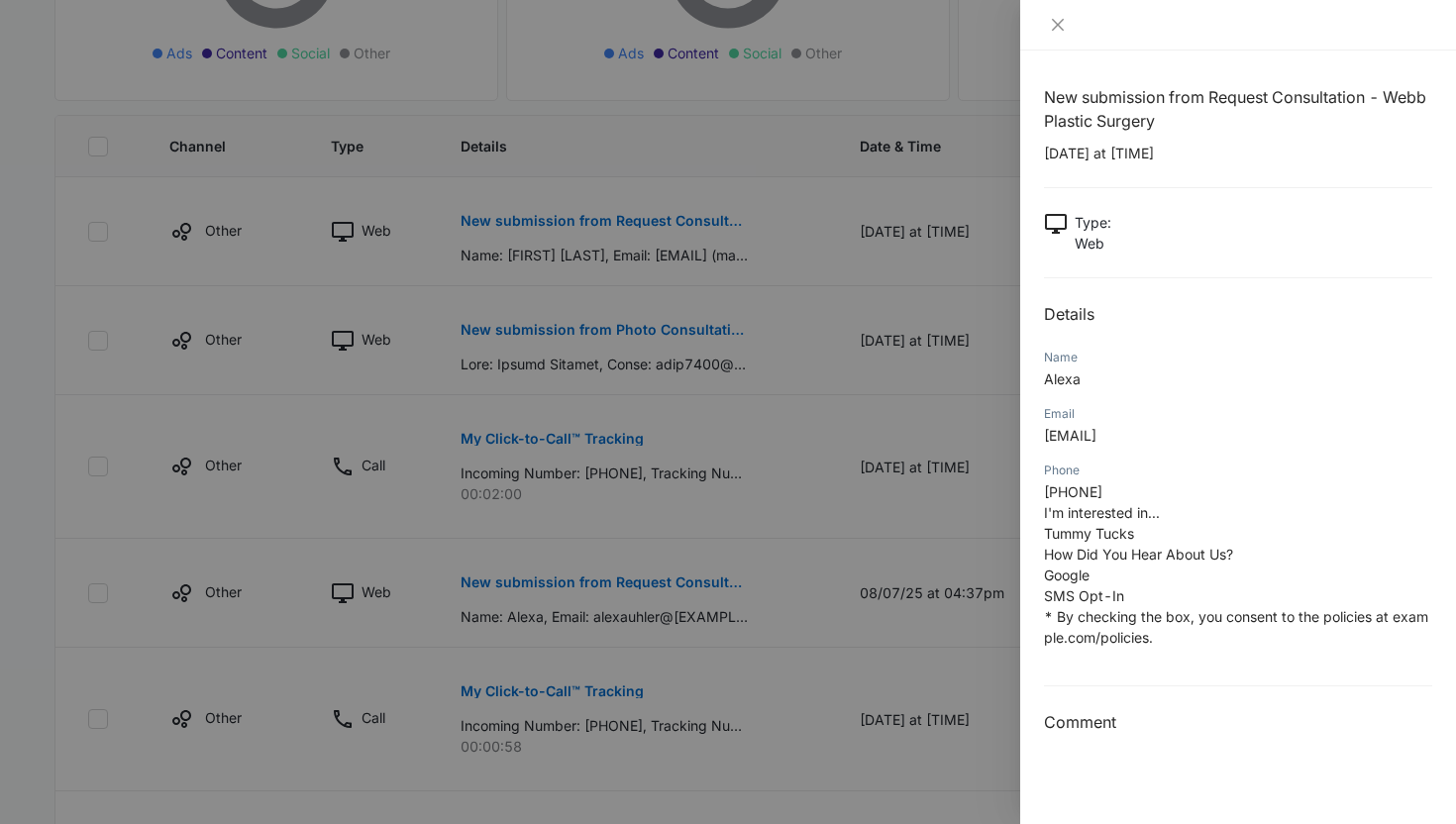 click at bounding box center (728, 412) 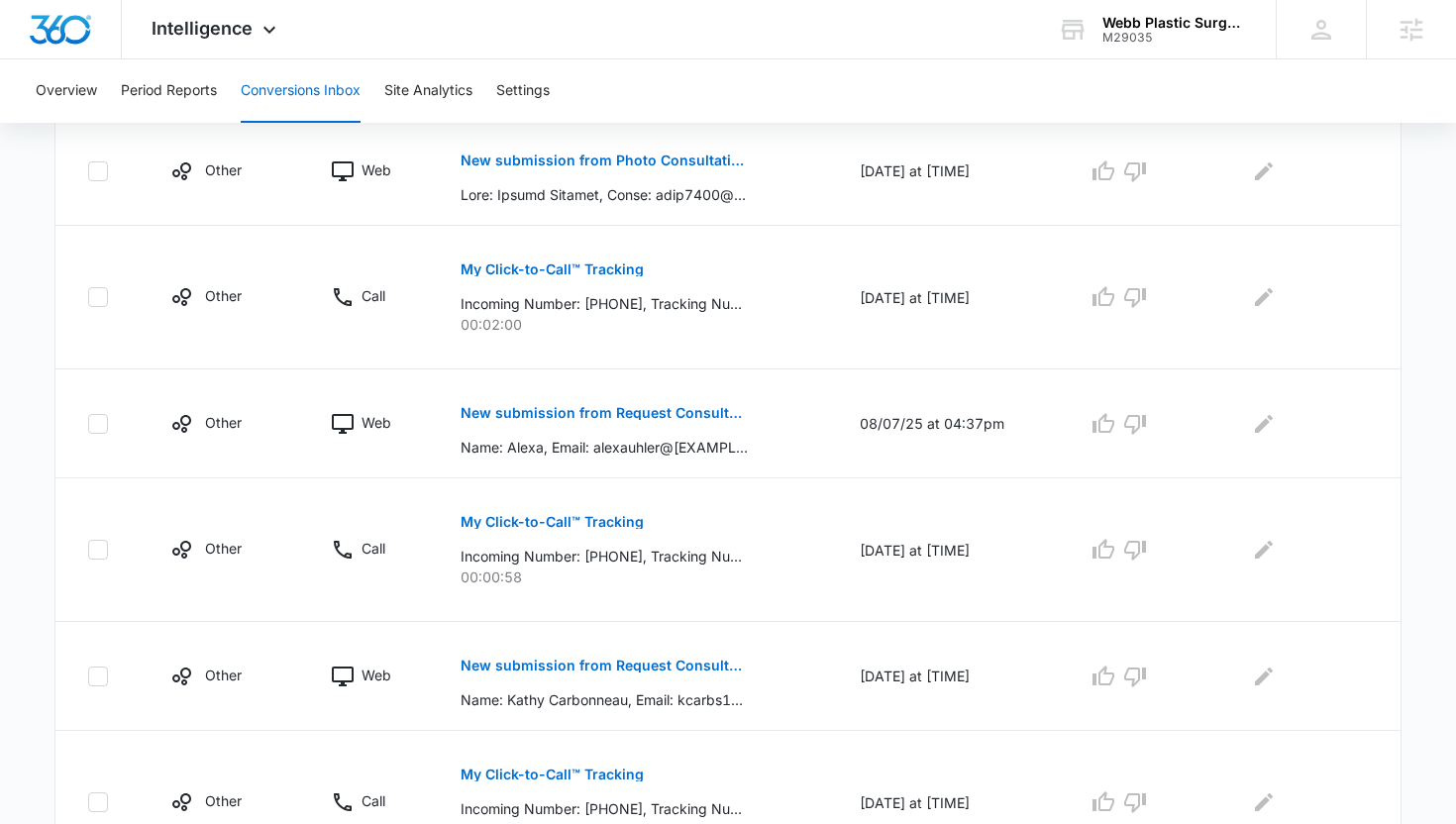scroll, scrollTop: 712, scrollLeft: 0, axis: vertical 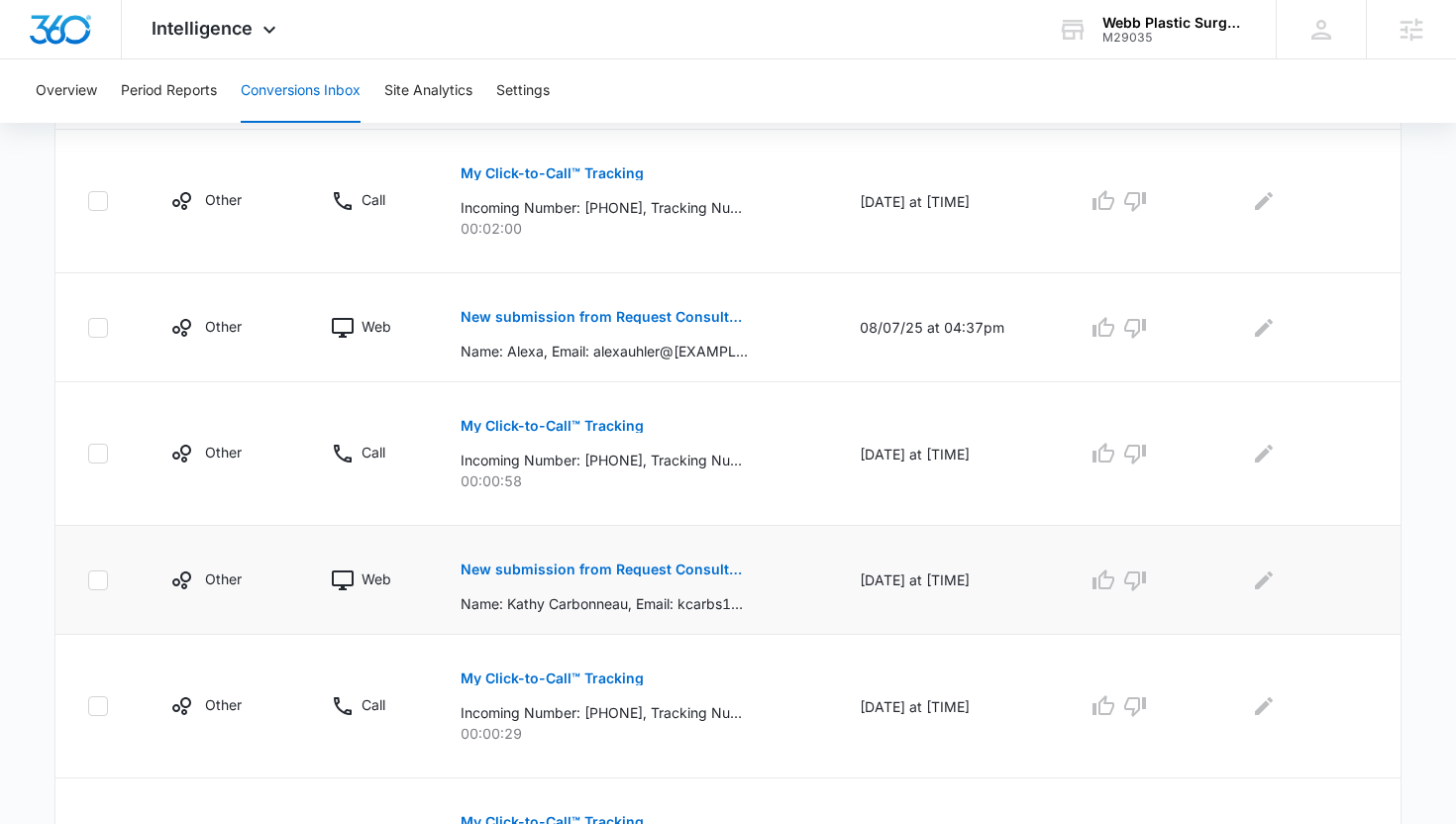 click on "New submission from Request Consultation - Webb Plastic Surgery" at bounding box center [604, 569] 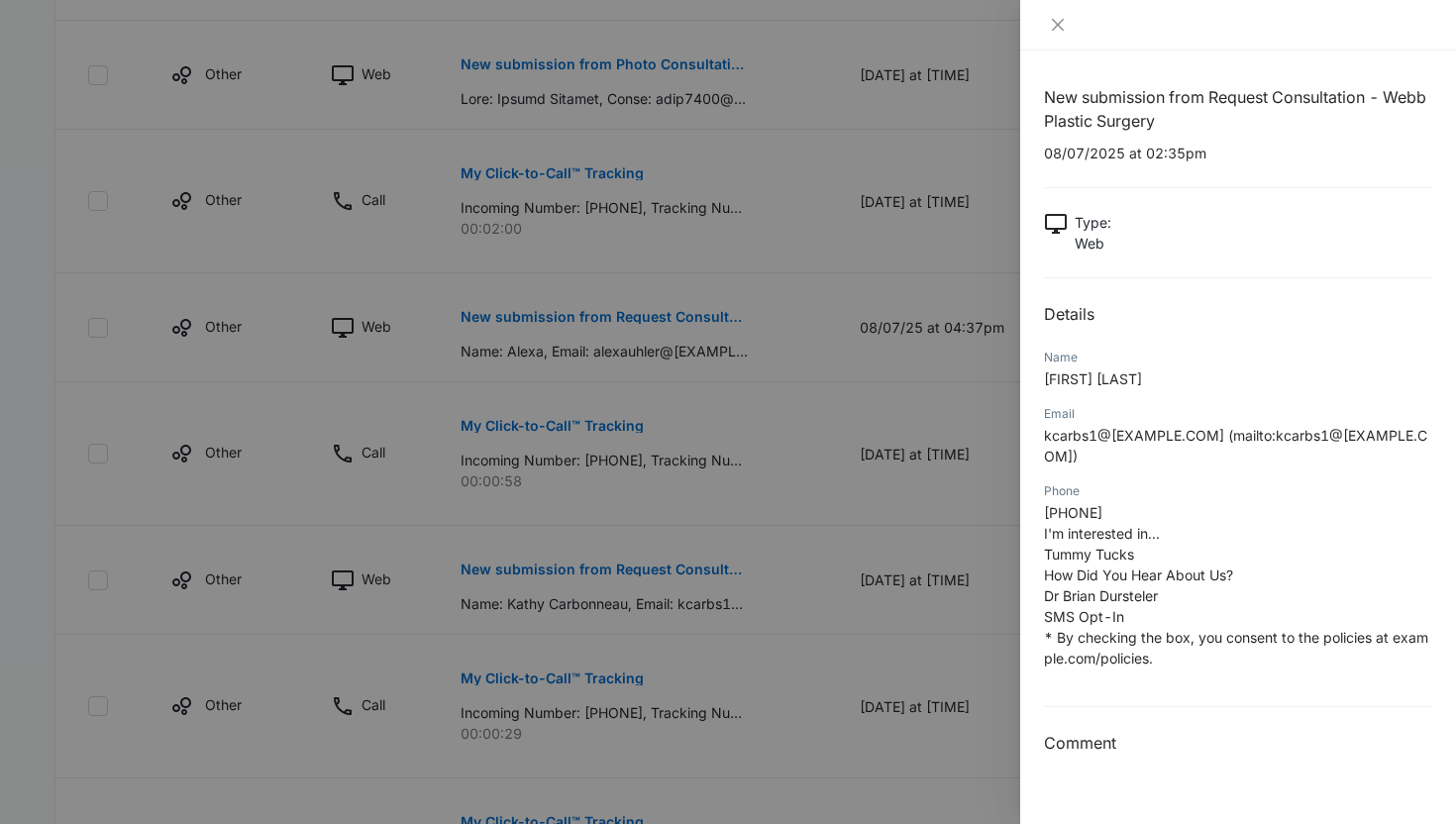 click at bounding box center (728, 412) 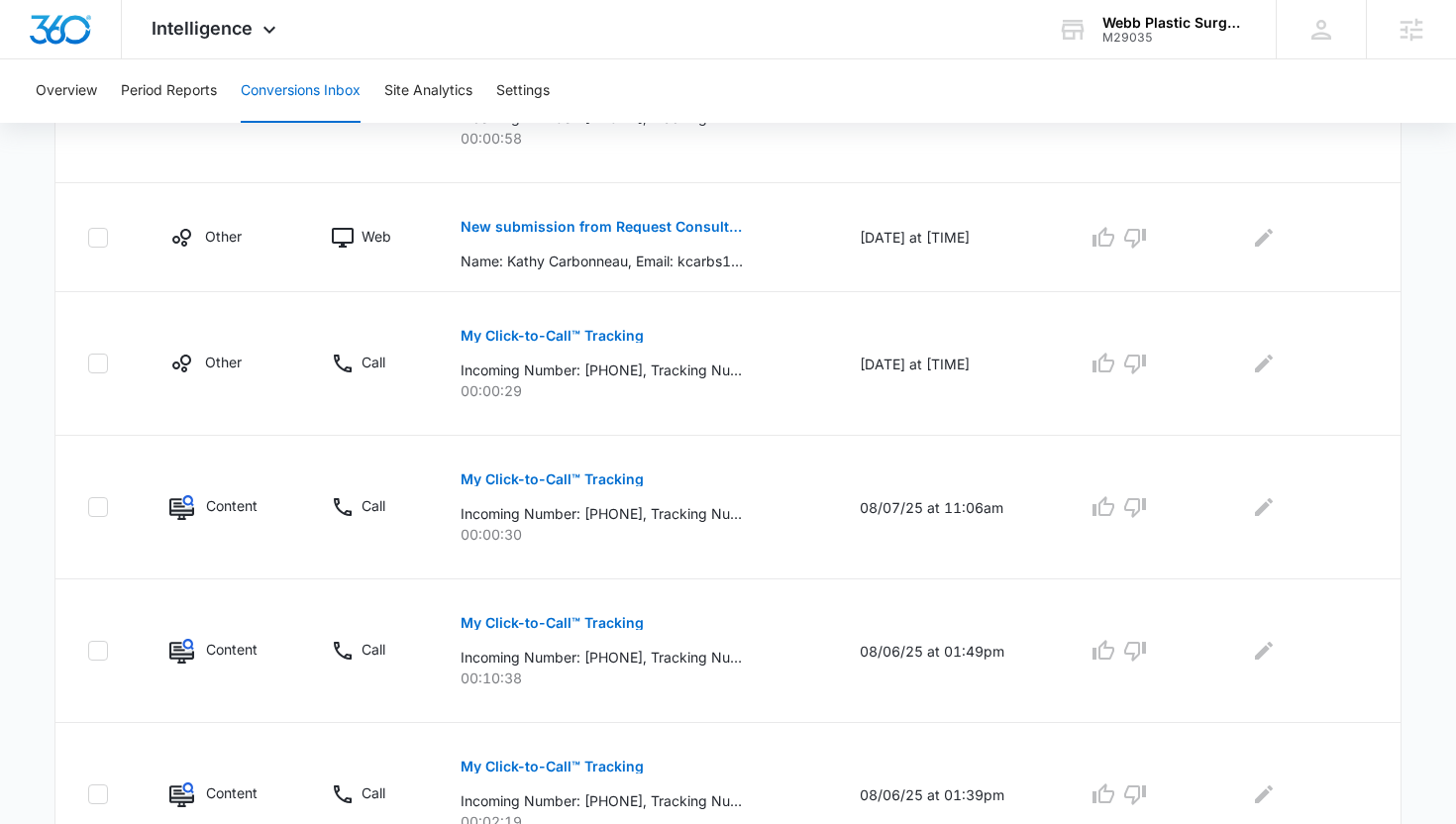 scroll, scrollTop: 1159, scrollLeft: 0, axis: vertical 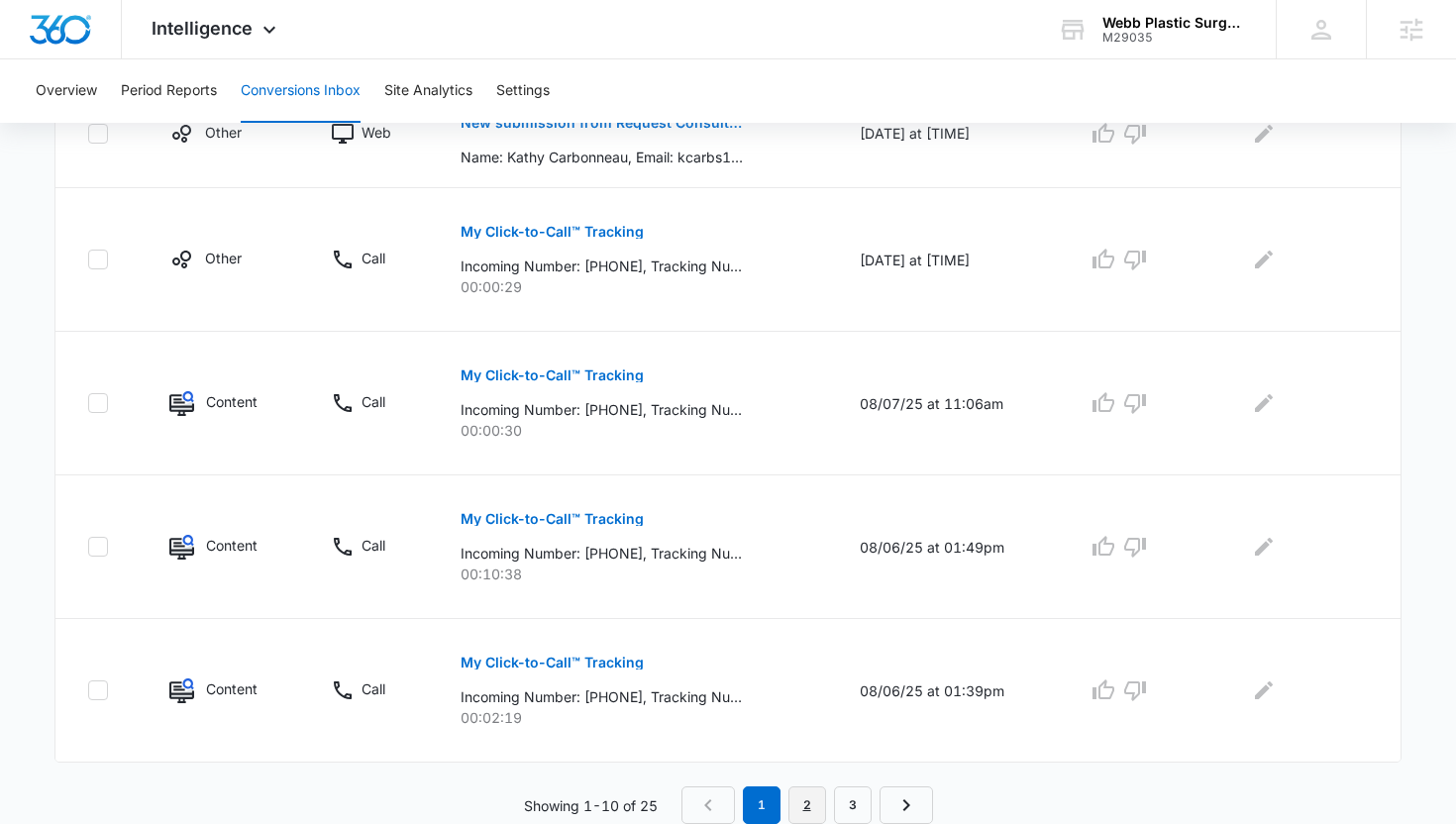 click on "2" at bounding box center [807, 805] 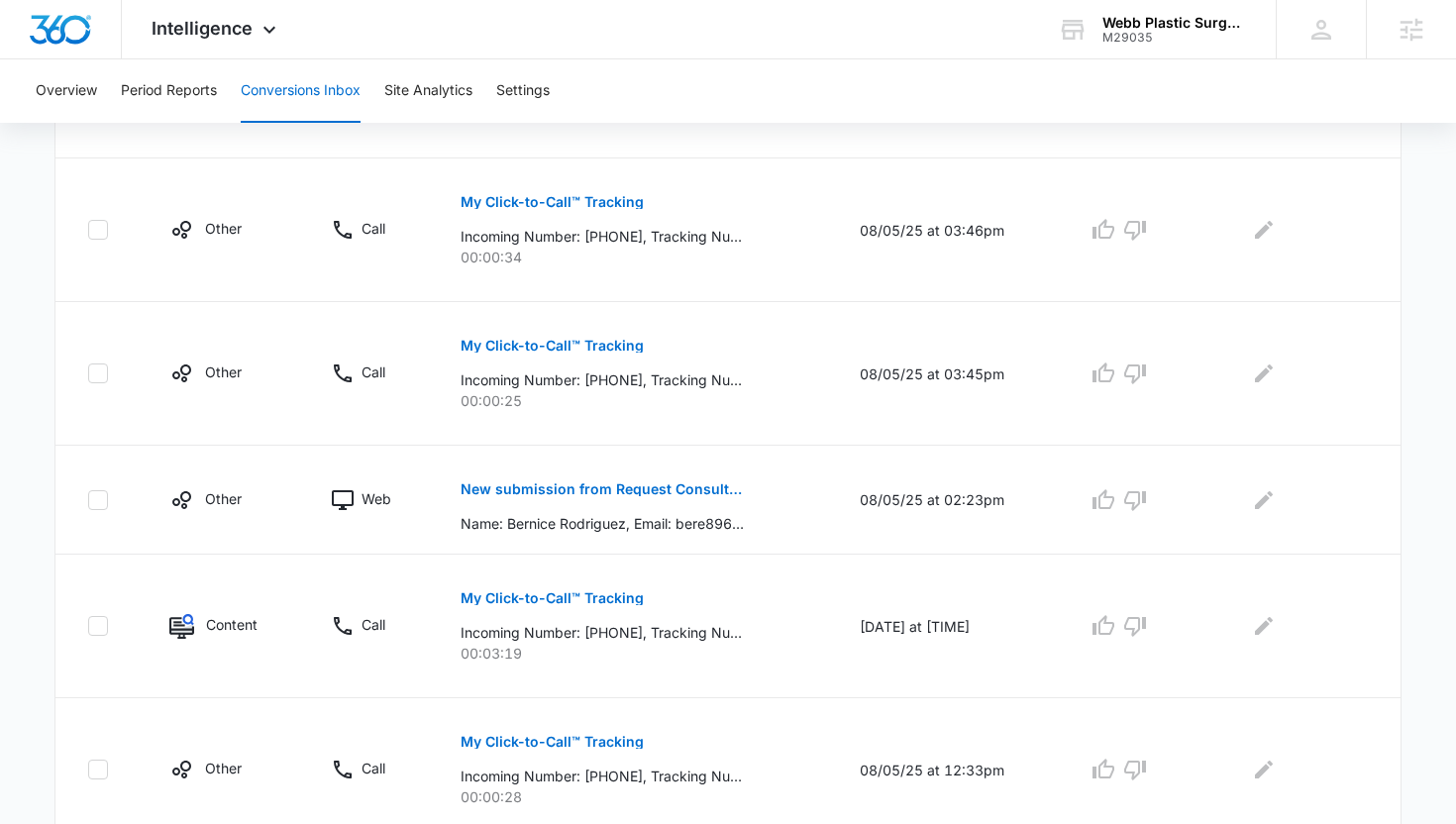 scroll, scrollTop: 1046, scrollLeft: 0, axis: vertical 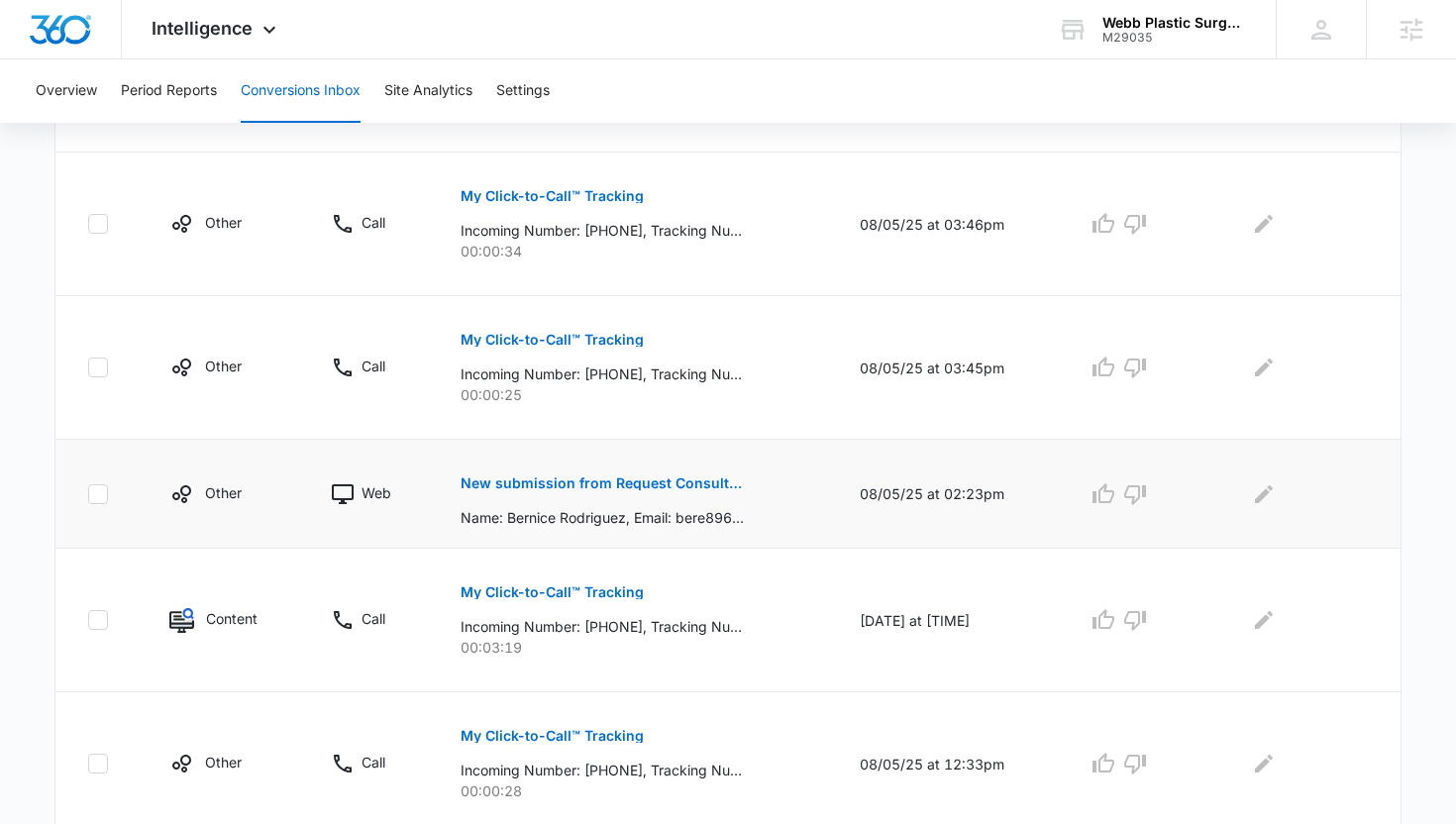 click on "New submission from Request Consultation - Webb Plastic Surgery" at bounding box center [604, 483] 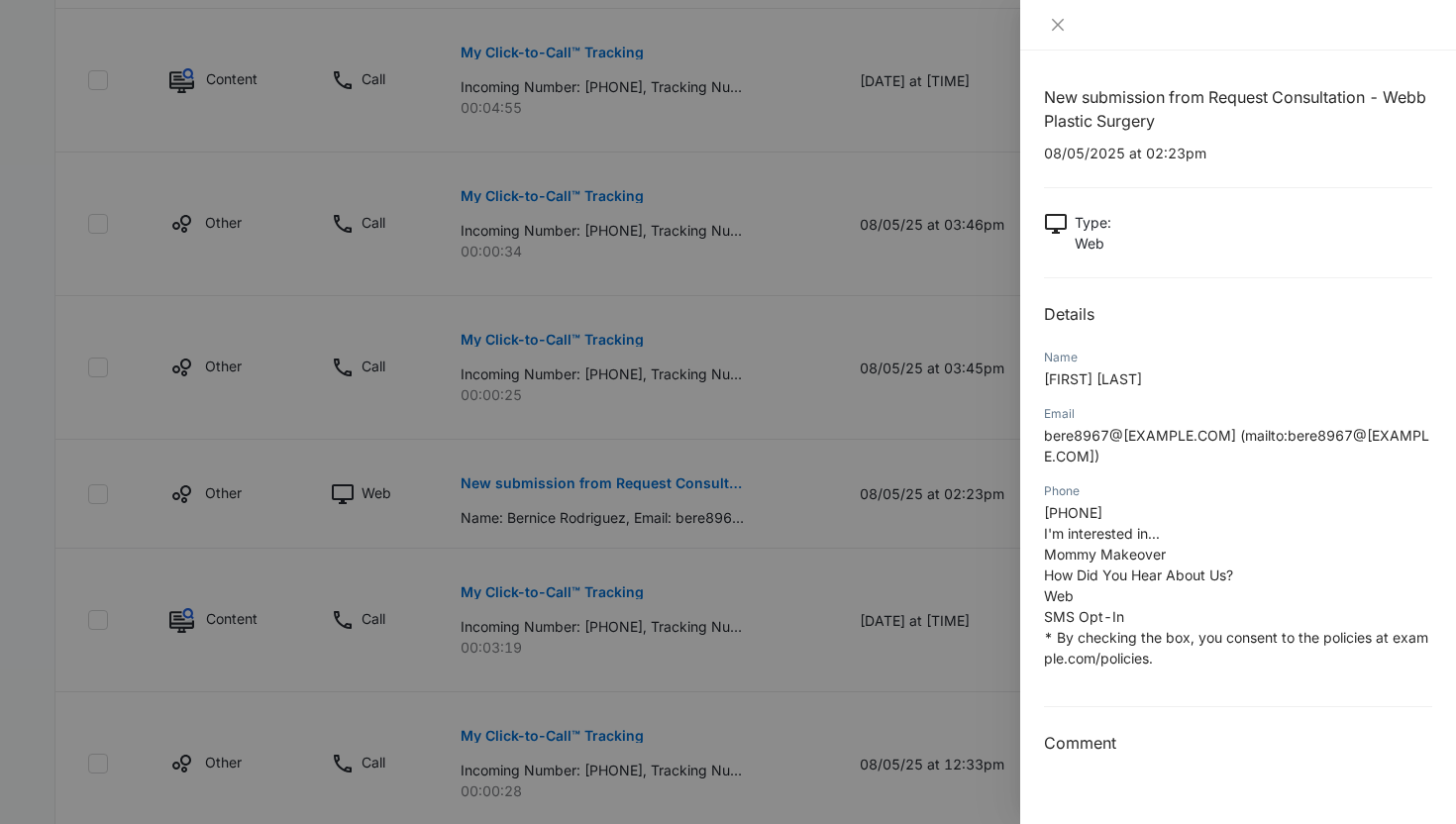 click at bounding box center [728, 412] 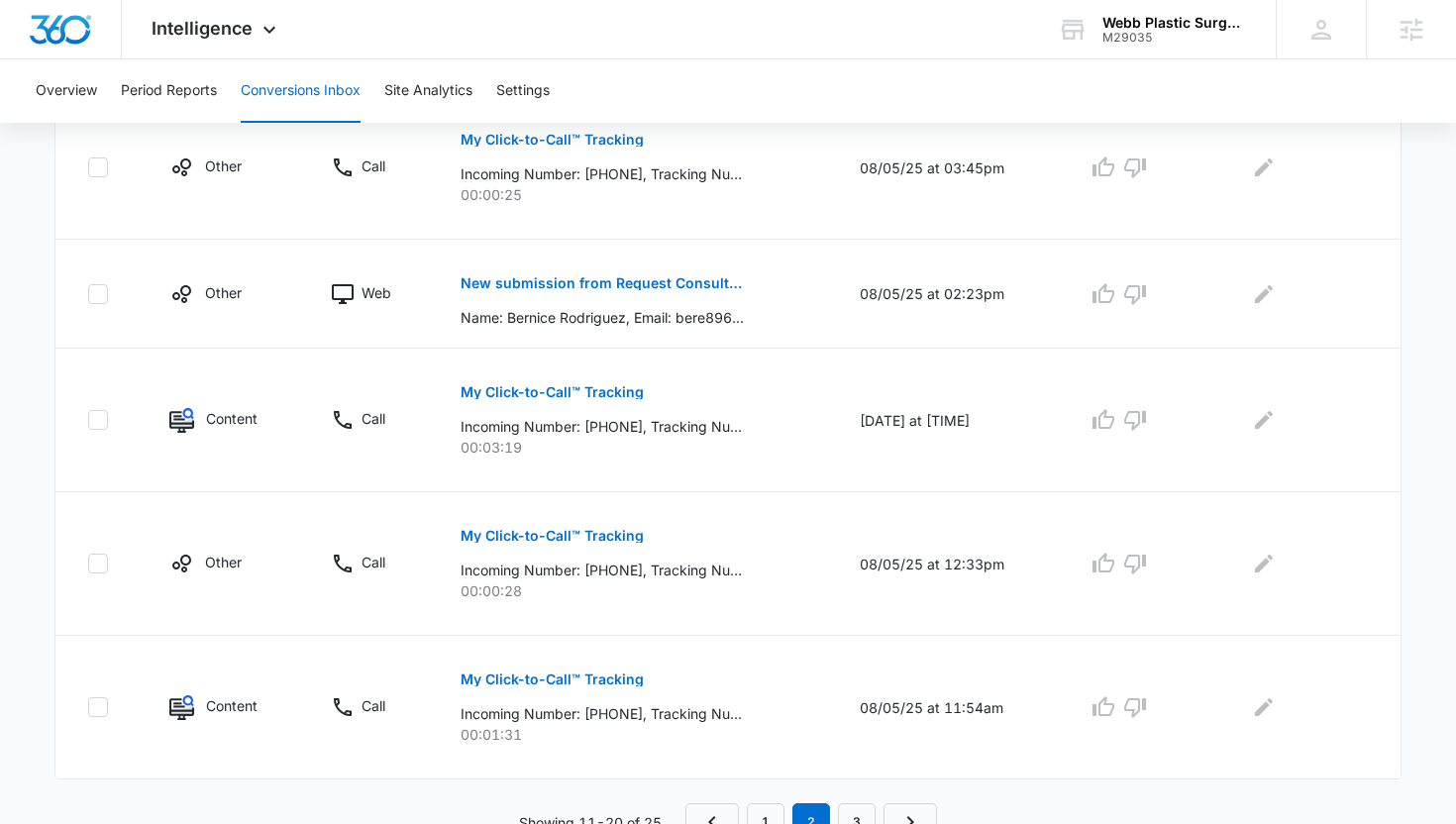 scroll, scrollTop: 1263, scrollLeft: 0, axis: vertical 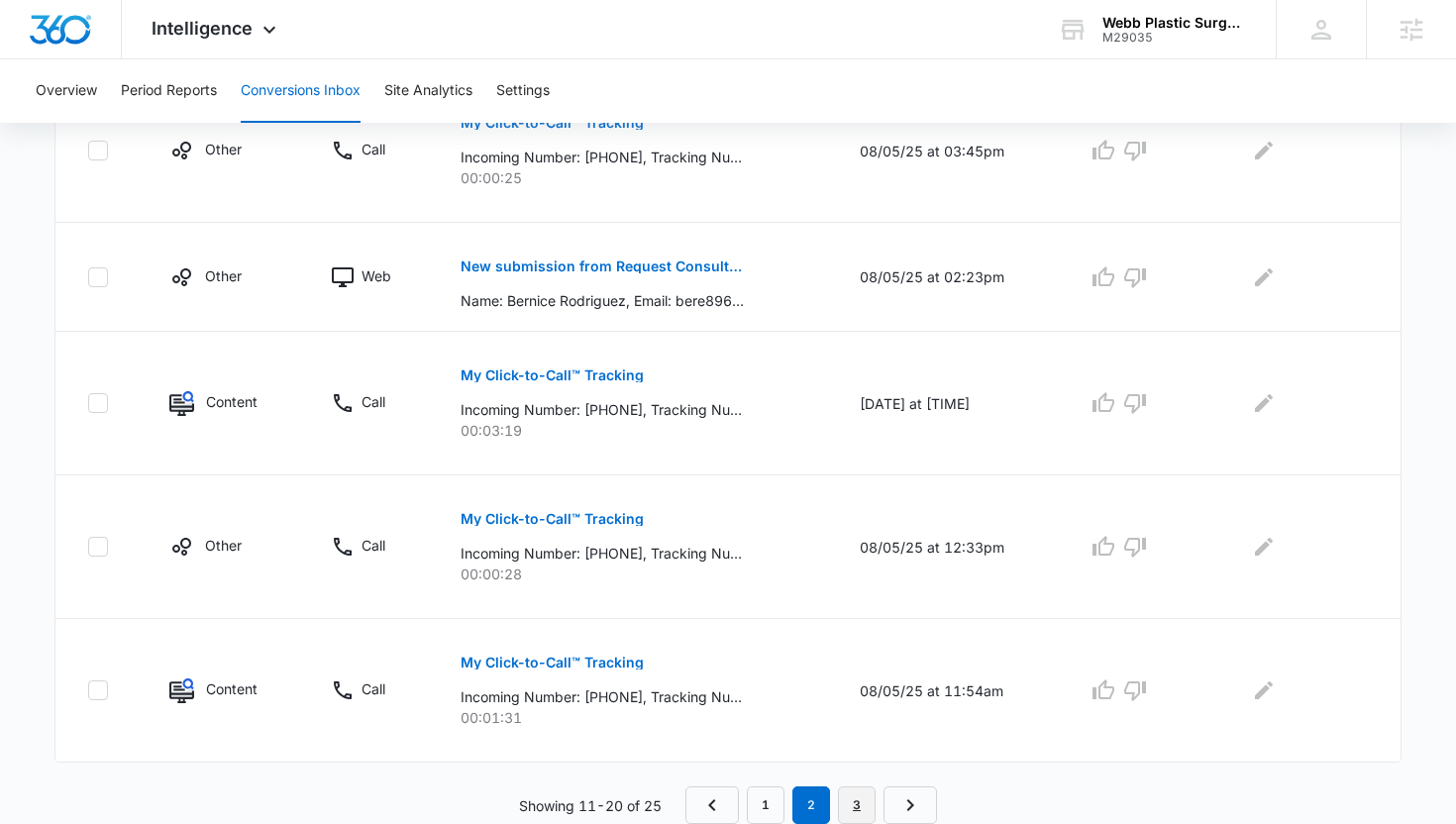 click on "3" at bounding box center [857, 805] 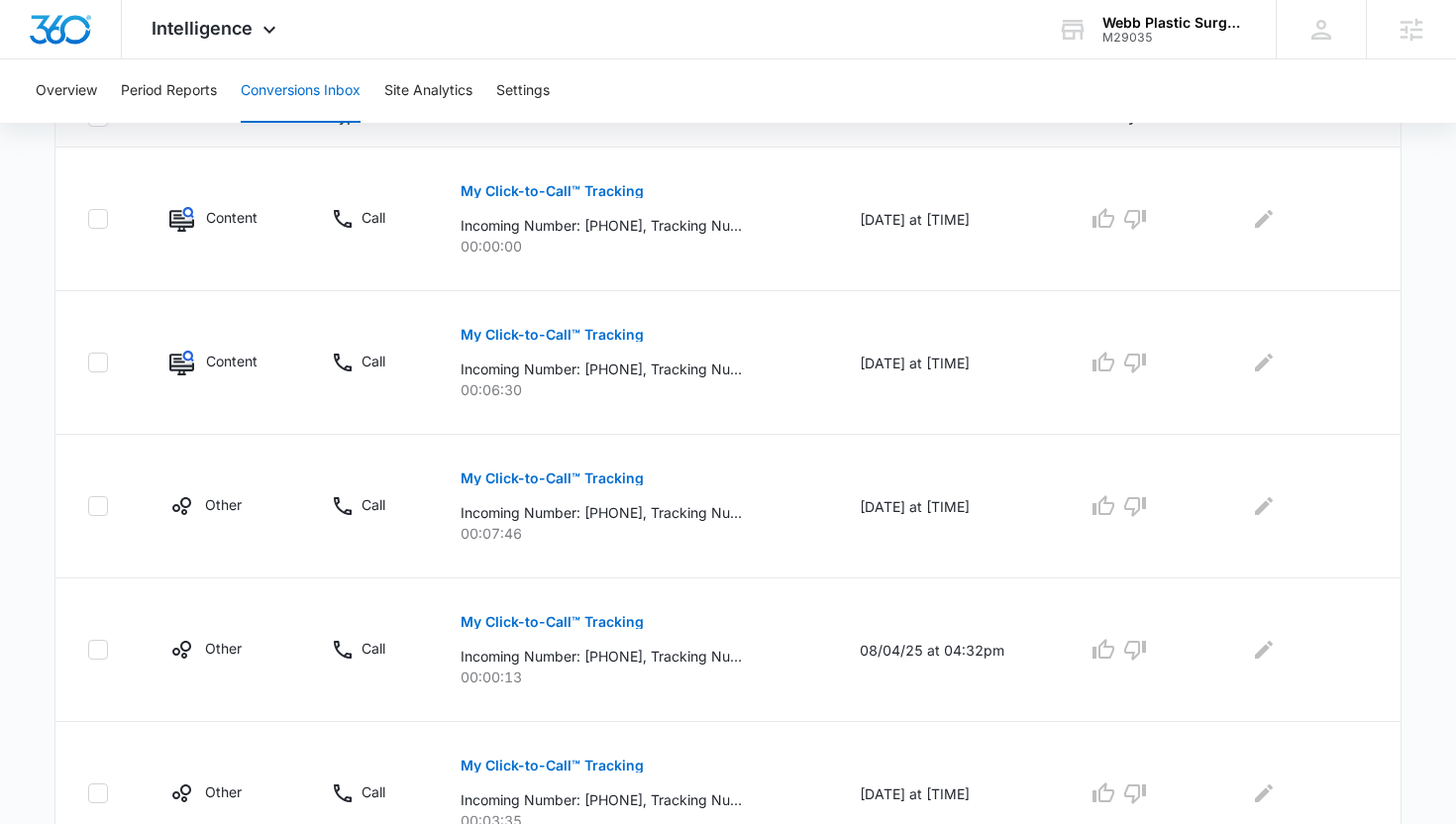 scroll, scrollTop: 579, scrollLeft: 0, axis: vertical 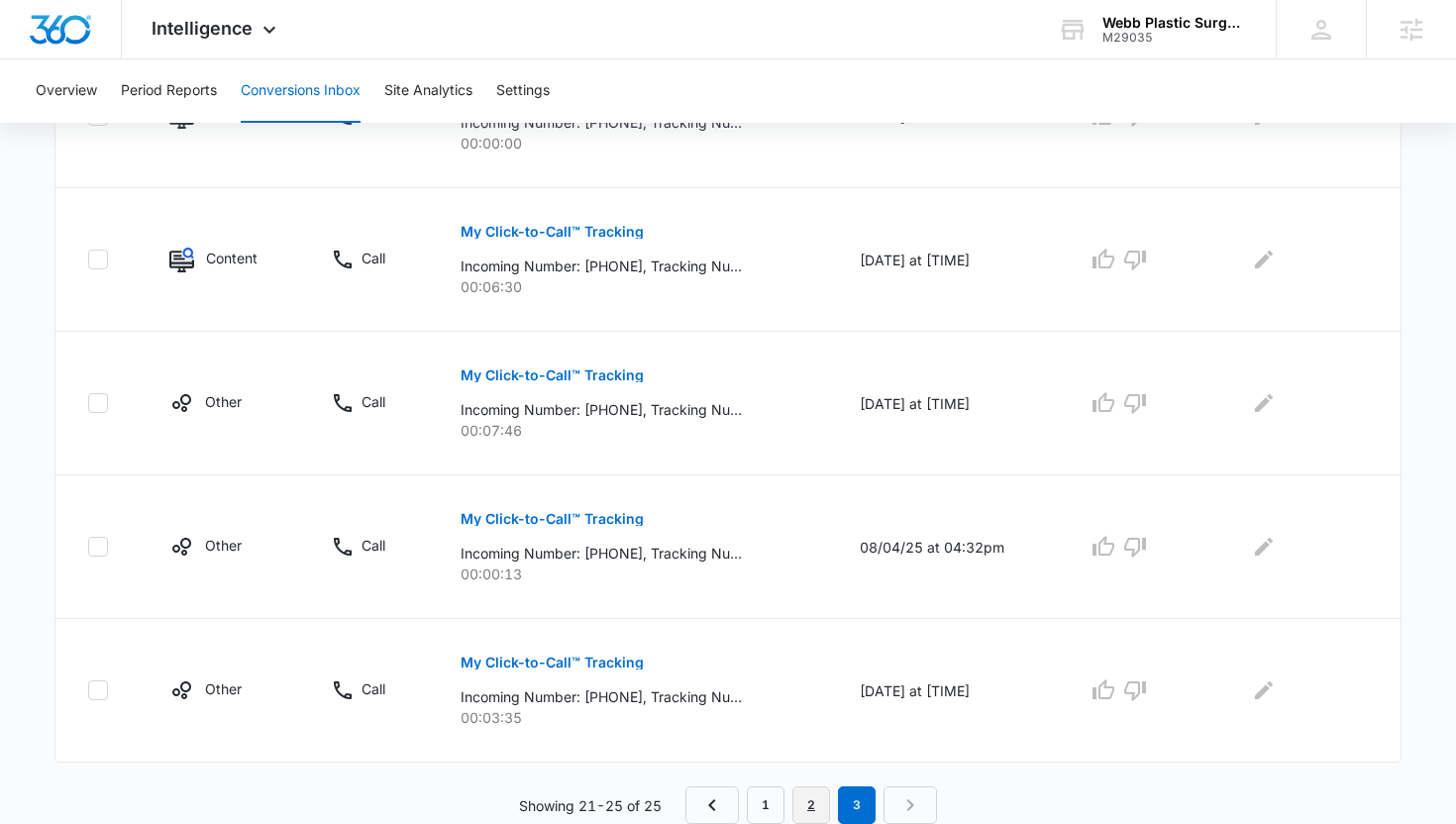 click on "2" at bounding box center (811, 805) 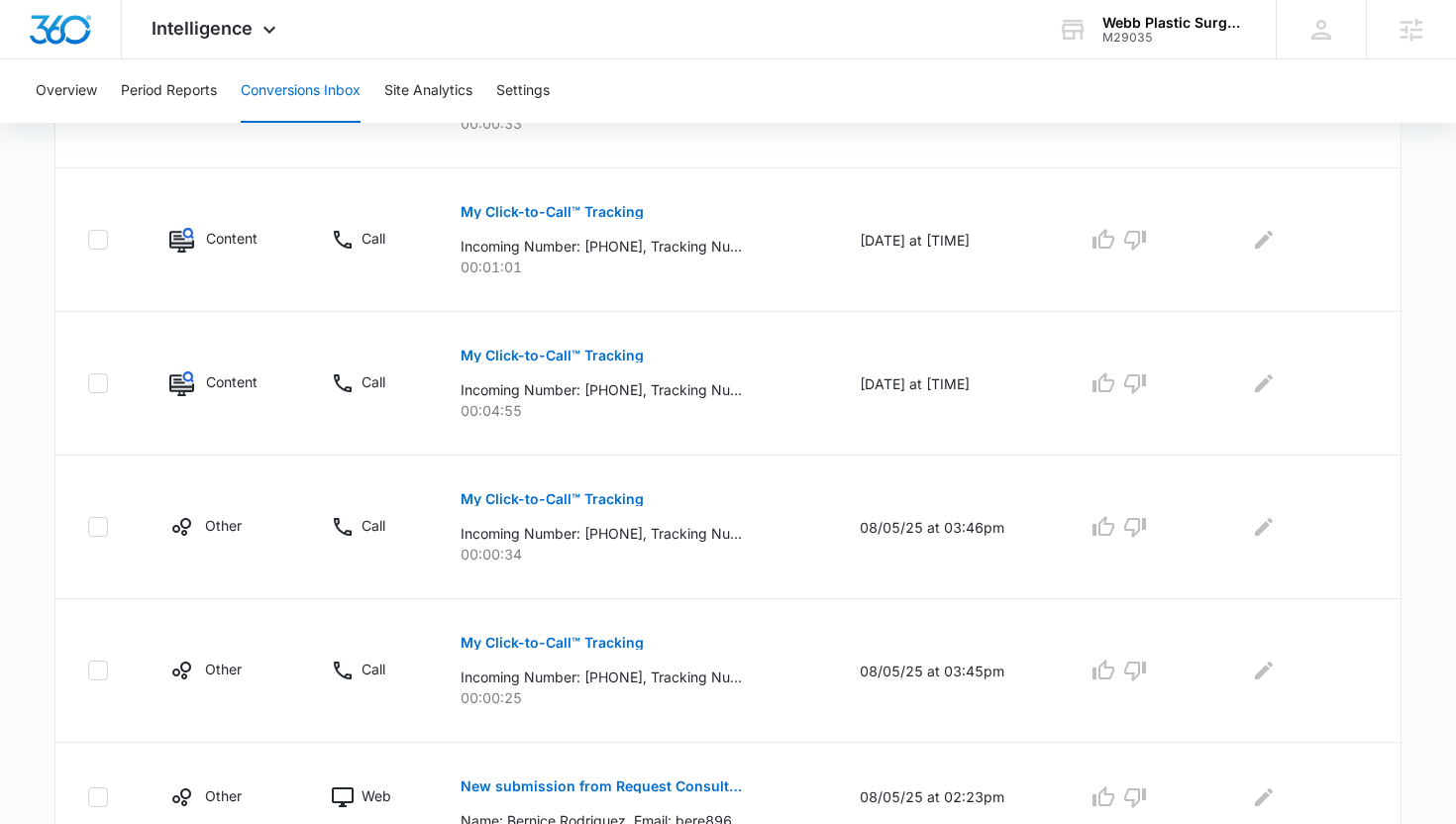 scroll, scrollTop: 738, scrollLeft: 0, axis: vertical 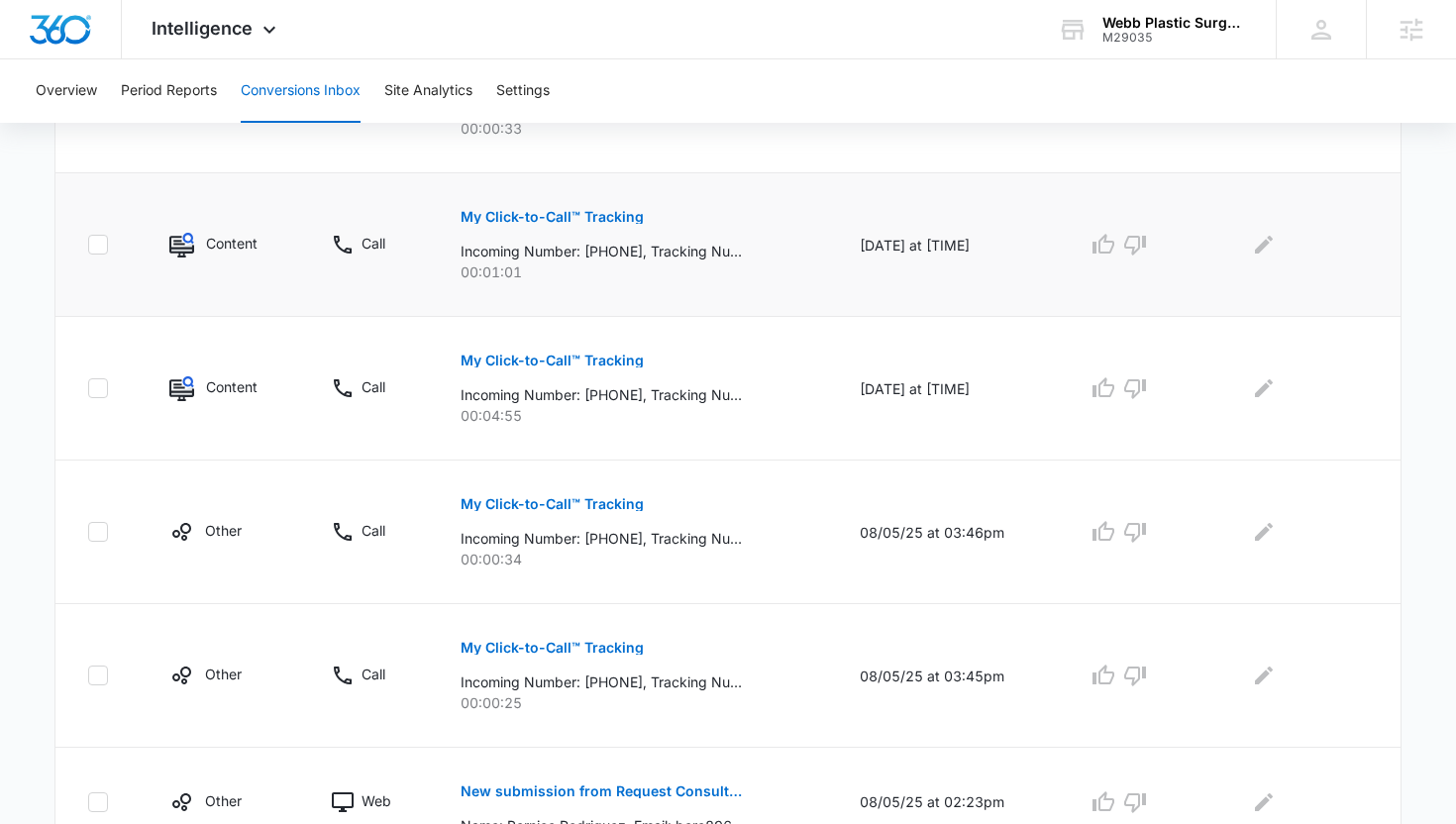 click on "My Click-to-Call™ Tracking" at bounding box center [552, 217] 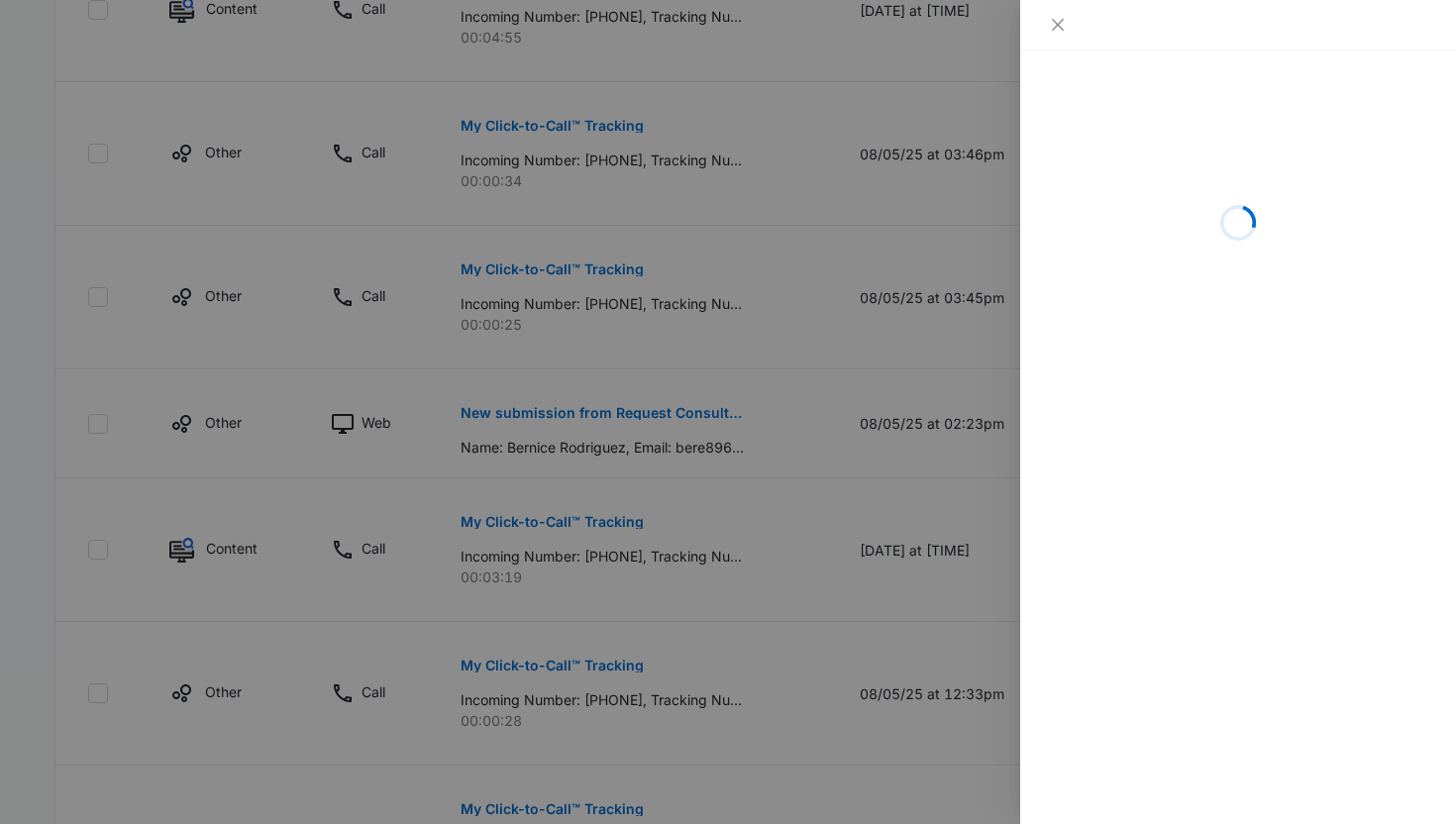 scroll, scrollTop: 1192, scrollLeft: 0, axis: vertical 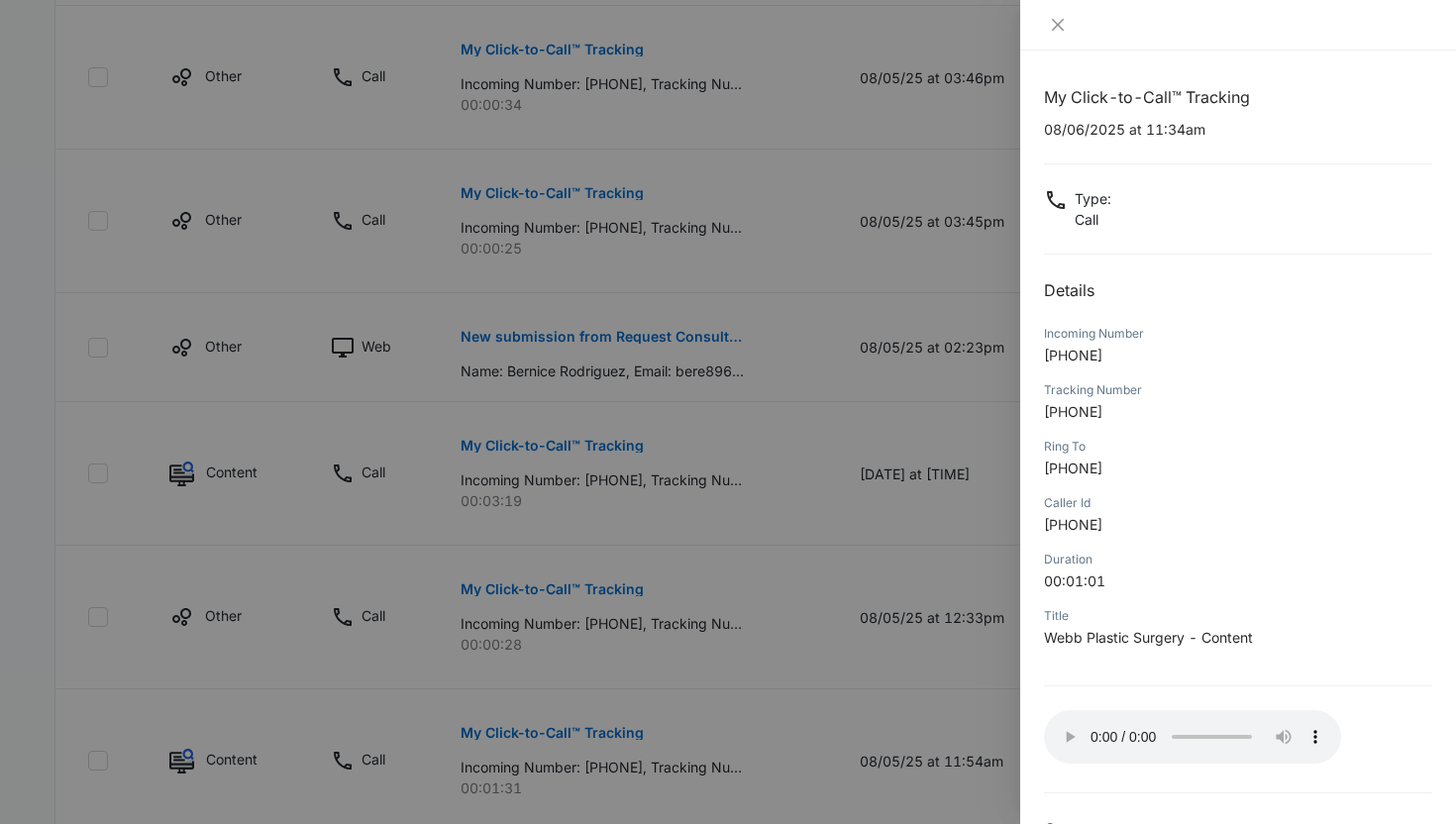 click at bounding box center [728, 412] 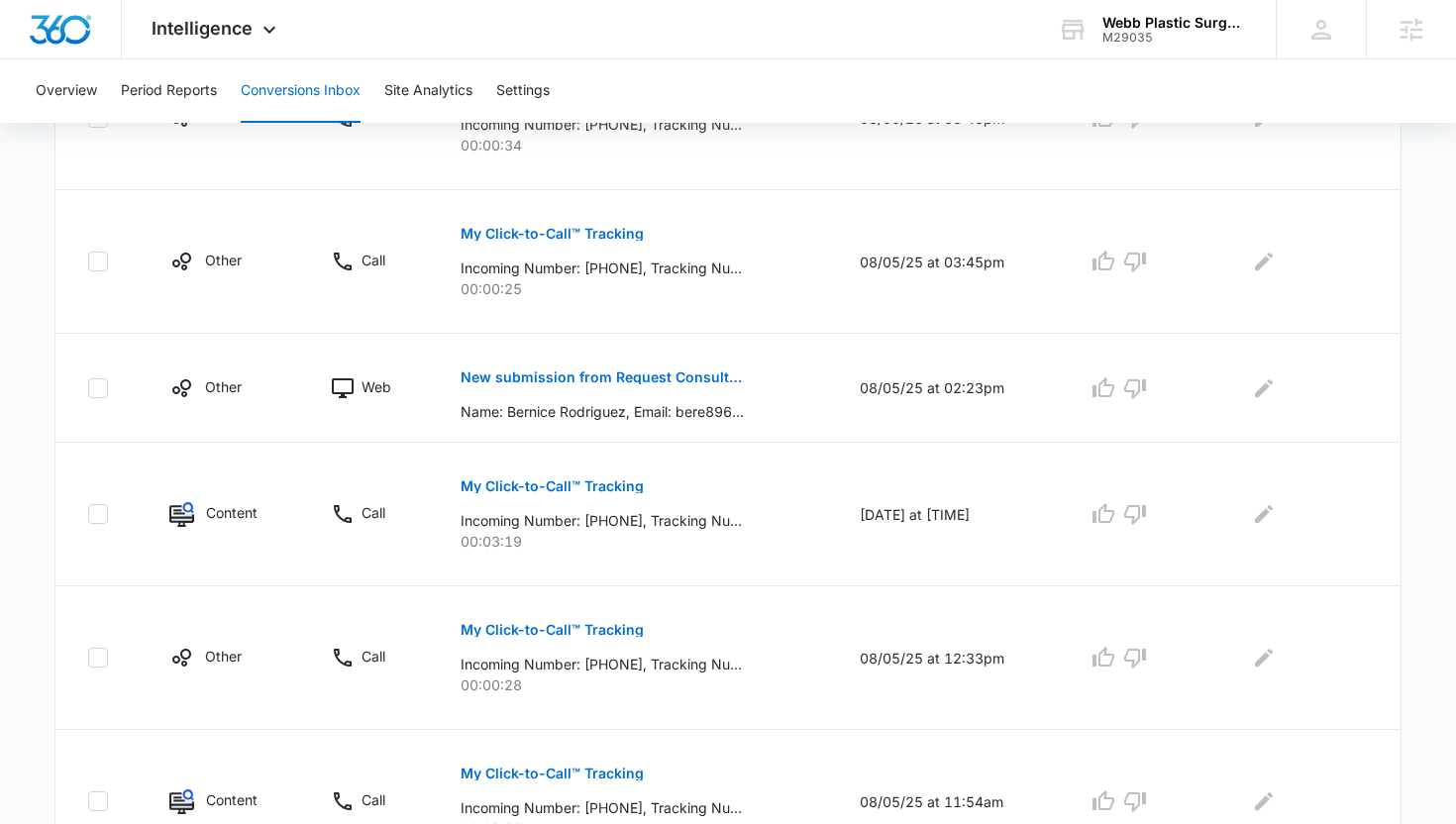 scroll, scrollTop: 1149, scrollLeft: 0, axis: vertical 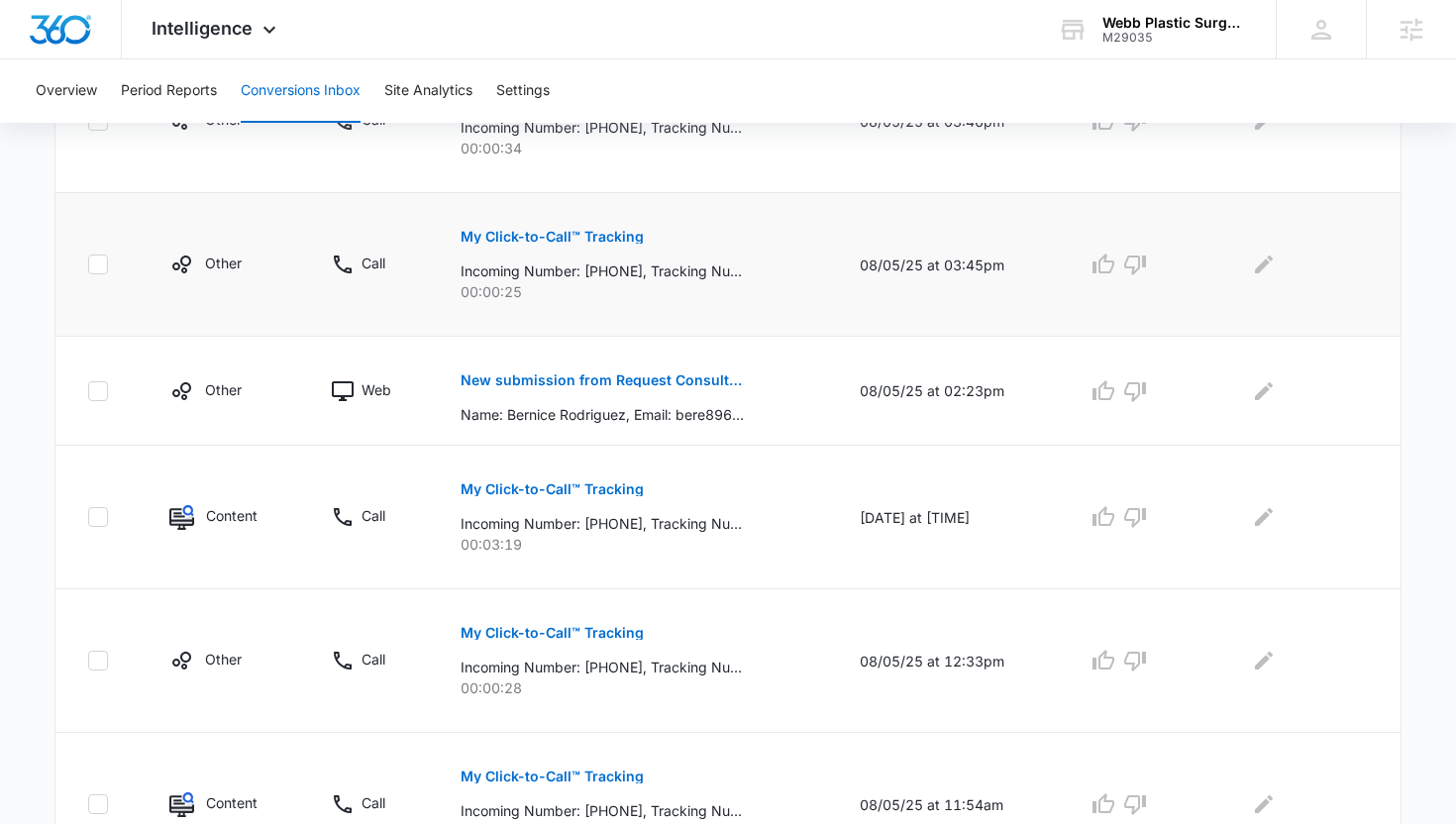 click on "My Click-to-Call™ Tracking" at bounding box center [552, 237] 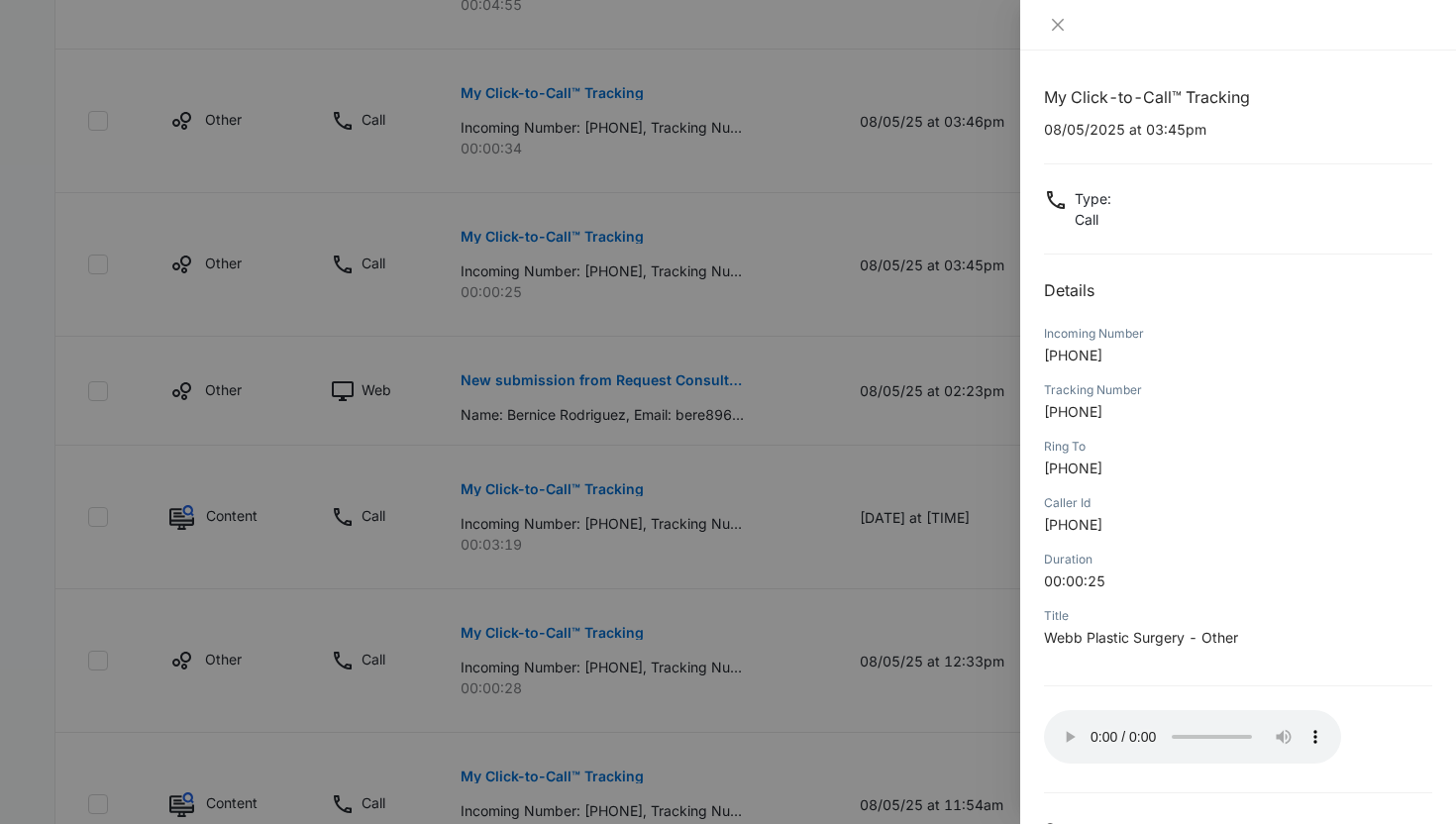 type 